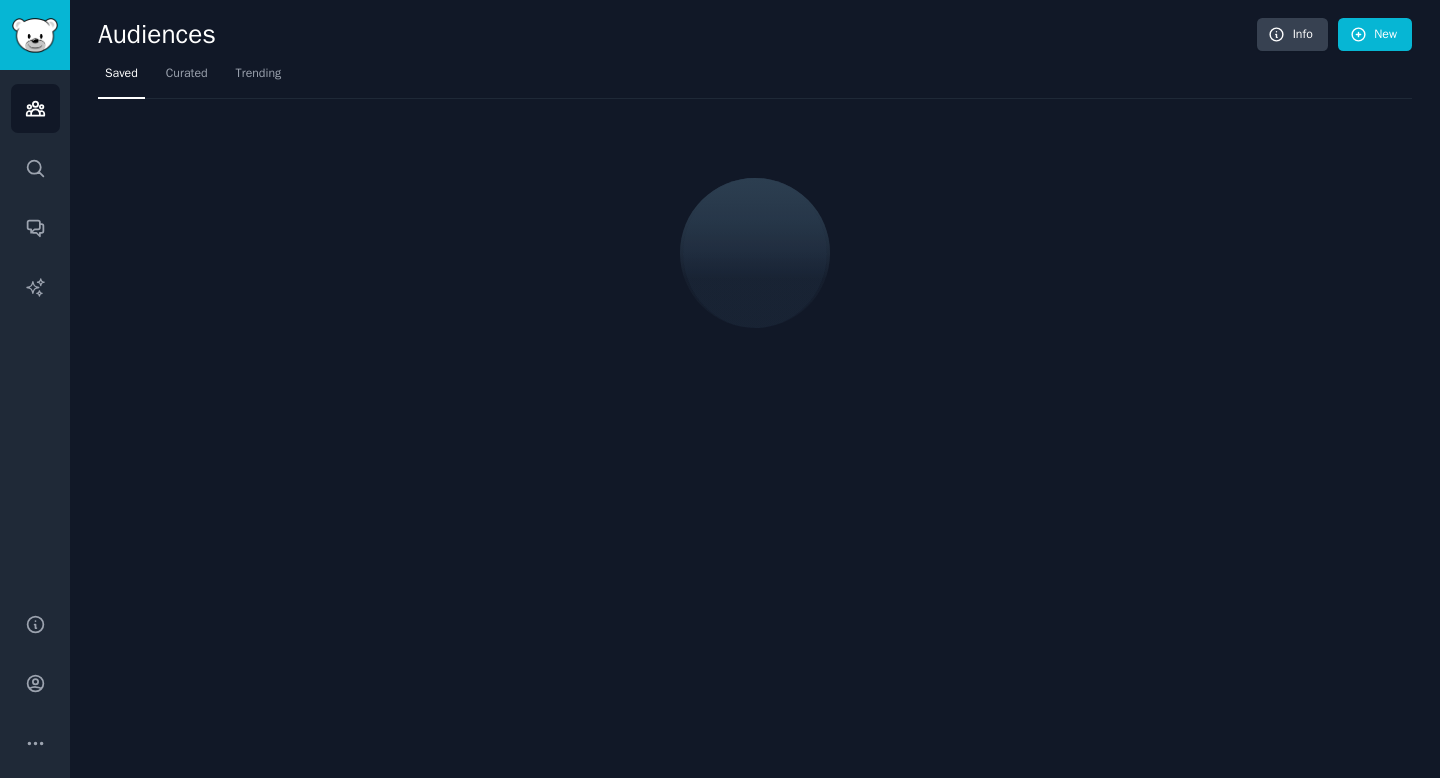 scroll, scrollTop: 0, scrollLeft: 0, axis: both 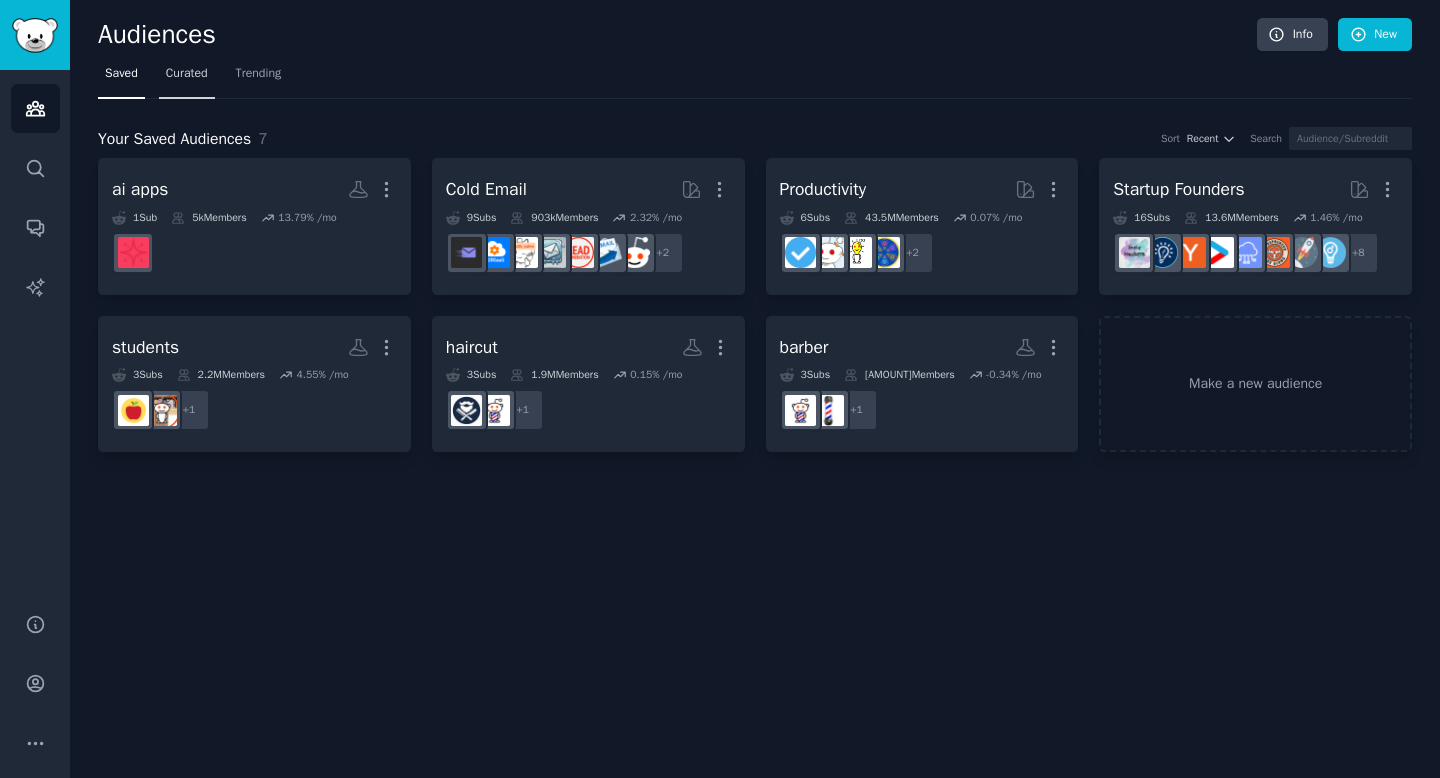click on "Curated" at bounding box center [187, 74] 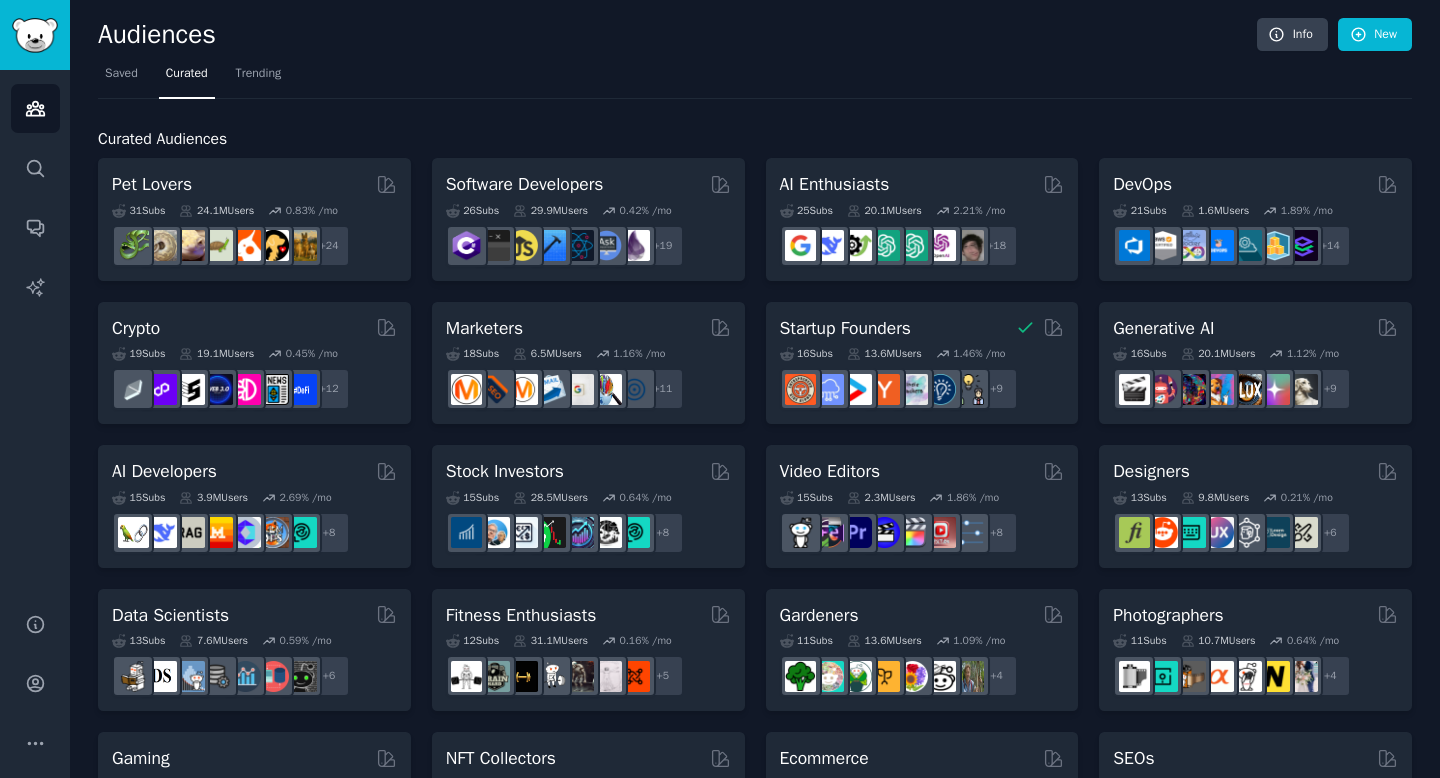 click on "Saved Curated Trending" at bounding box center (755, 78) 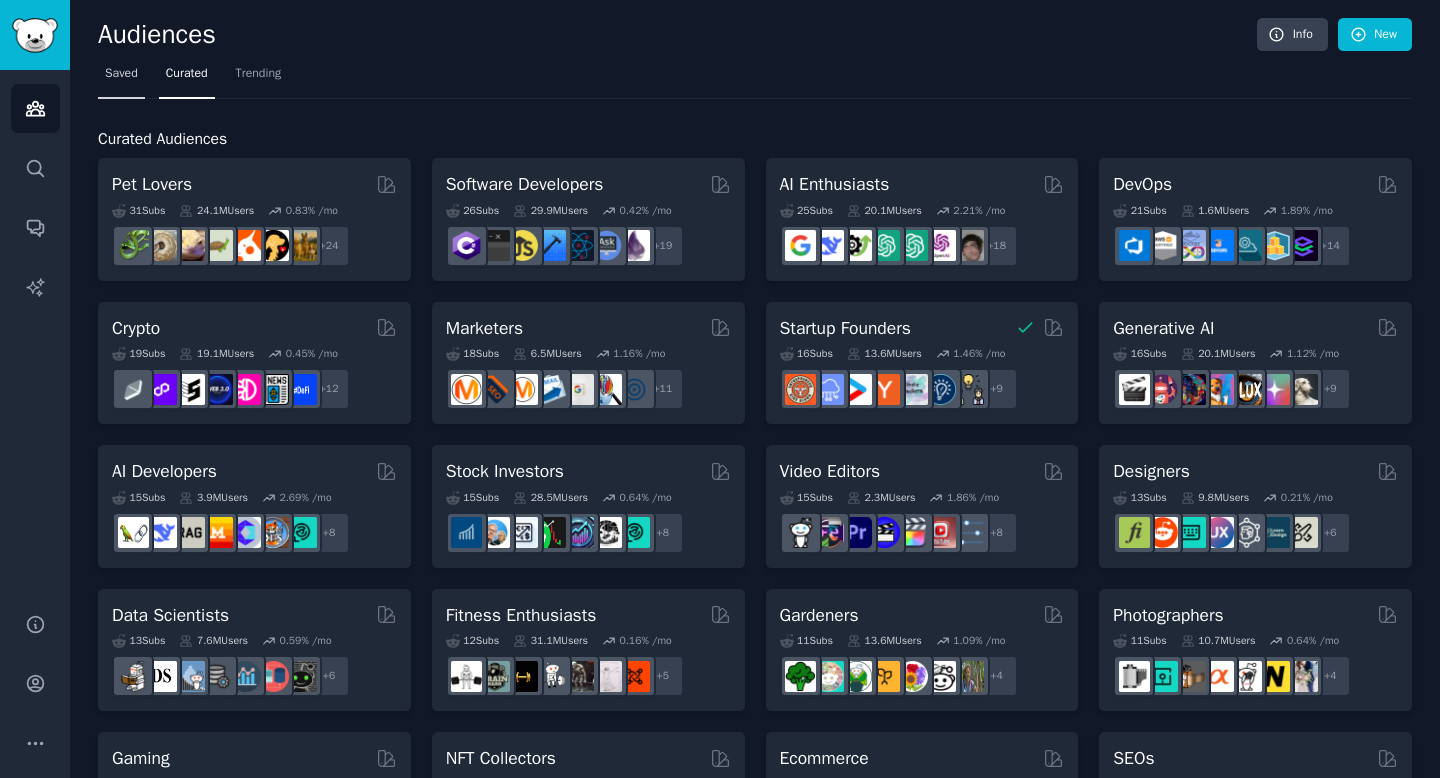click on "Saved" at bounding box center [121, 74] 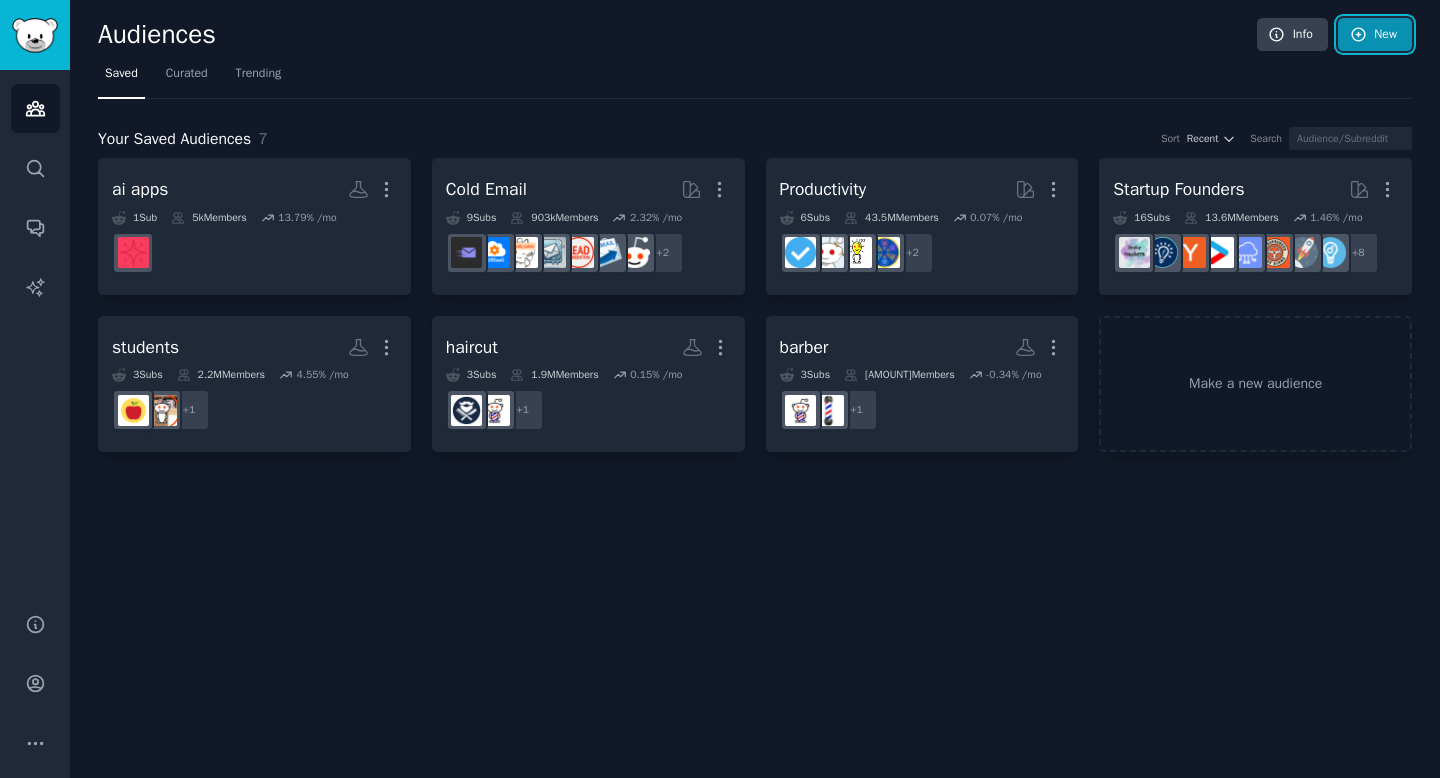 click on "New" at bounding box center (1375, 35) 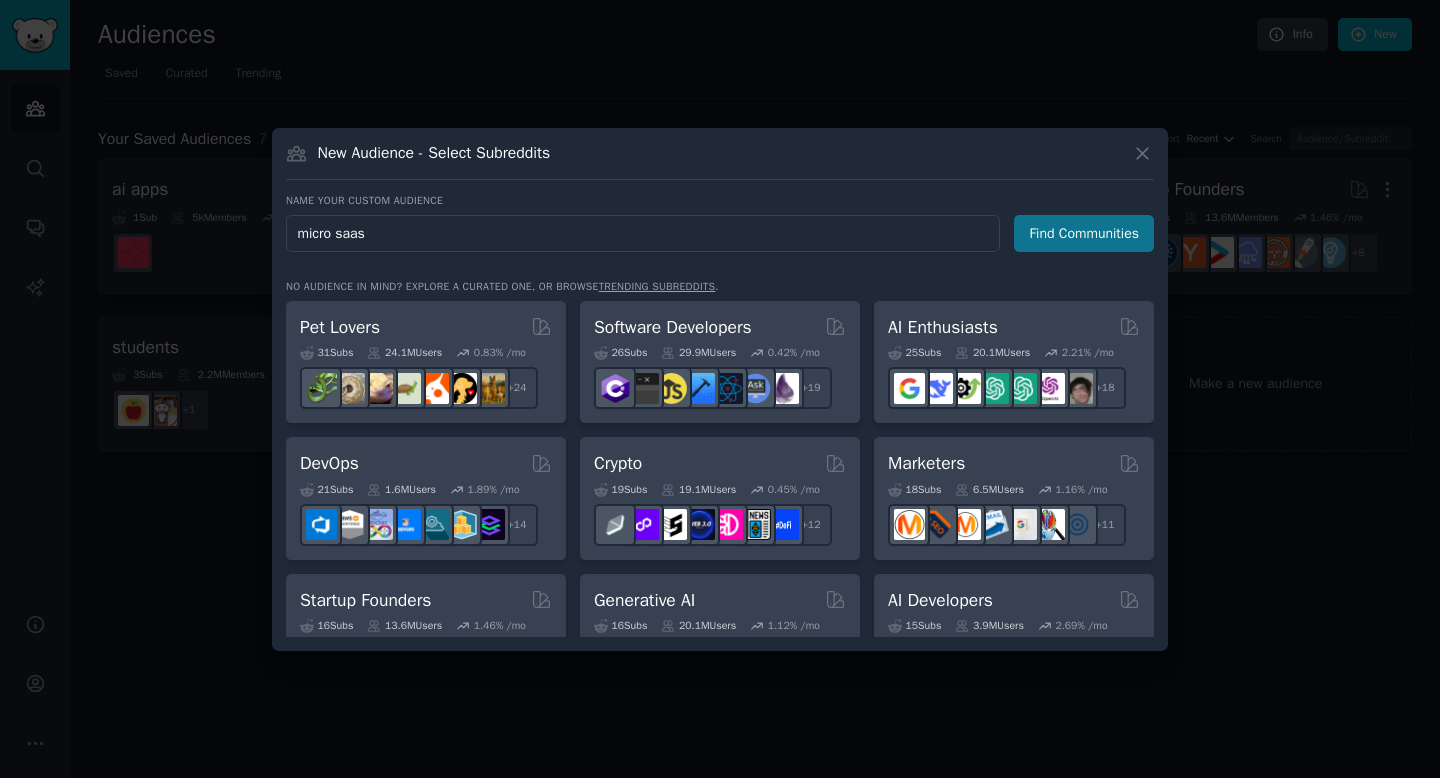 type on "micro saas" 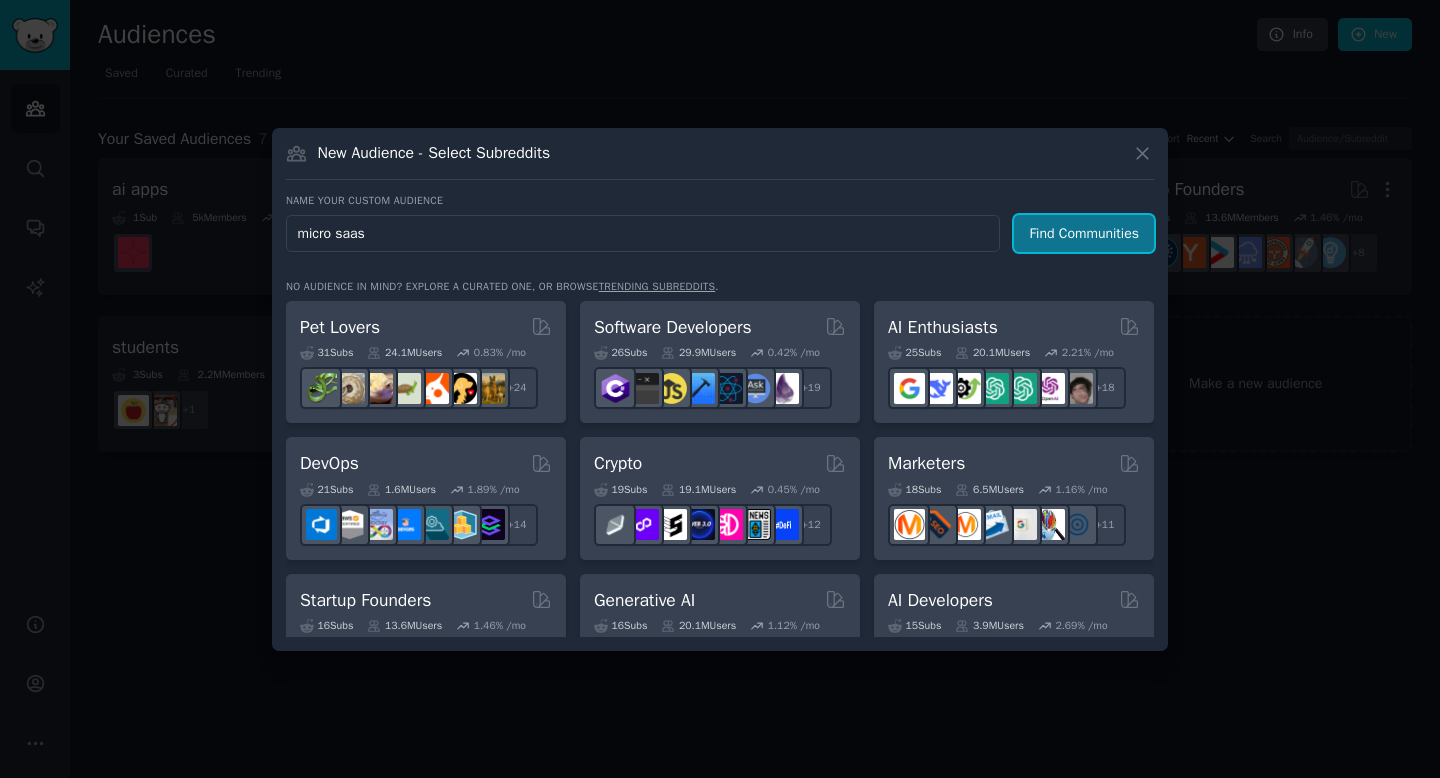 click on "Find Communities" at bounding box center [1084, 233] 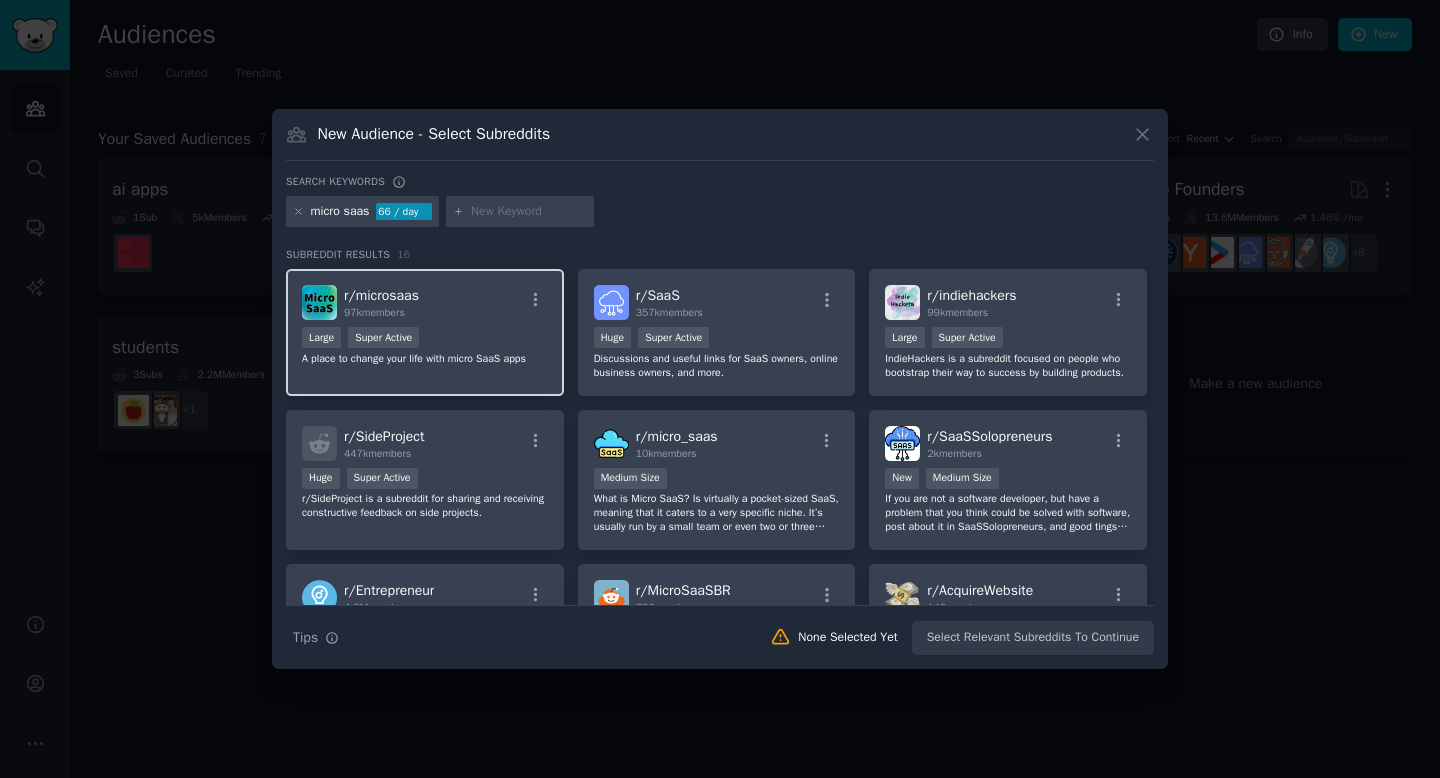 click on "r/ microsaas 97k  members" at bounding box center (425, 302) 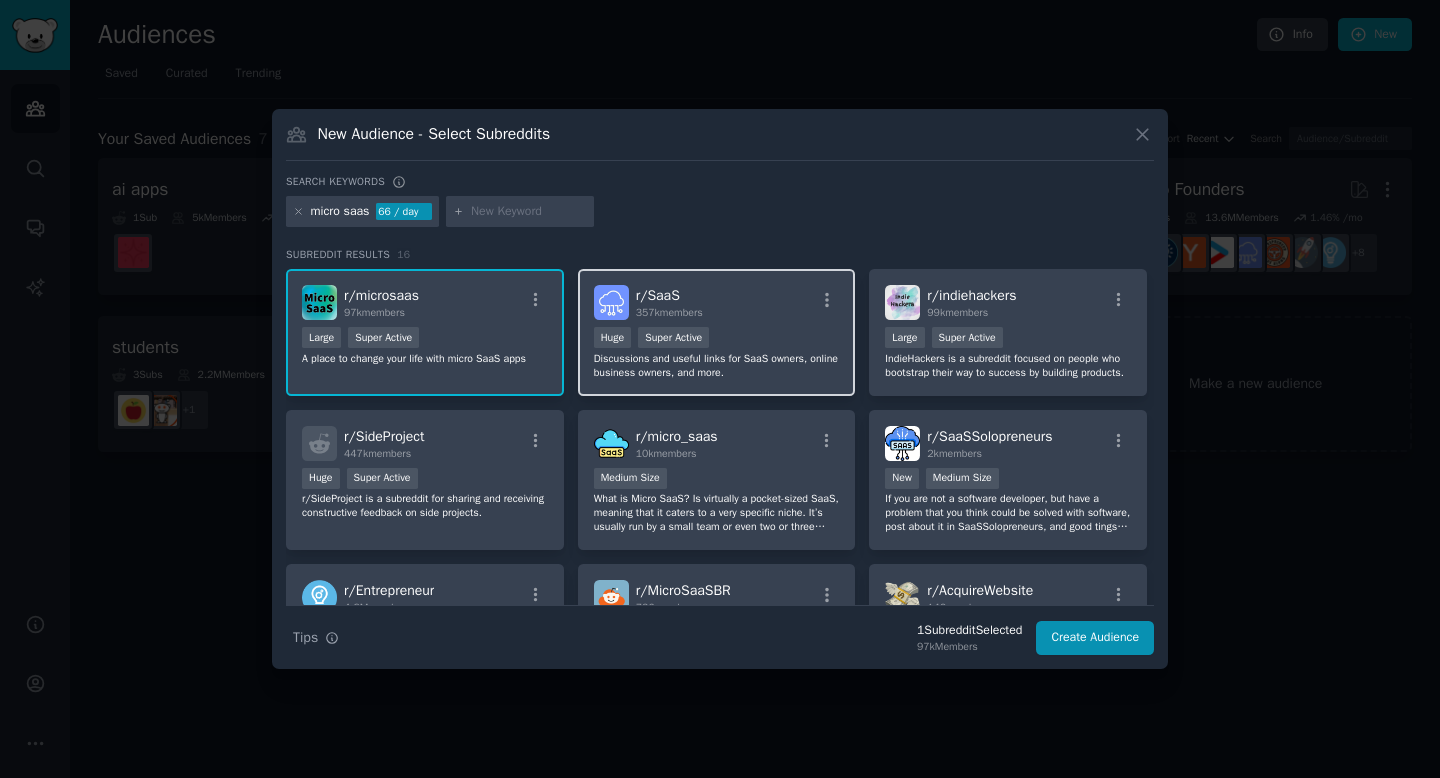 click on "r/ SaaS [NUMBER]  members Huge Super Active Discussions and useful links for SaaS owners, online business owners, and more." at bounding box center (717, 332) 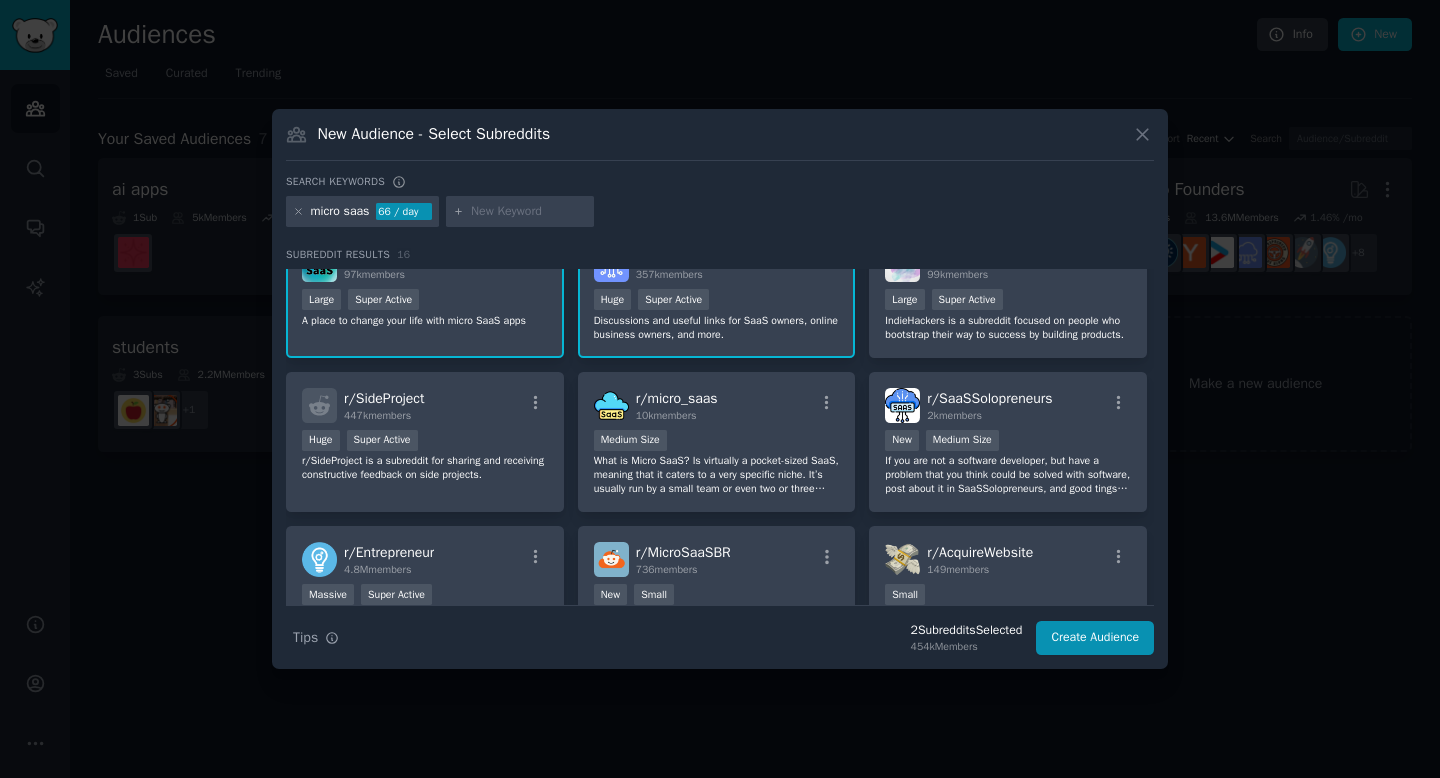 scroll, scrollTop: 40, scrollLeft: 0, axis: vertical 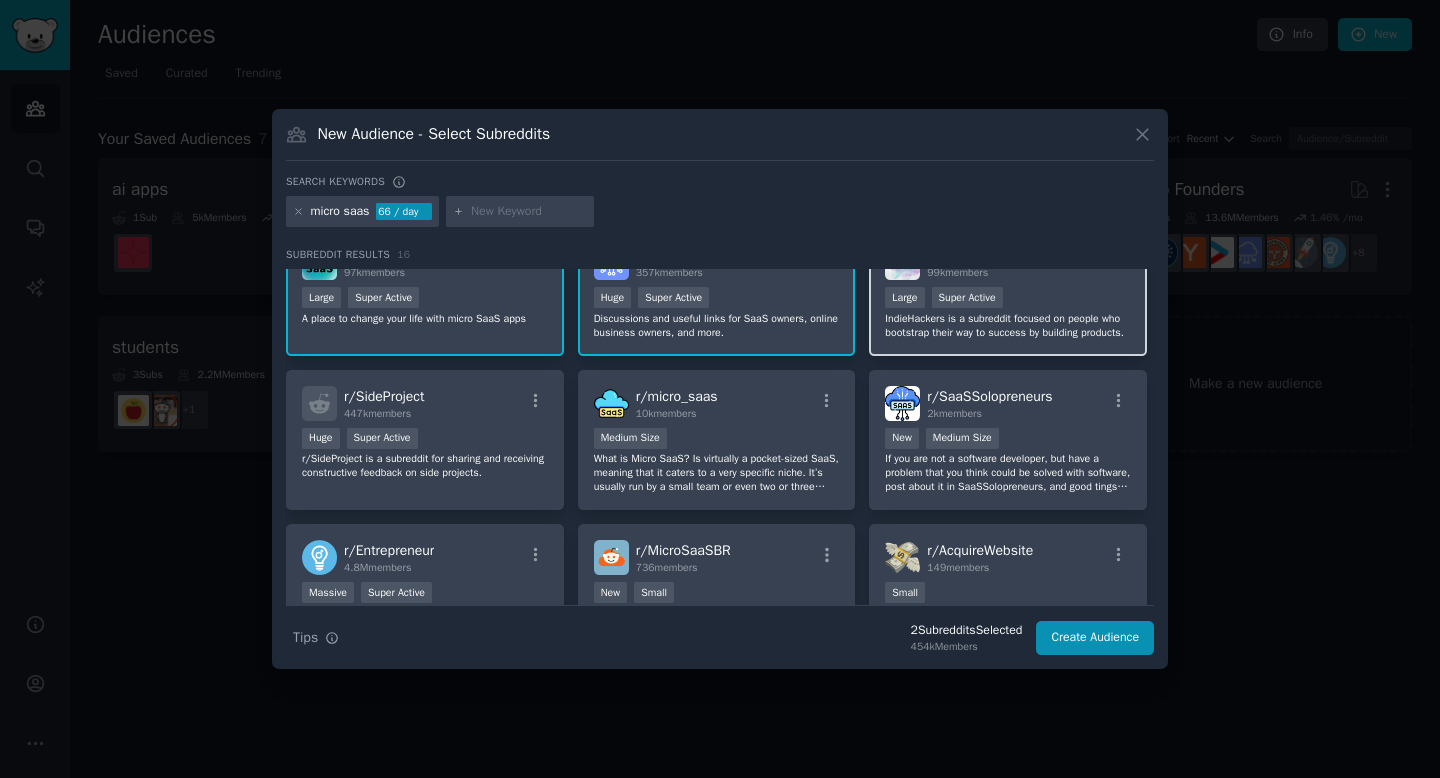 click on ">= 95th percentile for submissions / day Large Super Active" at bounding box center (1008, 299) 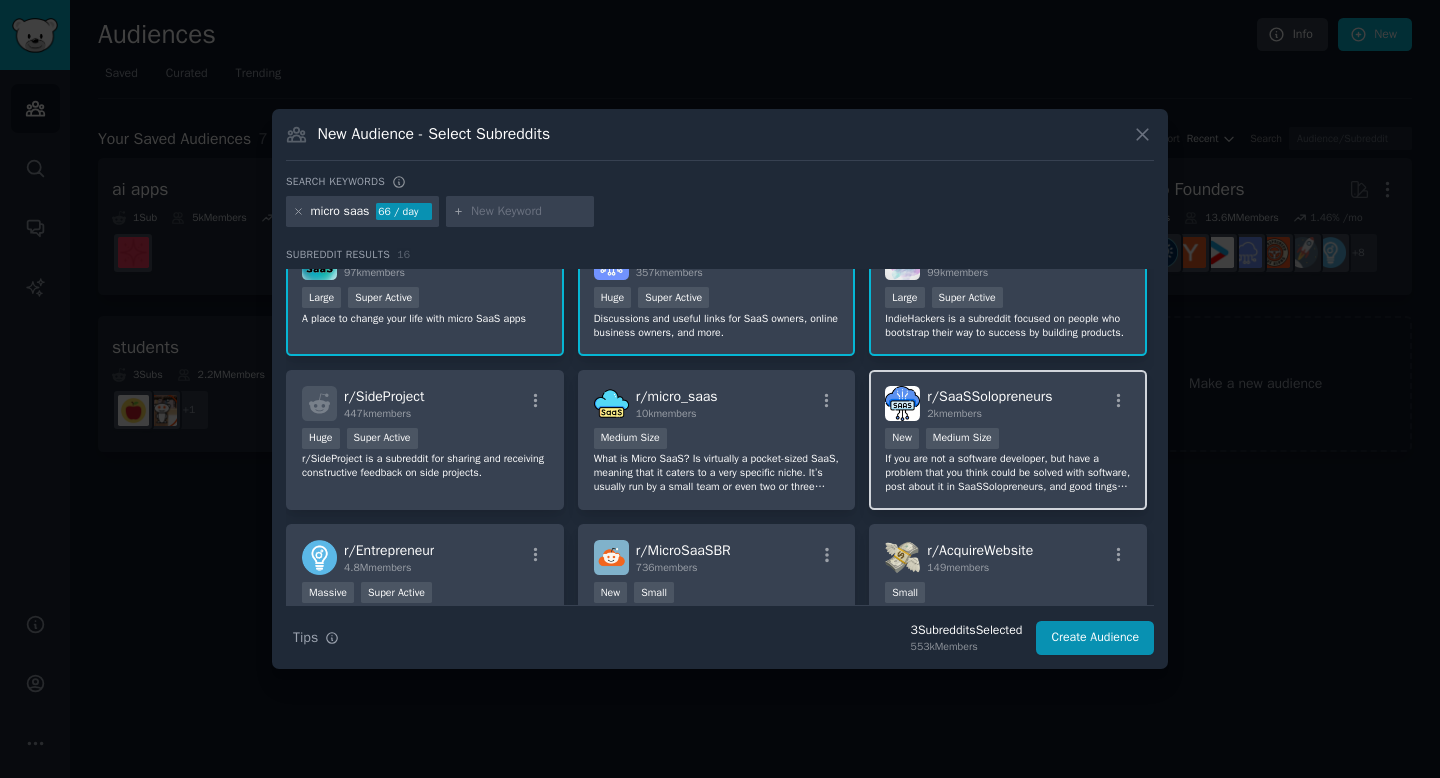 click on "r/ SaaSSolopreneurs" at bounding box center (989, 396) 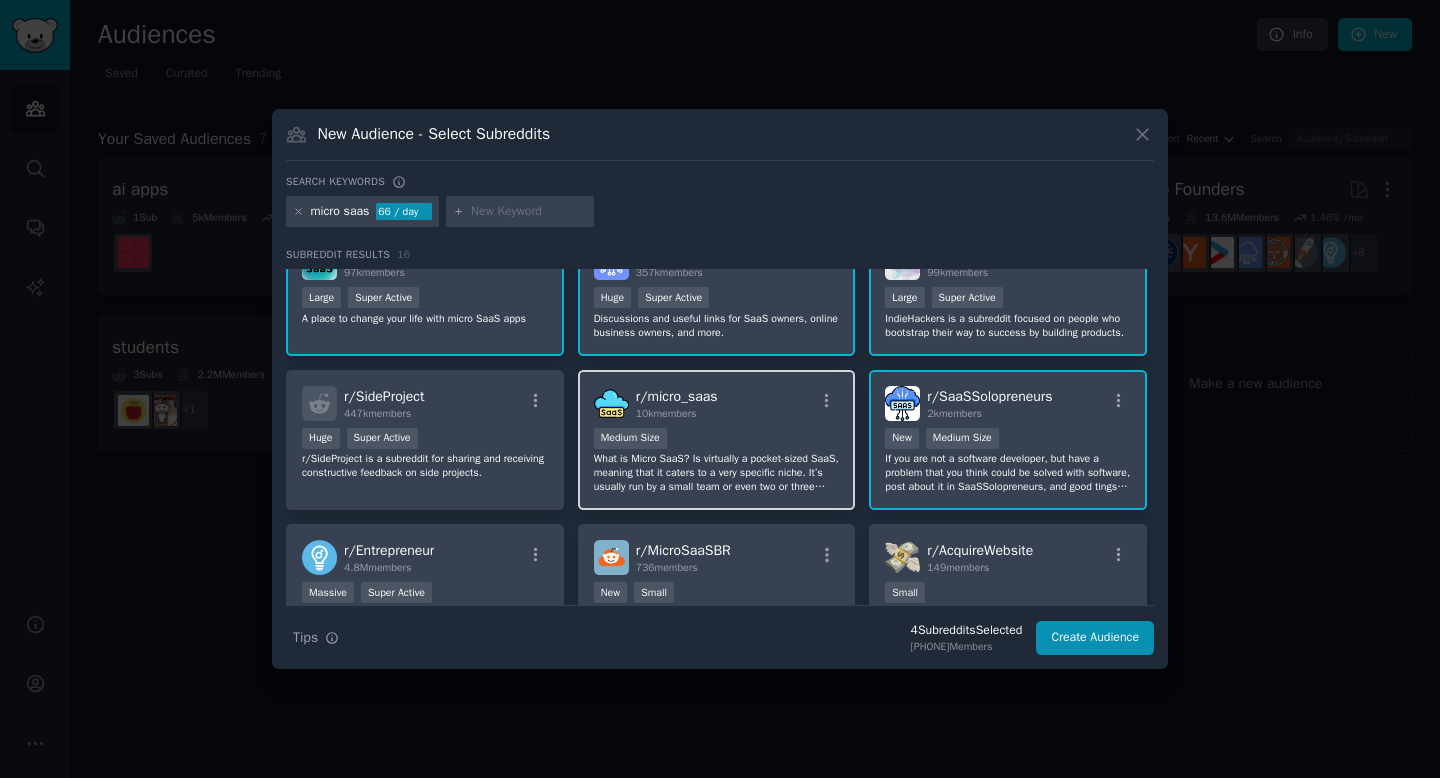 click on "r/ micro_saas 10k  members" at bounding box center (717, 403) 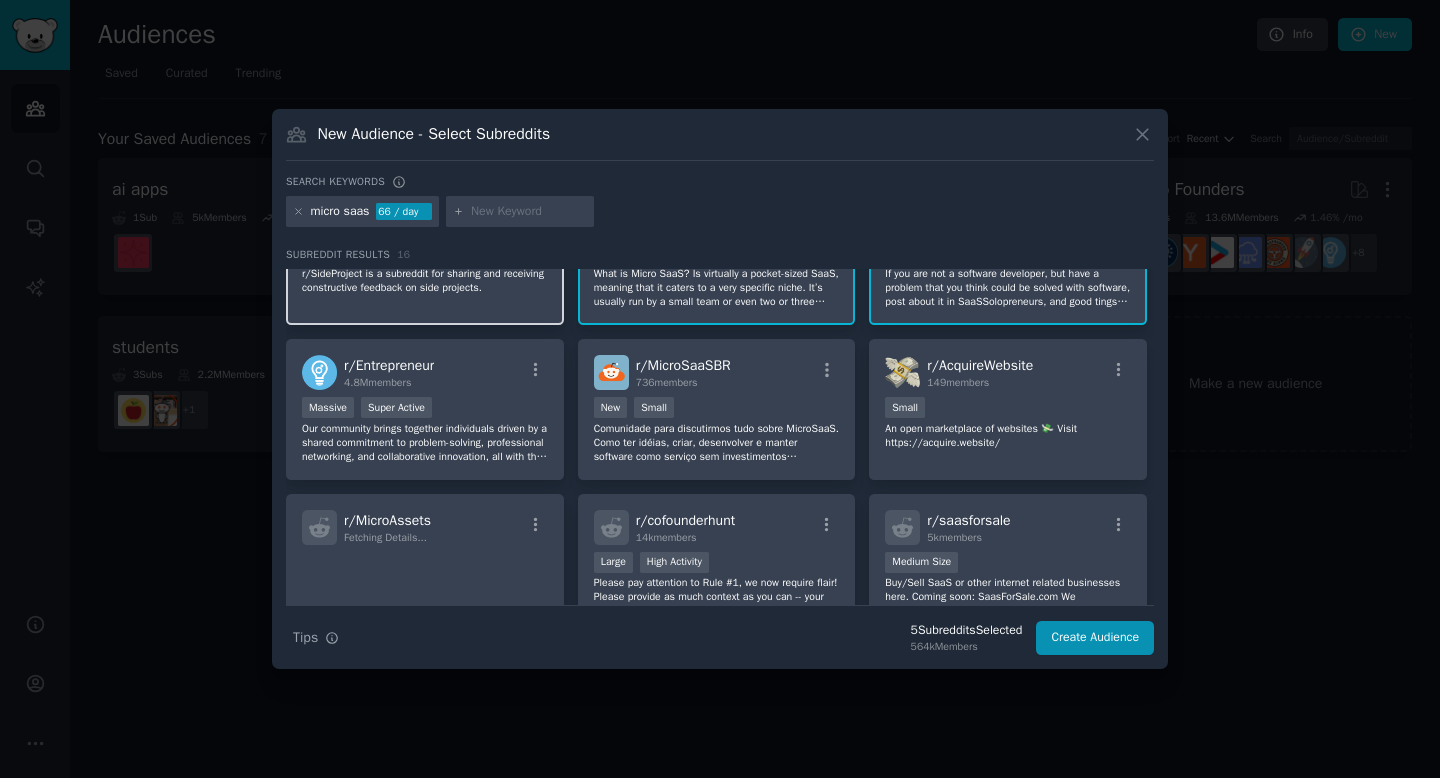 scroll, scrollTop: 226, scrollLeft: 0, axis: vertical 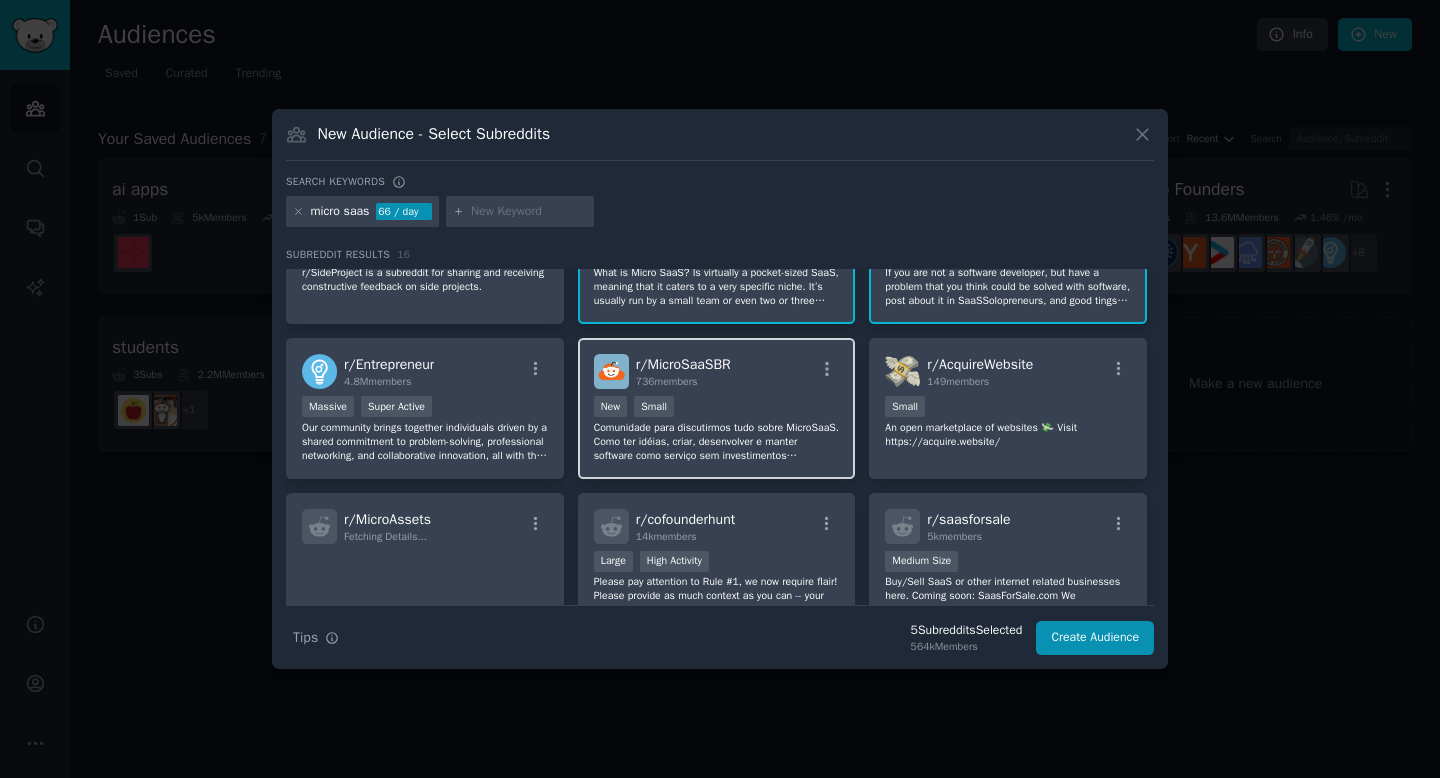 click on "Comunidade para discutirmos tudo sobre MicroSaaS. Como ter idéias, criar, desenvolver e manter software como serviço sem investimentos (bootstrapped), feitos por uma única pessoa ou equipe pequena." at bounding box center (717, 442) 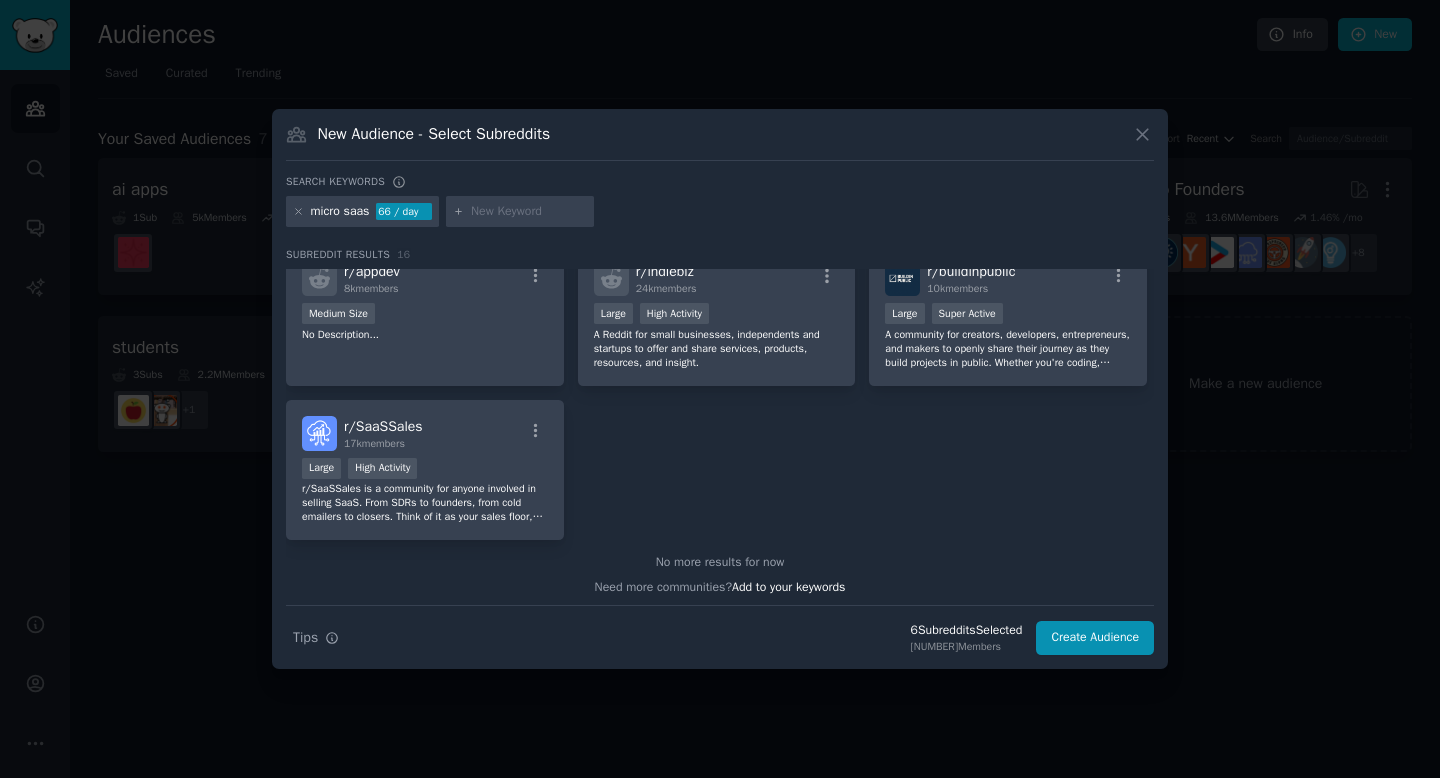 scroll, scrollTop: 647, scrollLeft: 0, axis: vertical 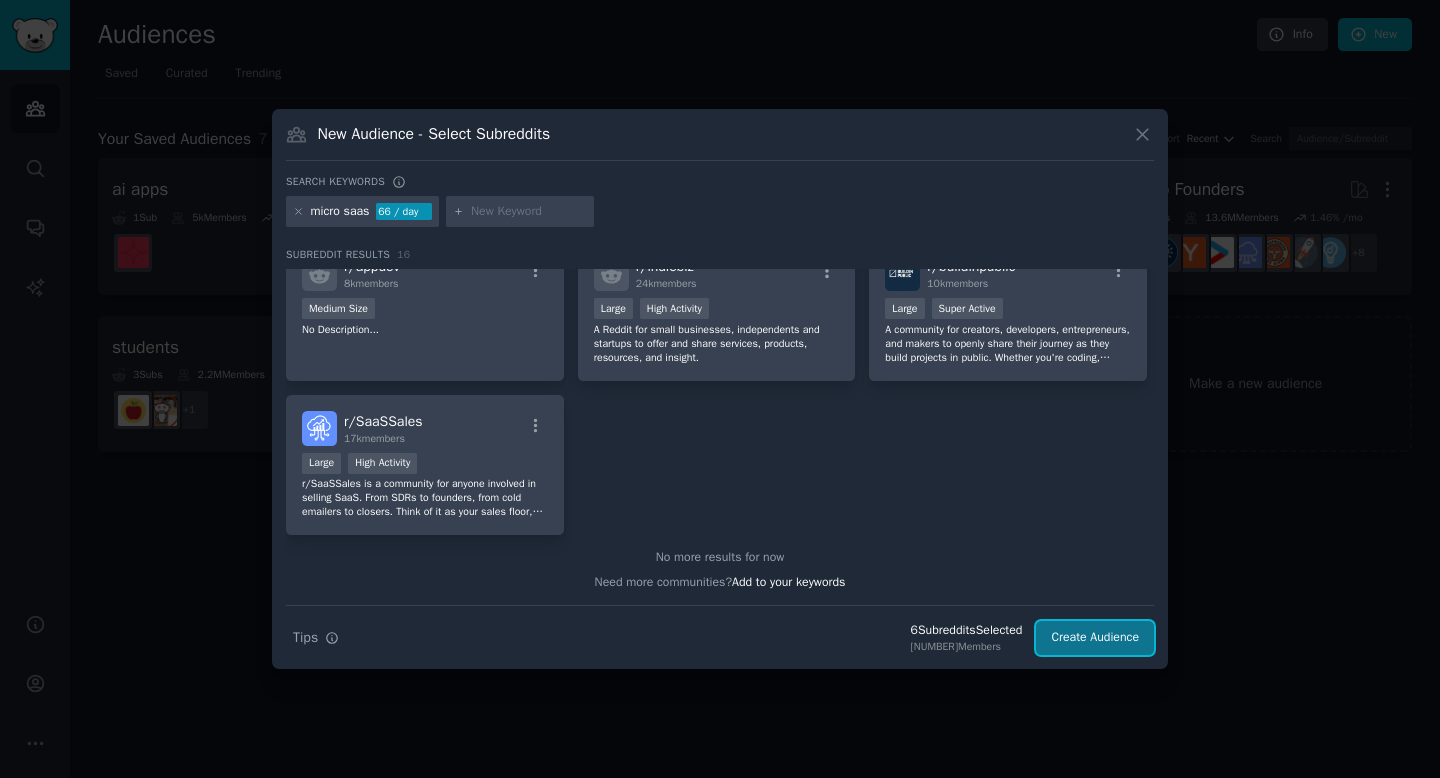 click on "Create Audience" at bounding box center (1095, 638) 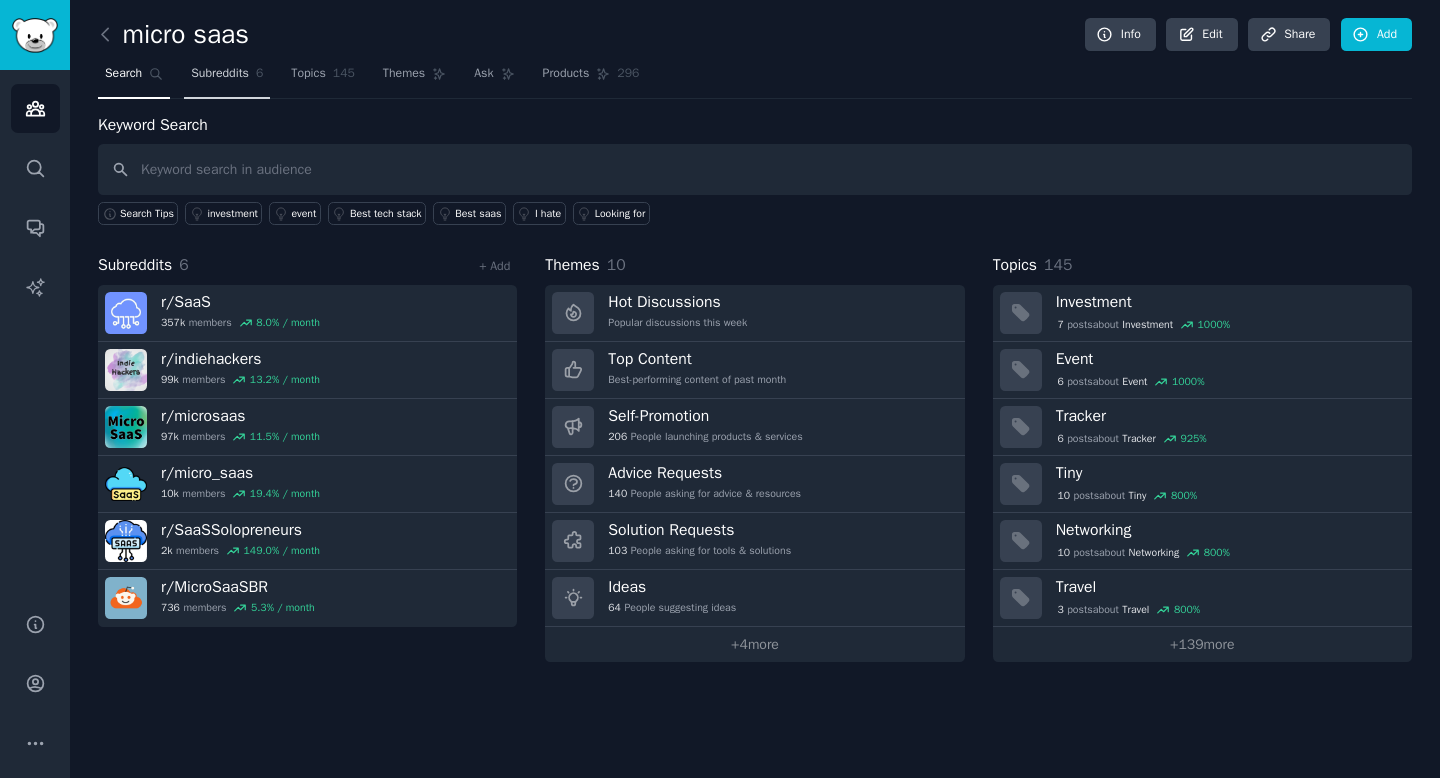 click on "Subreddits" at bounding box center [220, 74] 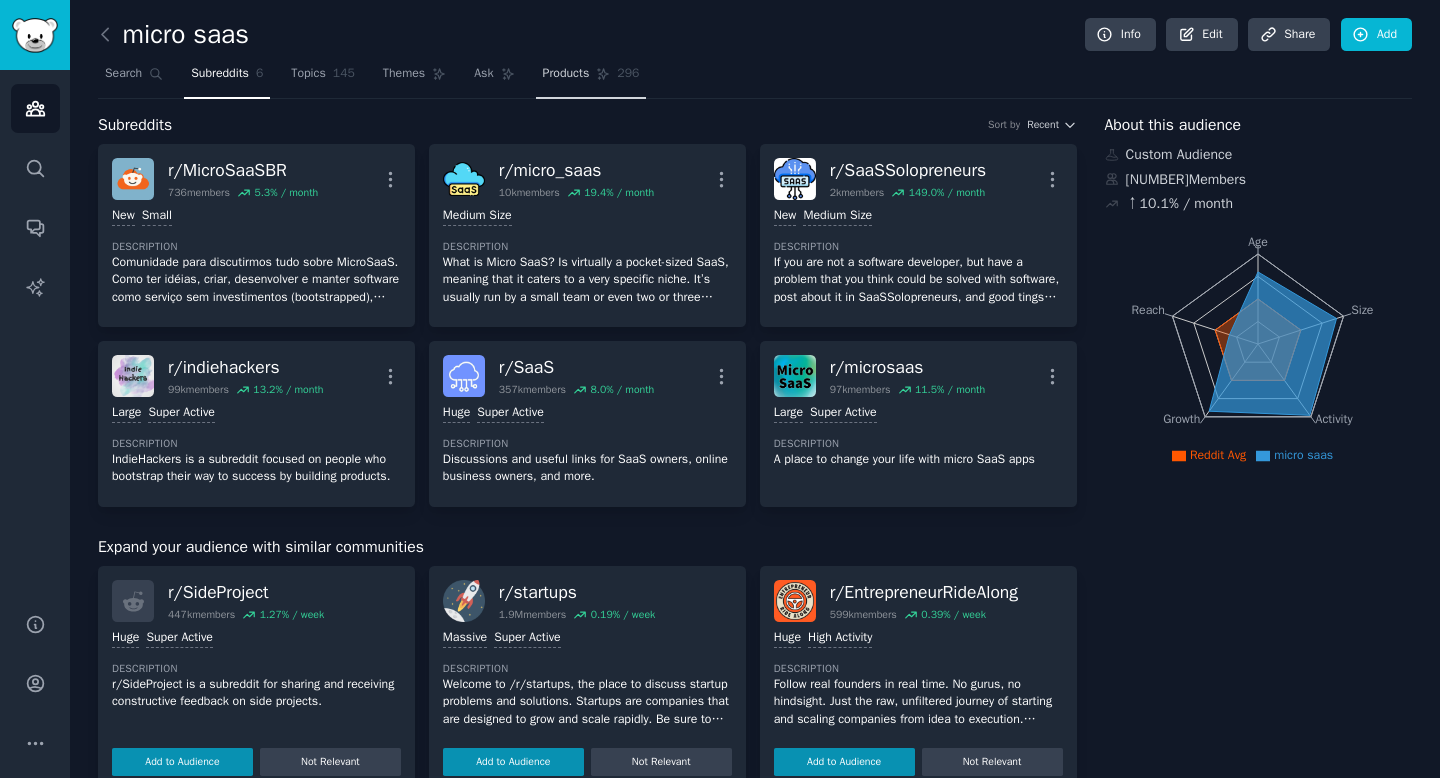 click on "Products" at bounding box center (566, 74) 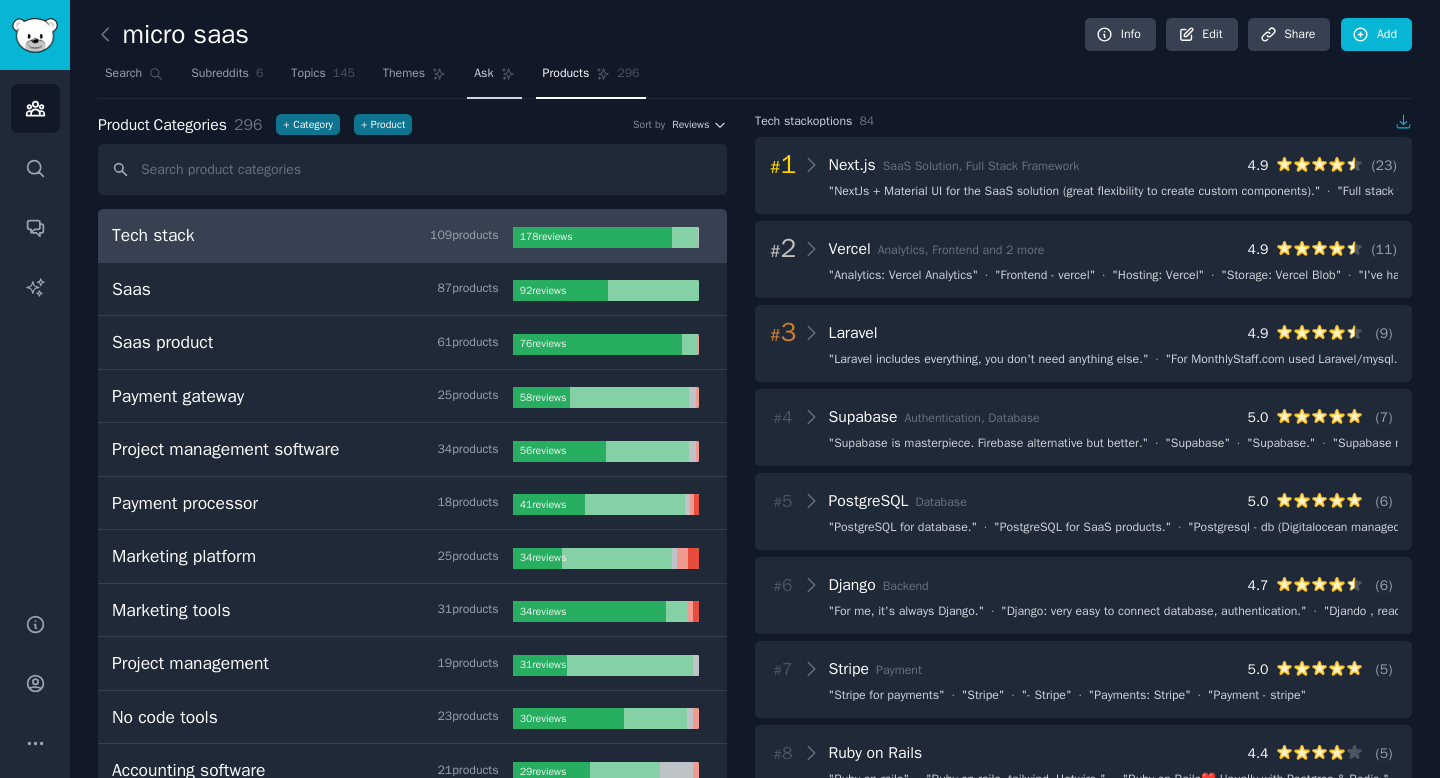 click on "Ask" at bounding box center (494, 78) 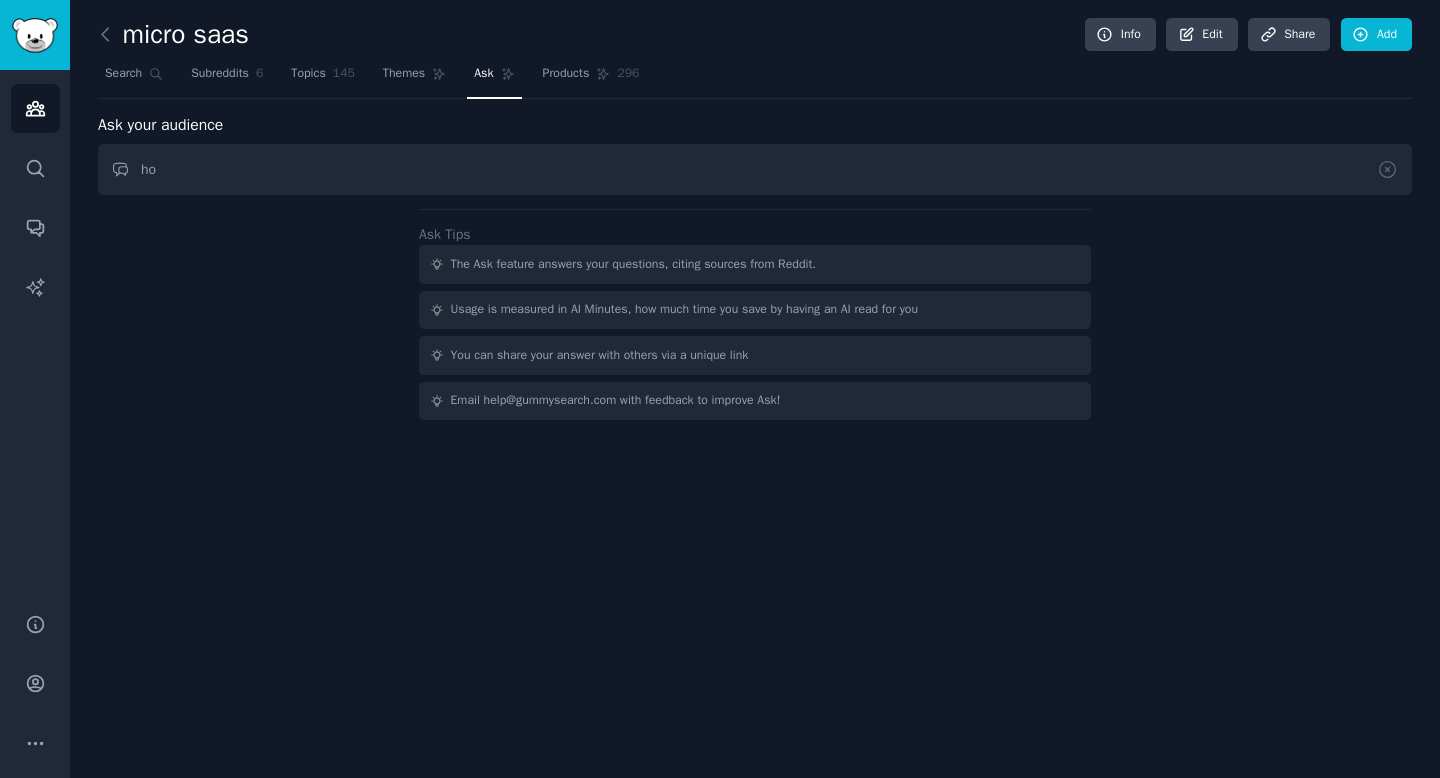 type on "h" 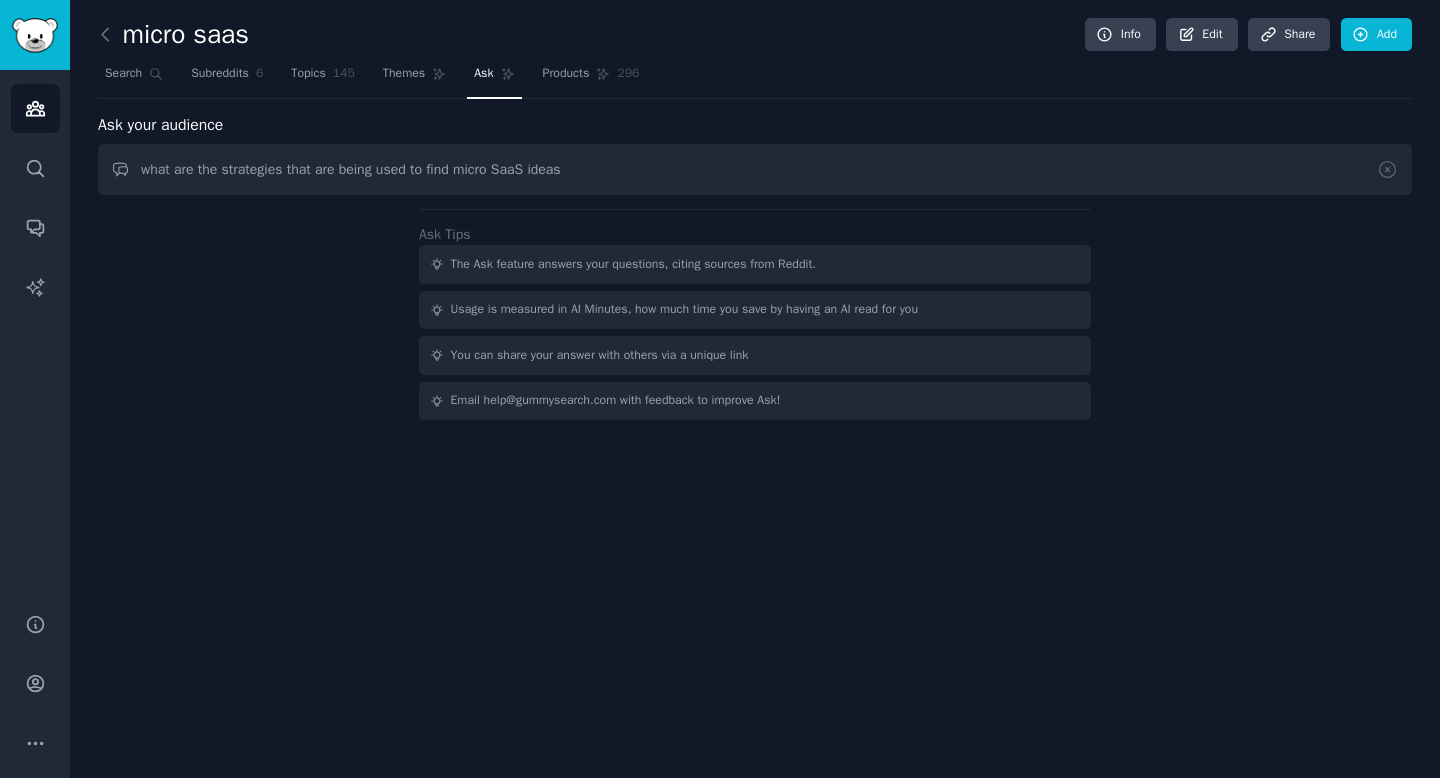 type on "what are the strategies that are being used to find micro SaaS ideas" 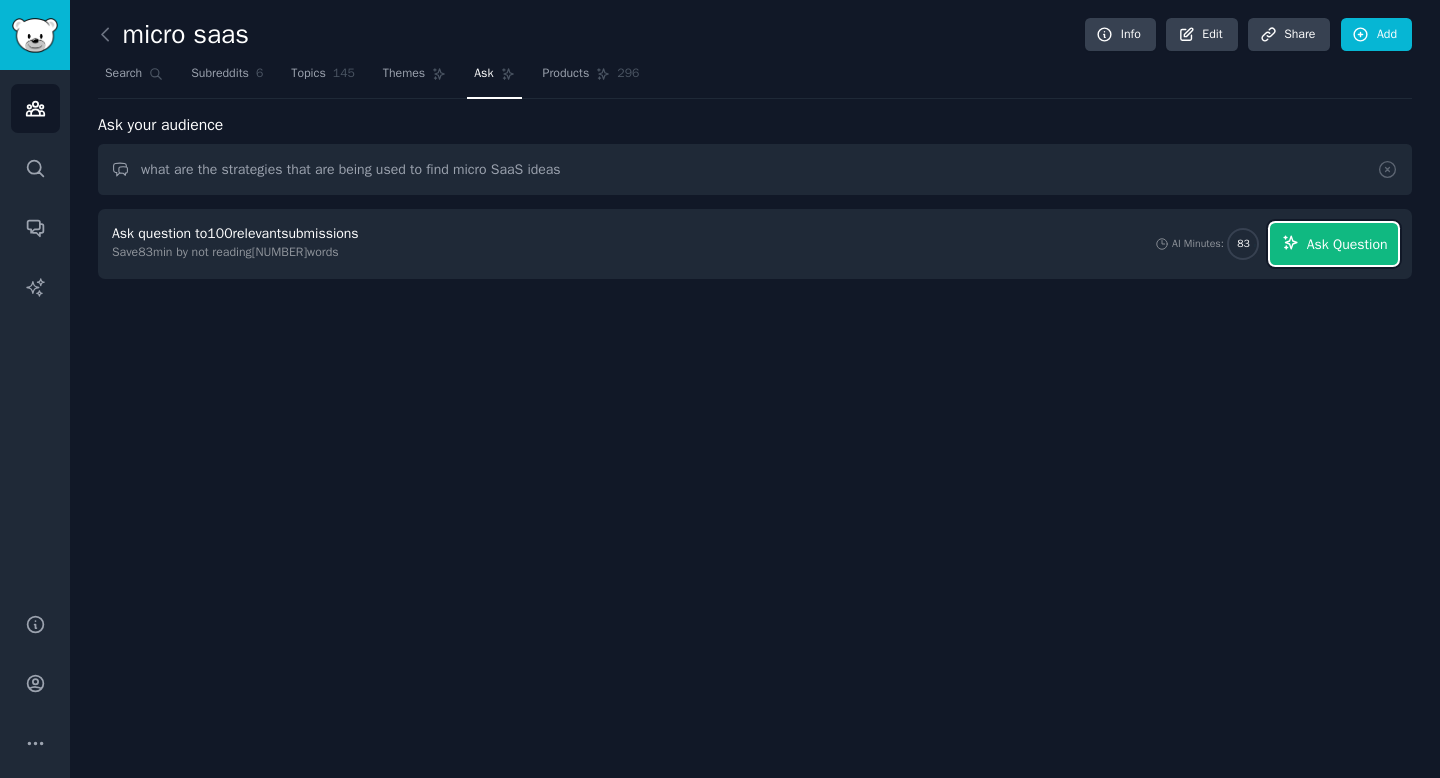 click on "Ask Question" at bounding box center [1347, 244] 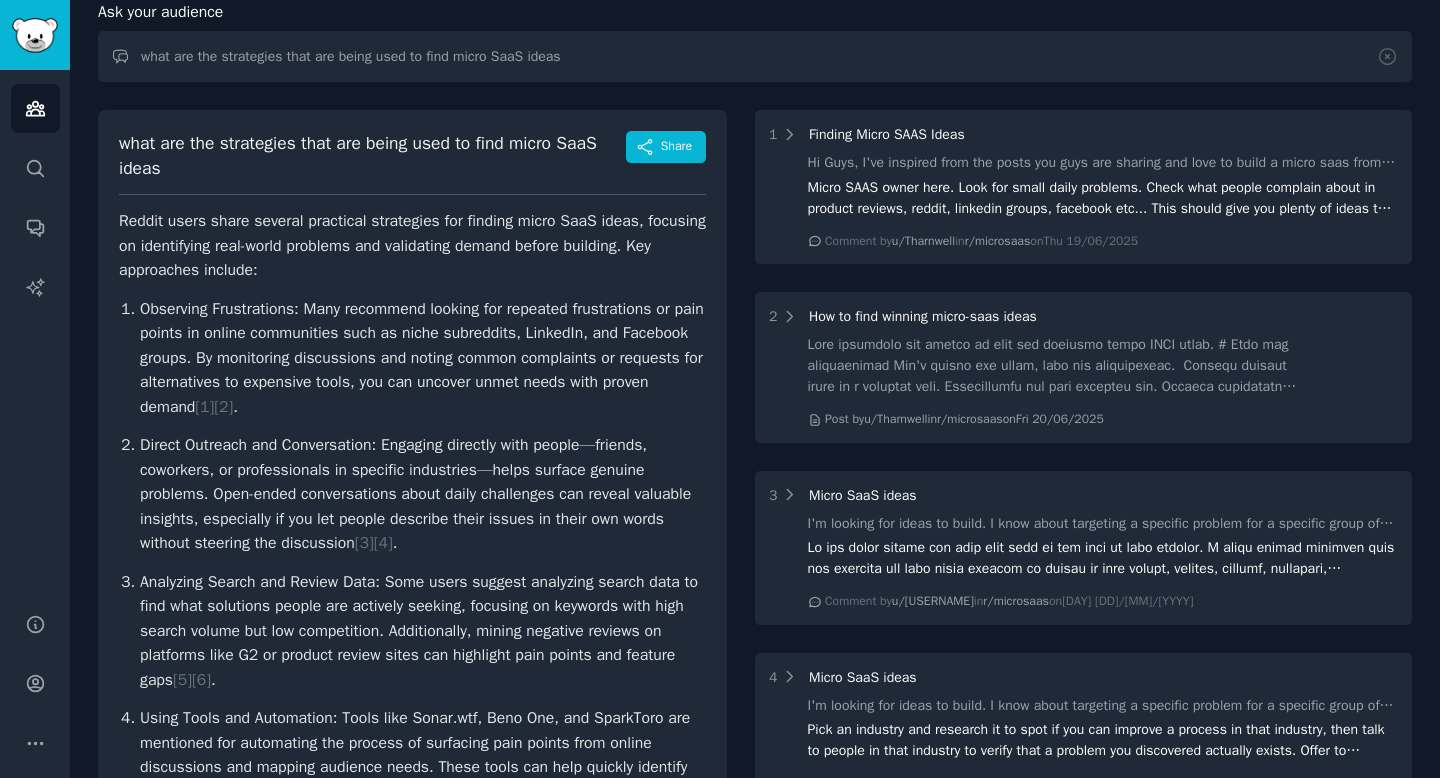 scroll, scrollTop: 122, scrollLeft: 0, axis: vertical 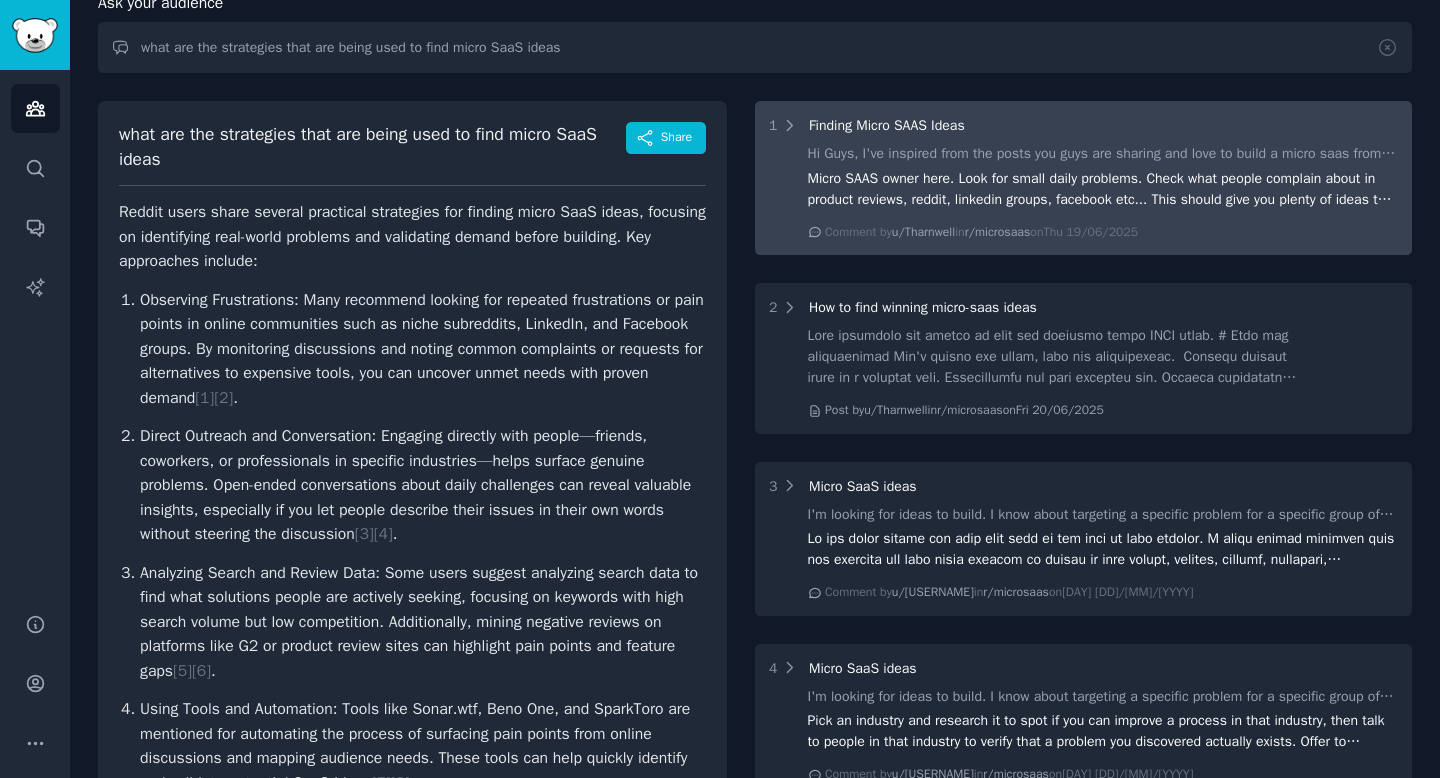 click on "Micro SAAS owner here. Look for small daily problems. Check what people complain about in product reviews, reddit, linkedin groups, facebook etc... This should give you plenty of ideas to build. As for AdSense, its possible if you have high traffic. There are better options if you want to go the advertising way. For example Ezoic or Mediavine. Subscription or freemium models usually work better if you want a good MRR. Good luck!" 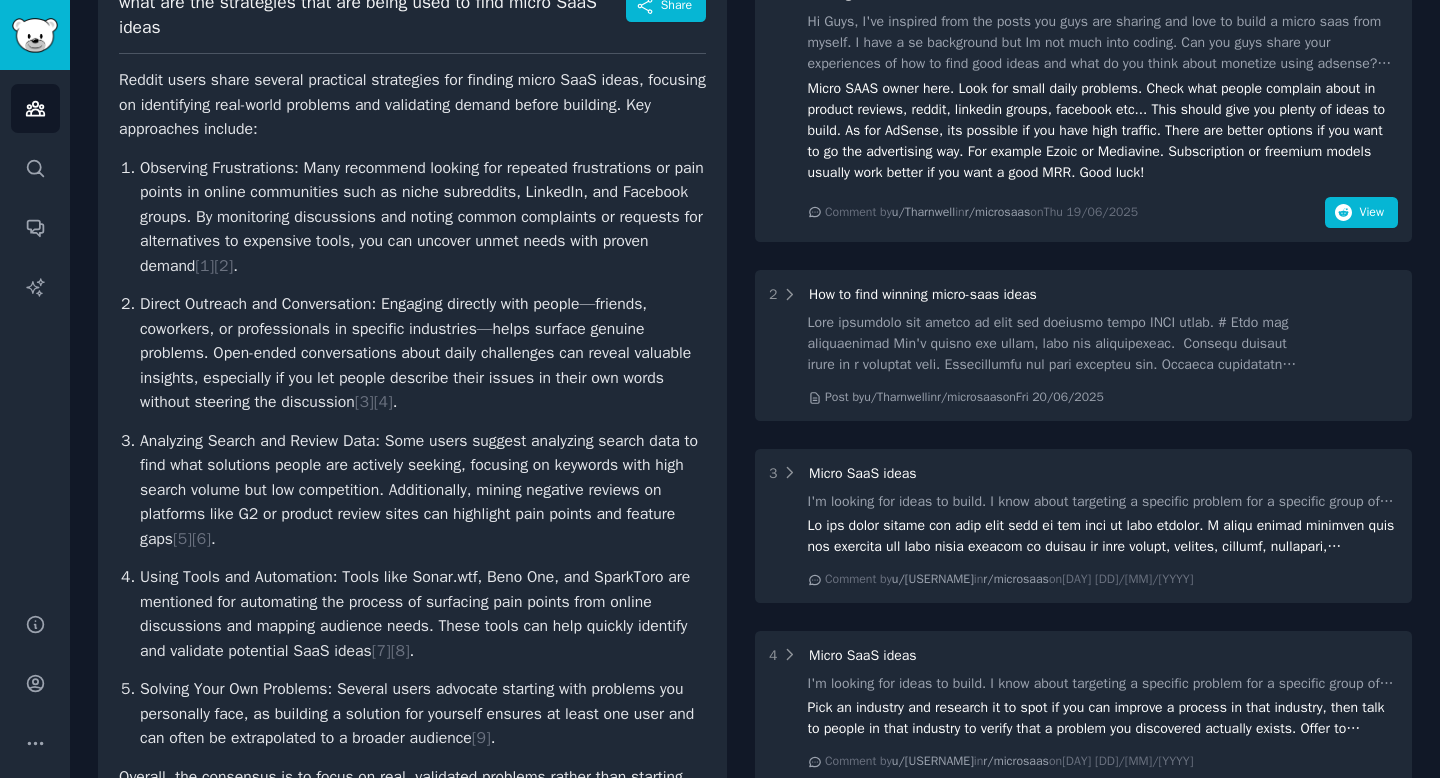 scroll, scrollTop: 256, scrollLeft: 0, axis: vertical 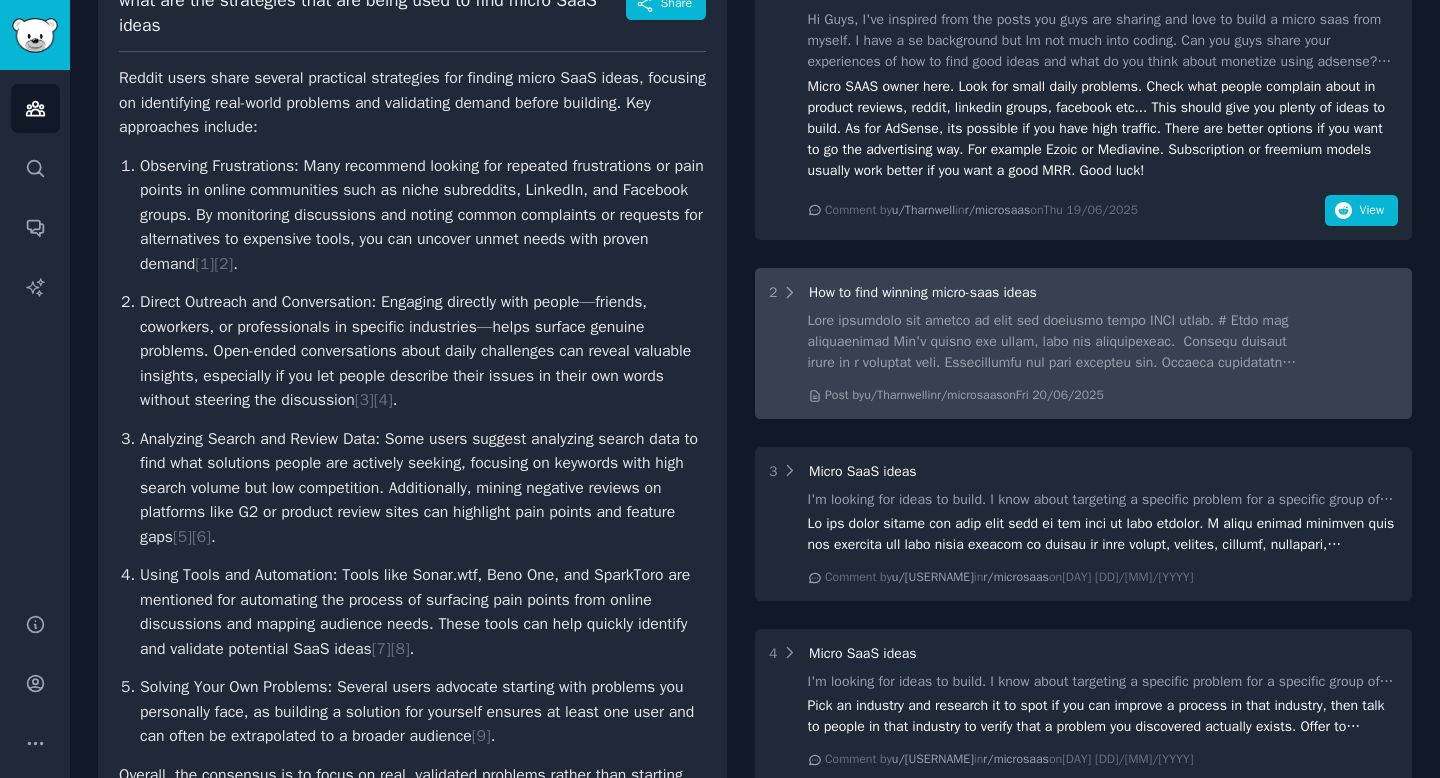 click 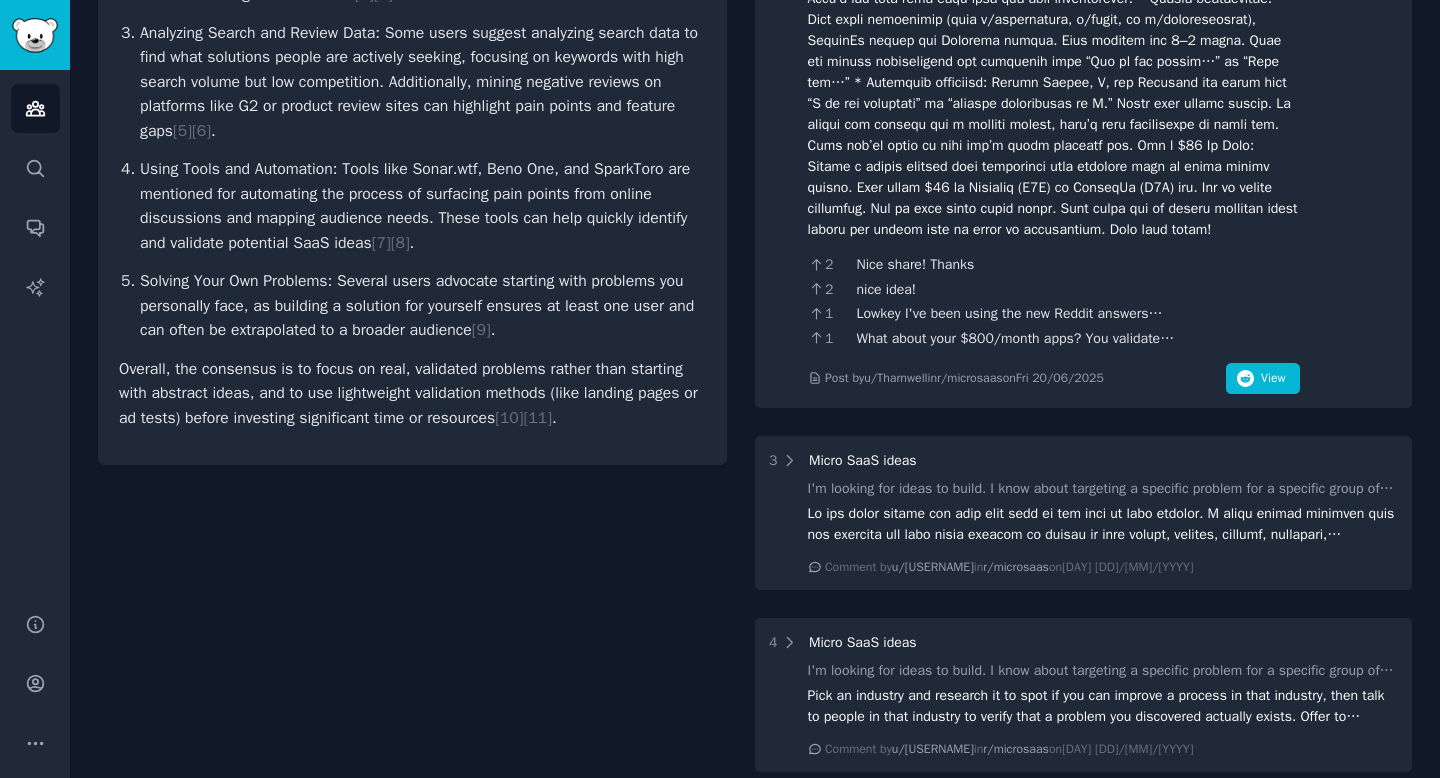 scroll, scrollTop: 689, scrollLeft: 0, axis: vertical 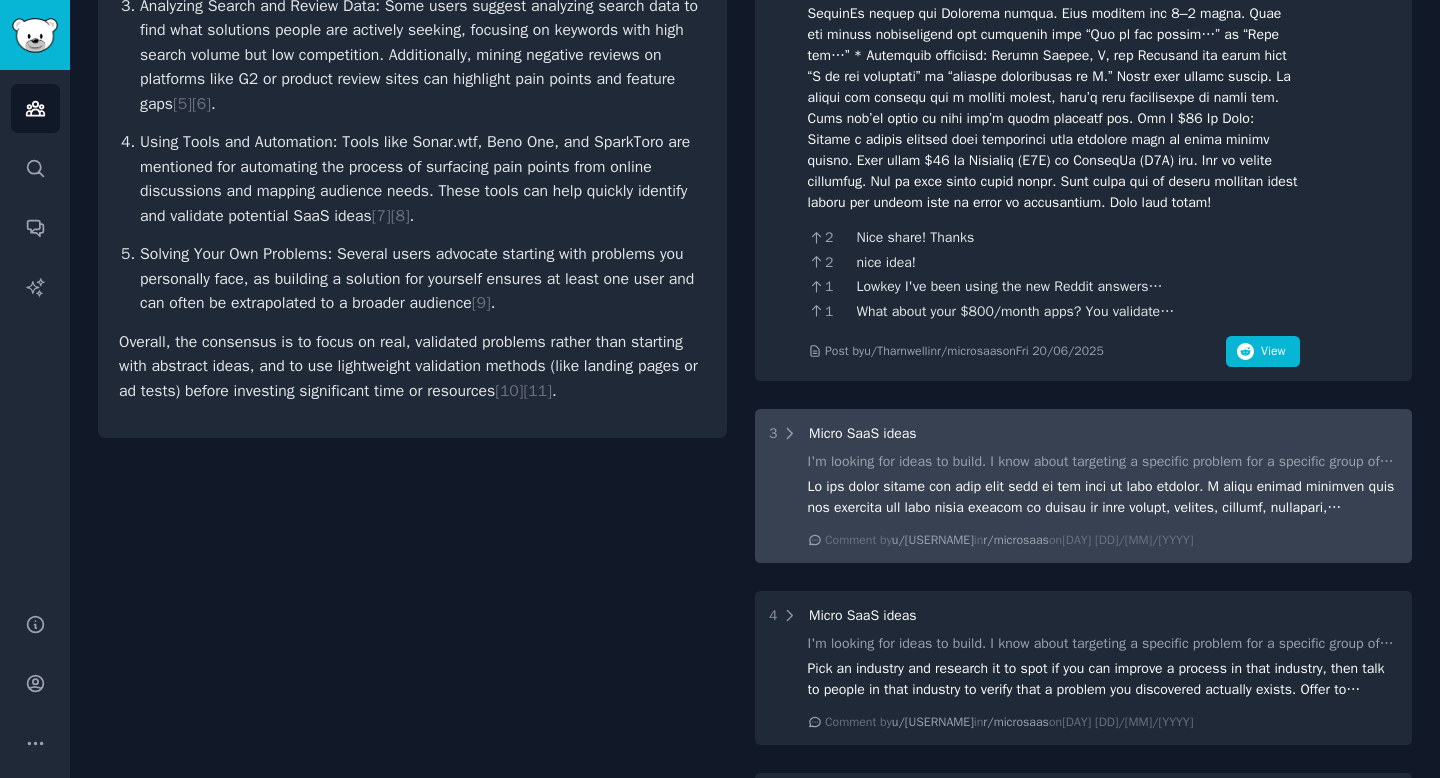 click on "Micro SaaS ideas" at bounding box center [863, 433] 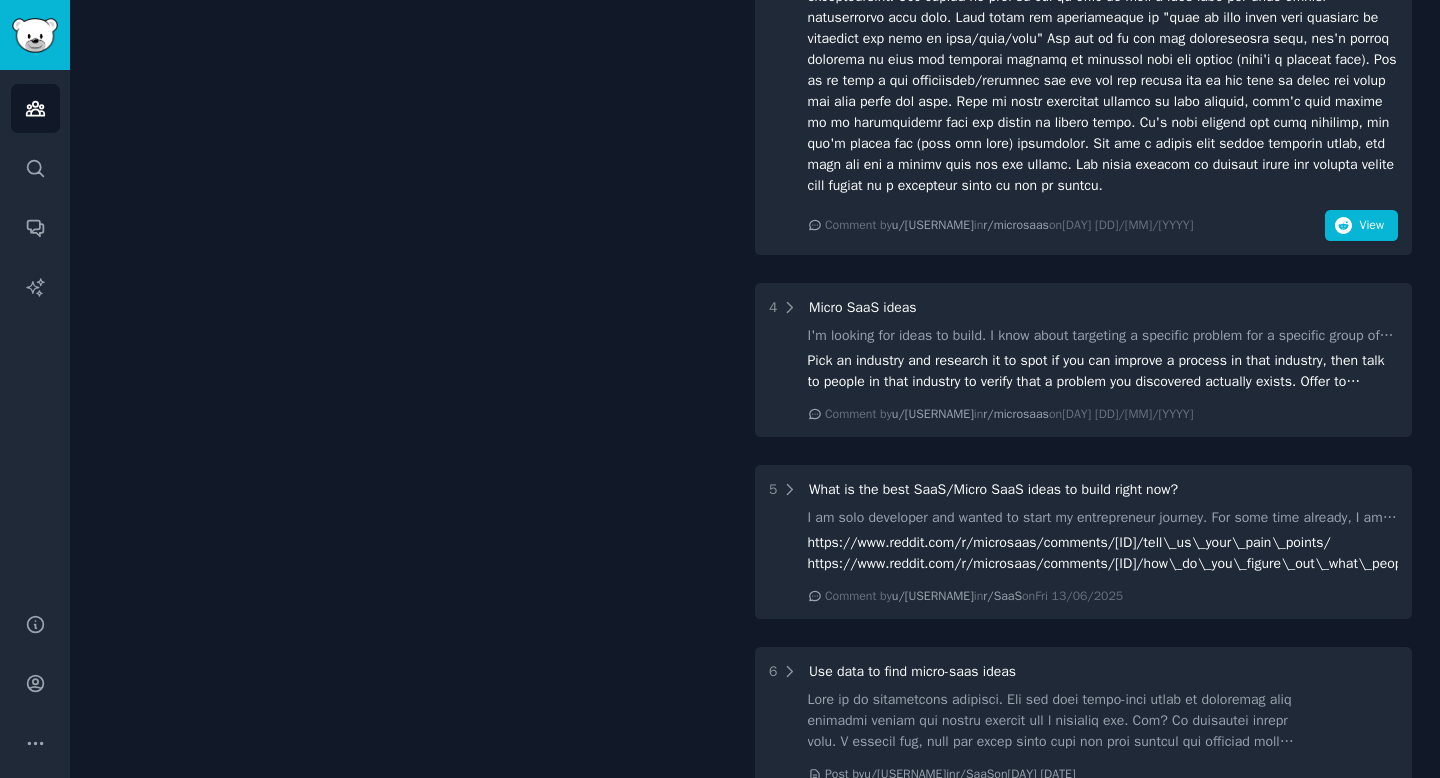scroll, scrollTop: 1357, scrollLeft: 0, axis: vertical 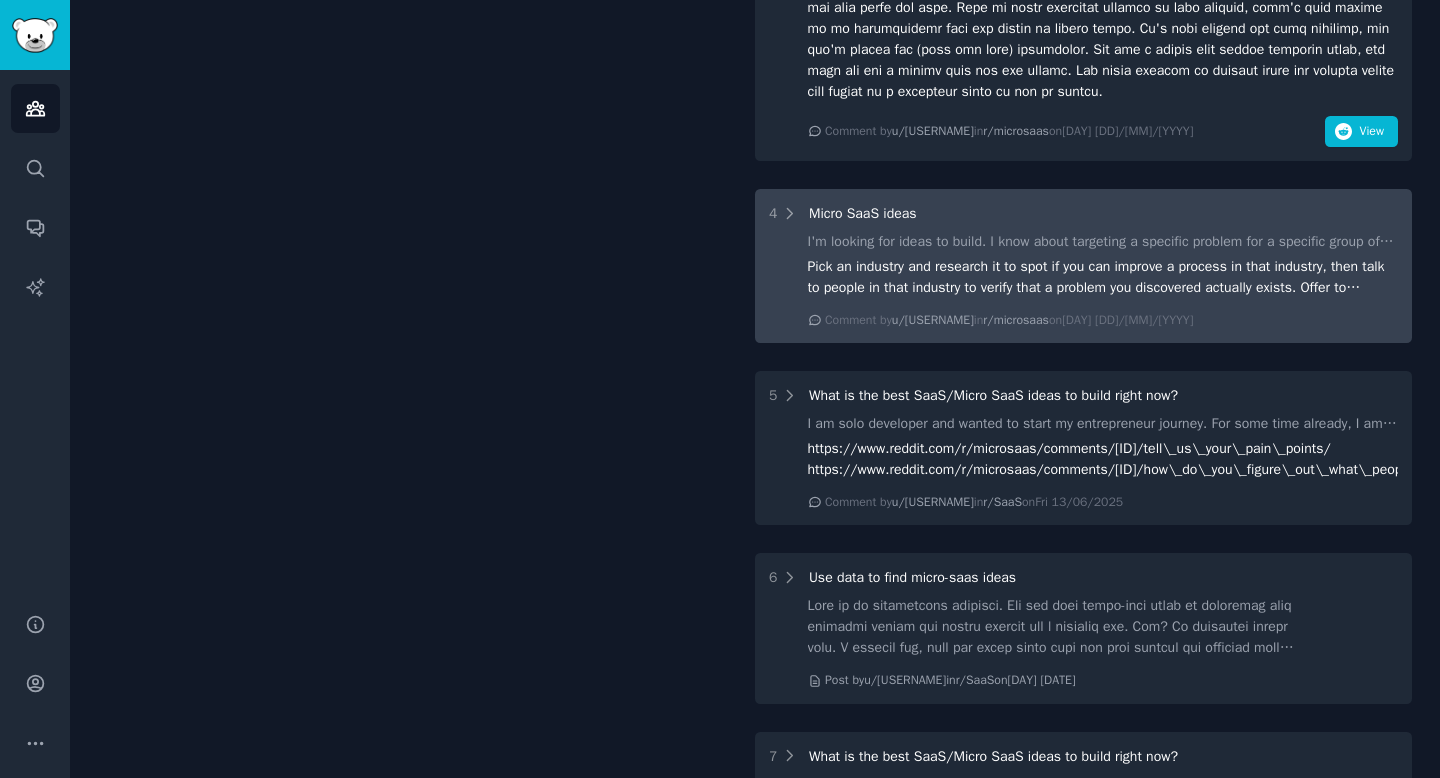 click on "I'm looking for ideas to build. I know about targeting a specific problem for a specific group of people, but I'm not sure how or where to find what the problems are.
Any tips on how to find ideas, or any ideas/problems that you personally would like solved? Pick an industry and research it to spot if you can improve a process in that industry, then talk to people in that industry to verify that a problem you discovered actually exists. Offer to improve this process this that group of people you spoke too.
That’s how’s it starts… Comment by  u/[USERNAME]  in  r/microsaas  on  [DAY] [MM]/[DD]/[YYYY]" at bounding box center (1103, 280) 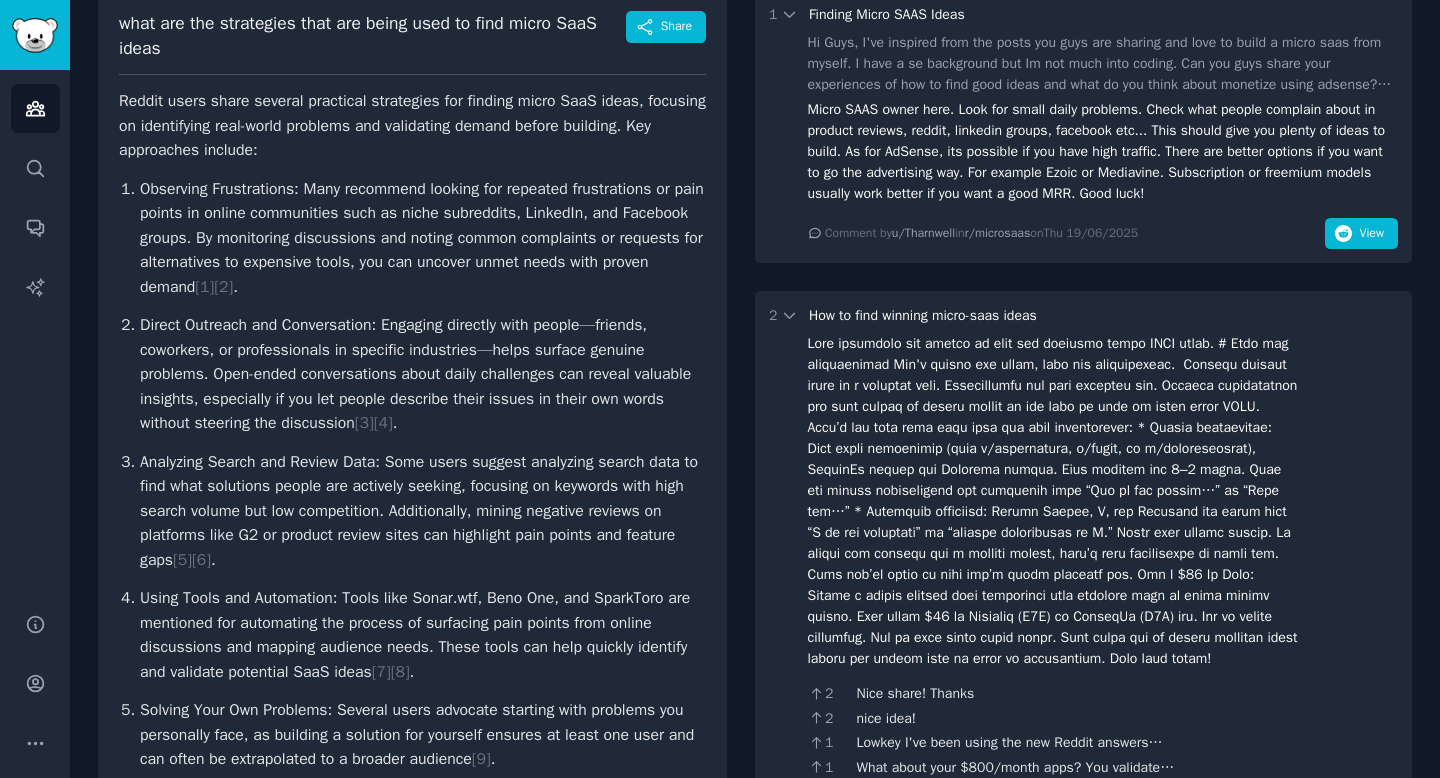 scroll, scrollTop: 0, scrollLeft: 0, axis: both 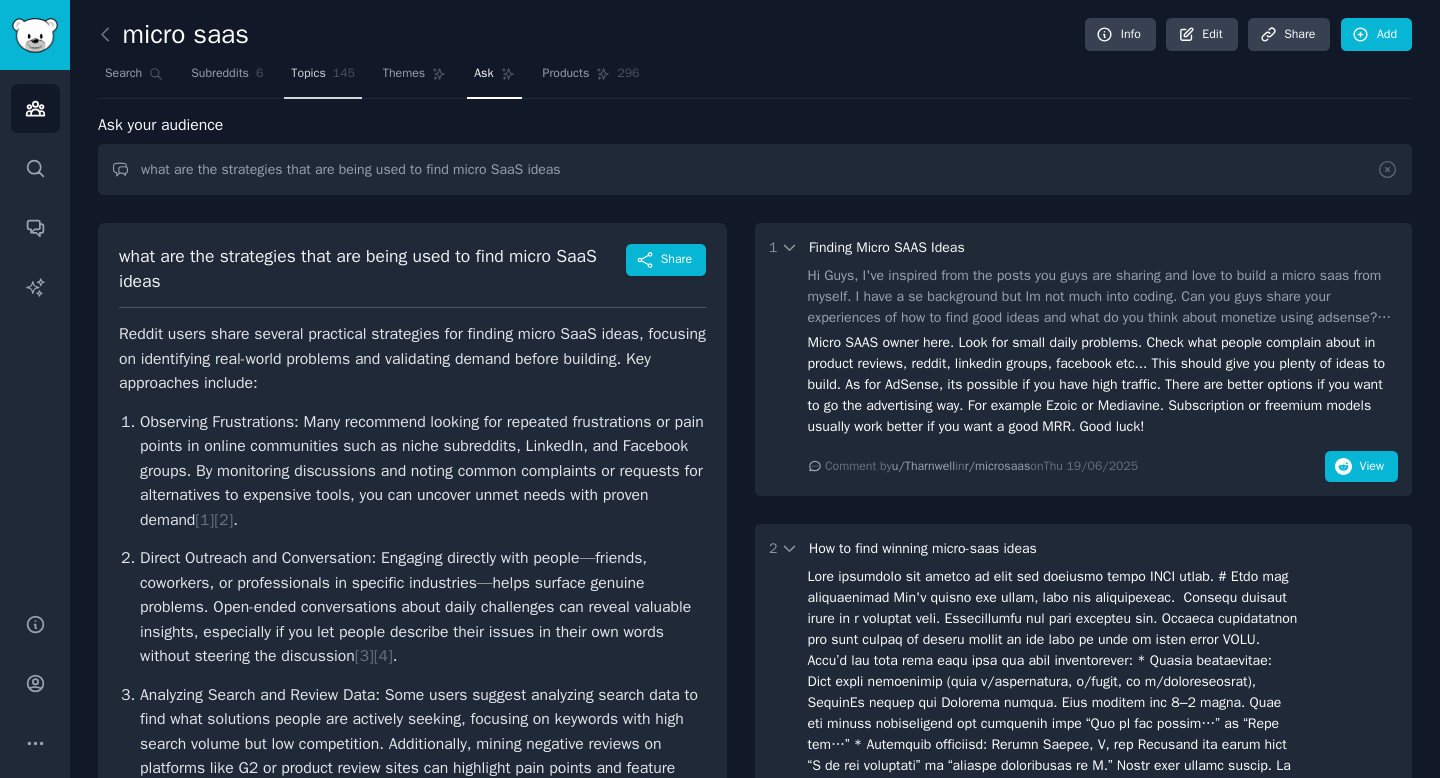 click on "Topics" at bounding box center (308, 74) 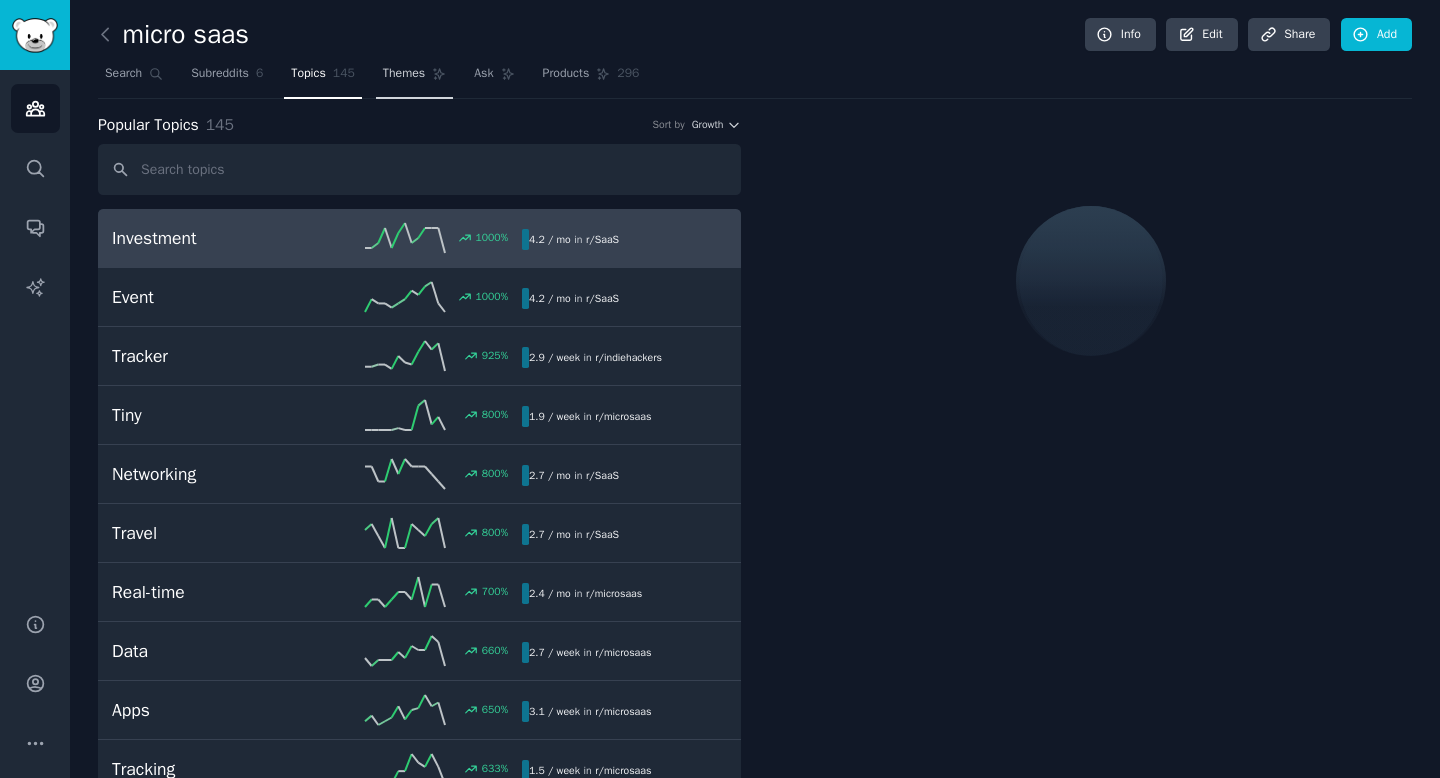click on "Themes" at bounding box center (404, 74) 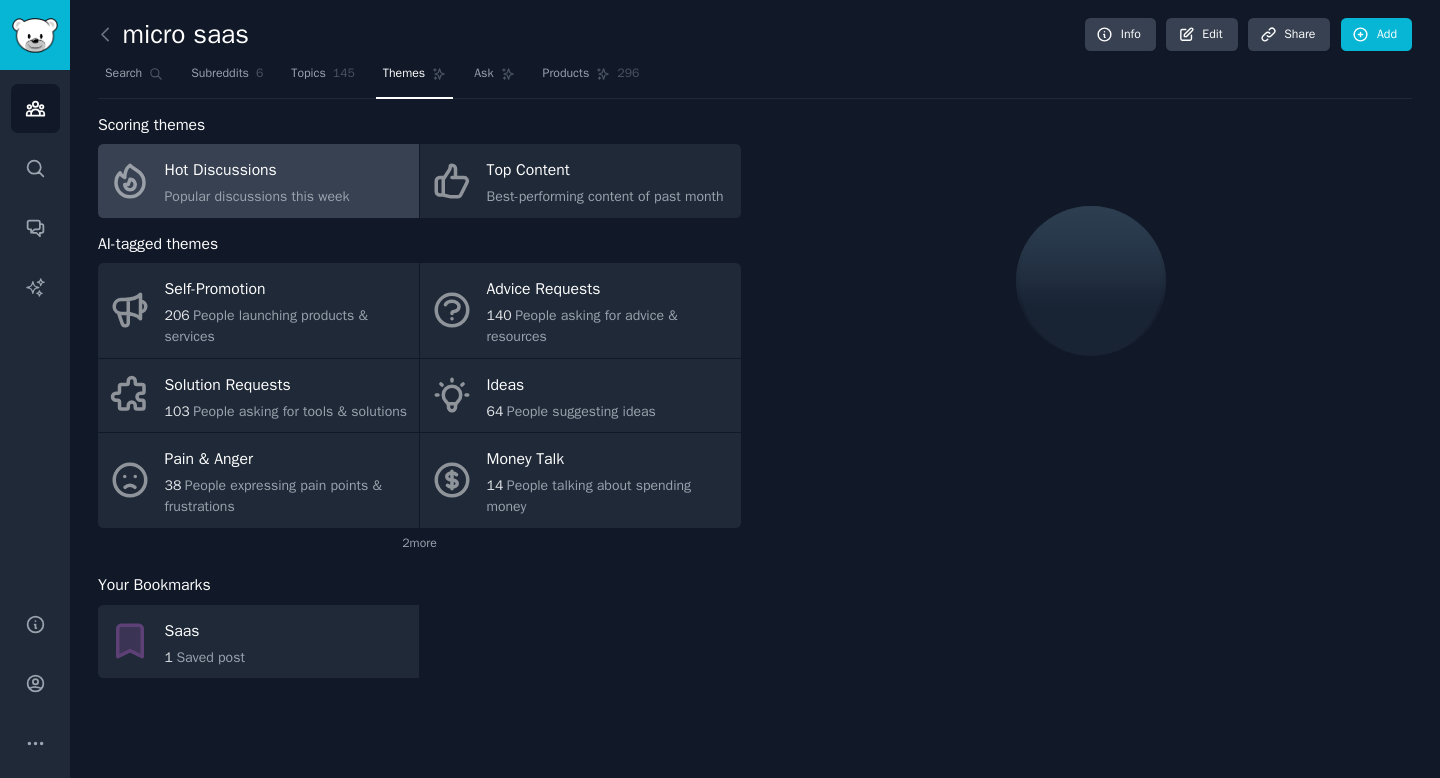 click on "Popular discussions this week" 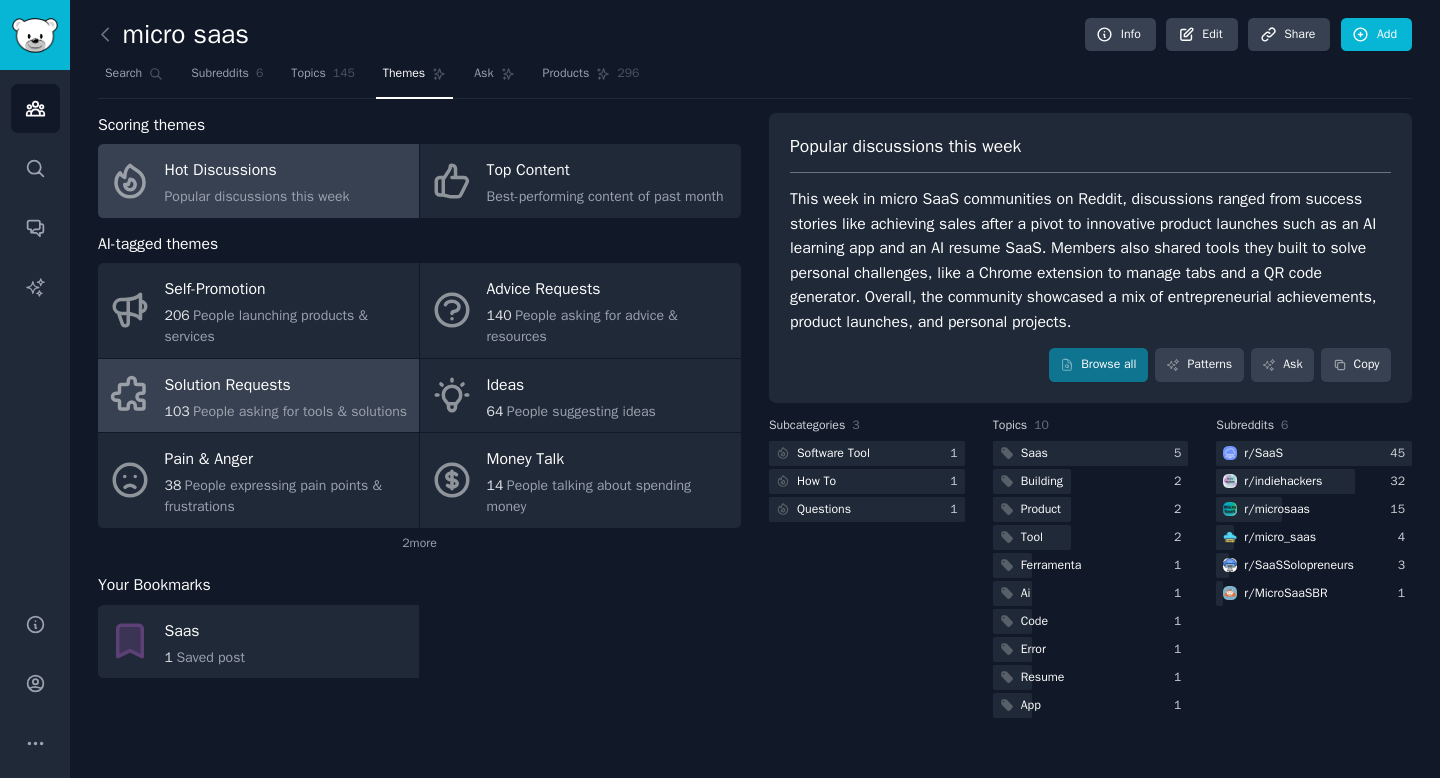 click on "People asking for tools & solutions" at bounding box center [300, 411] 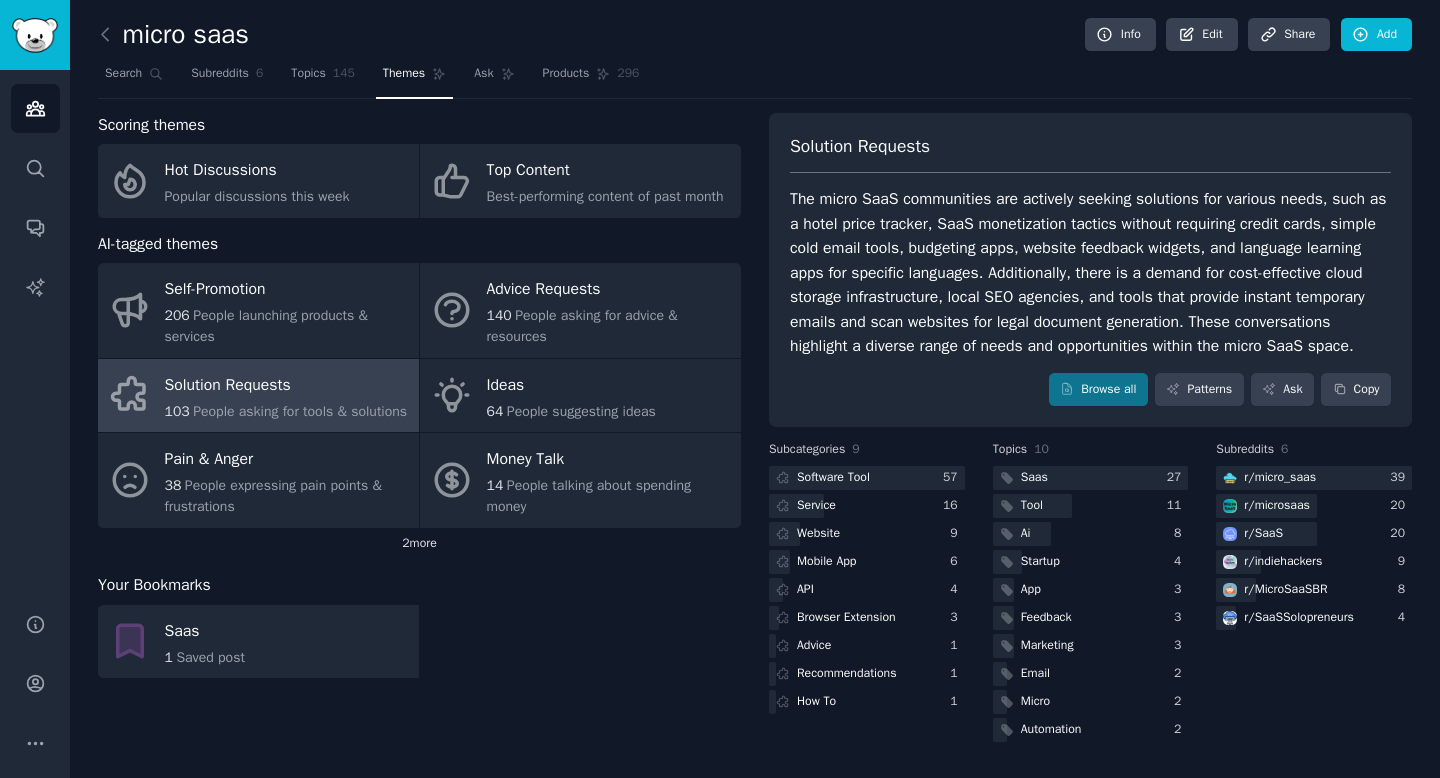 click on "2  more" 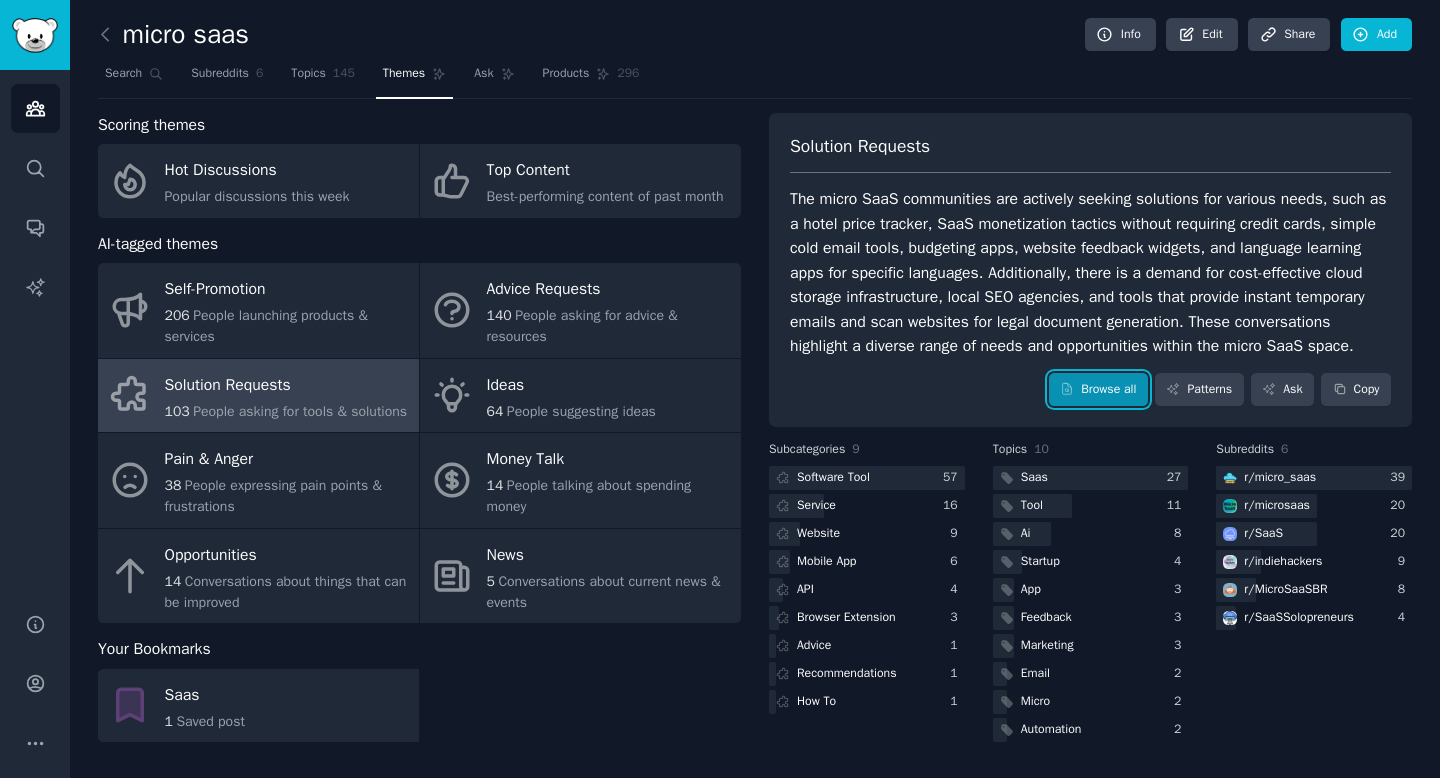 click on "Browse all" at bounding box center (1098, 390) 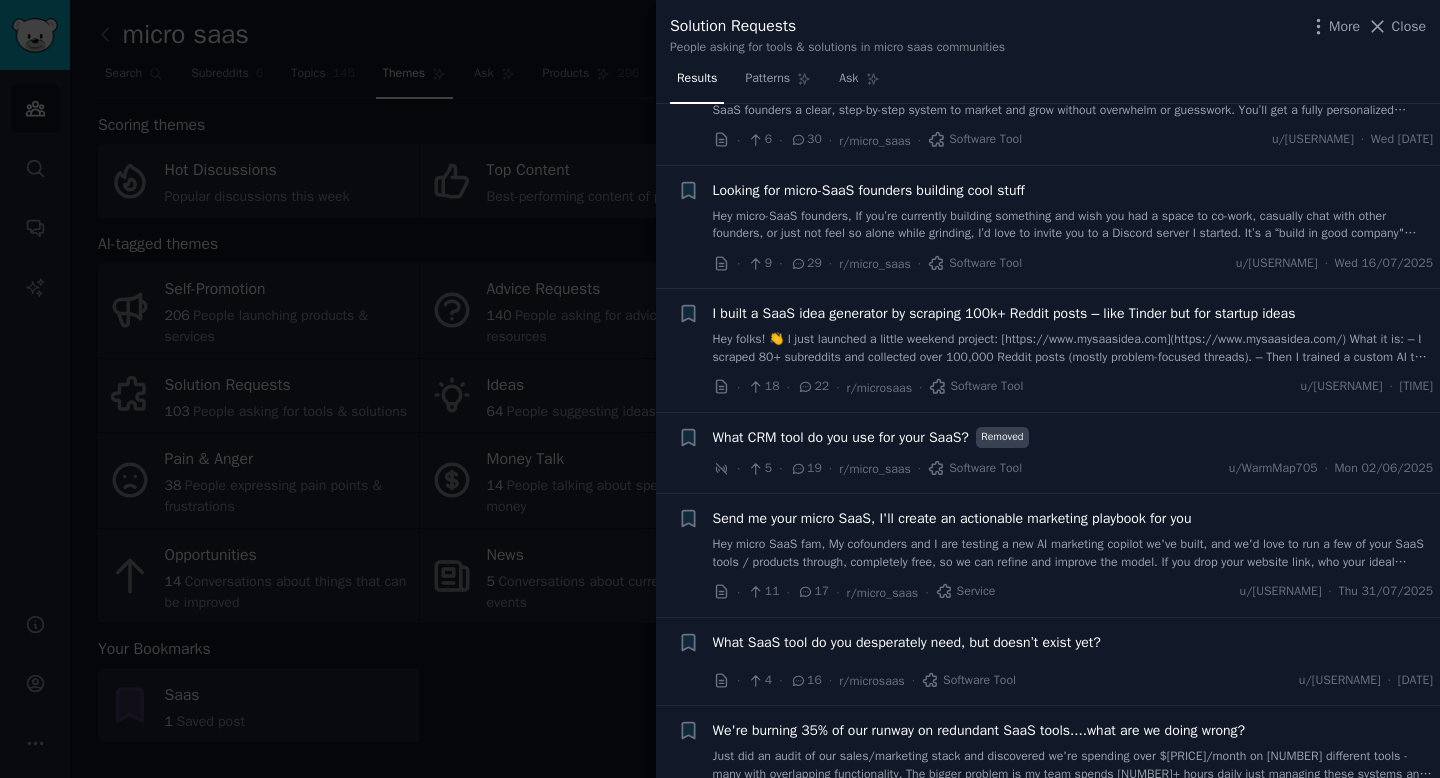 scroll, scrollTop: 95, scrollLeft: 0, axis: vertical 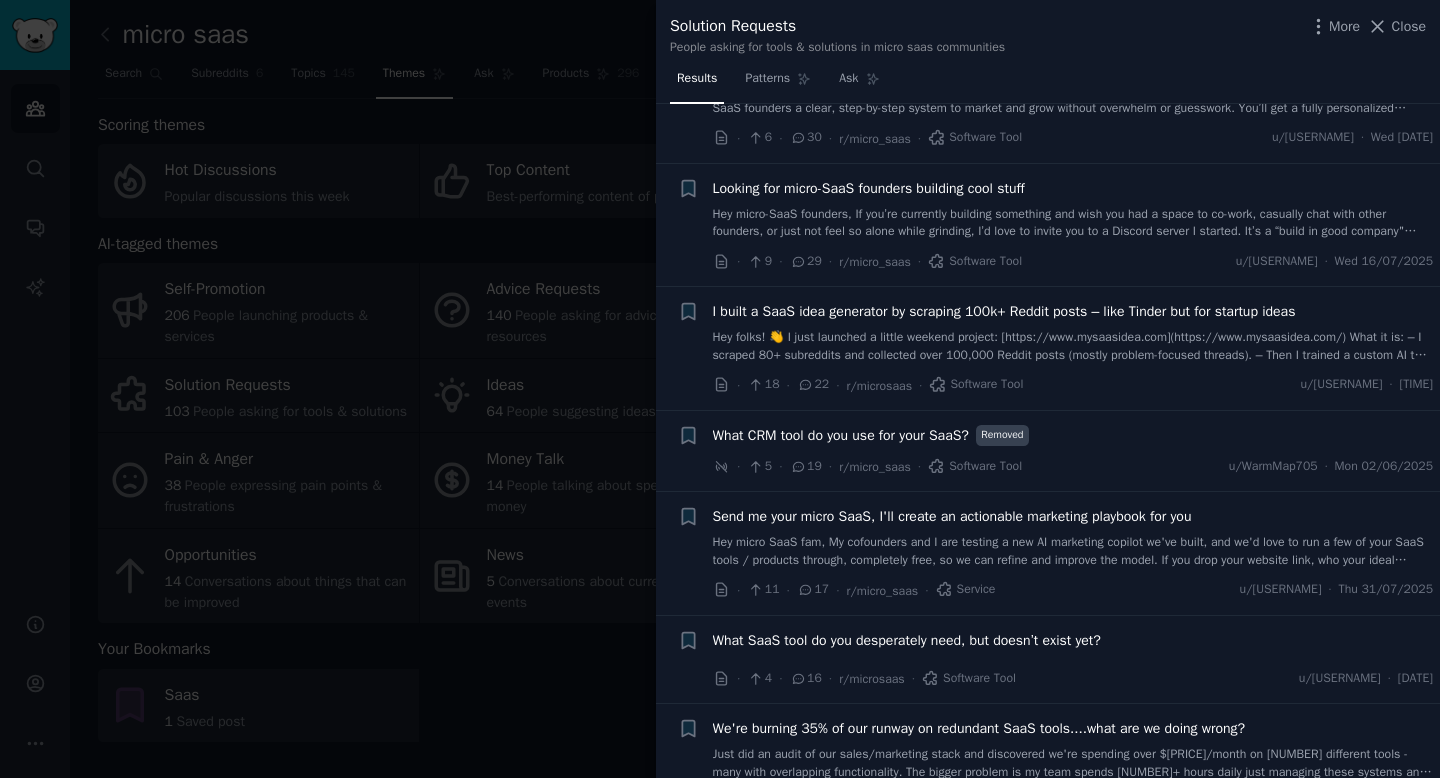 click on "I built a SaaS idea generator by scraping 100k+ Reddit posts – like Tinder but for startup ideas" at bounding box center [1073, 332] 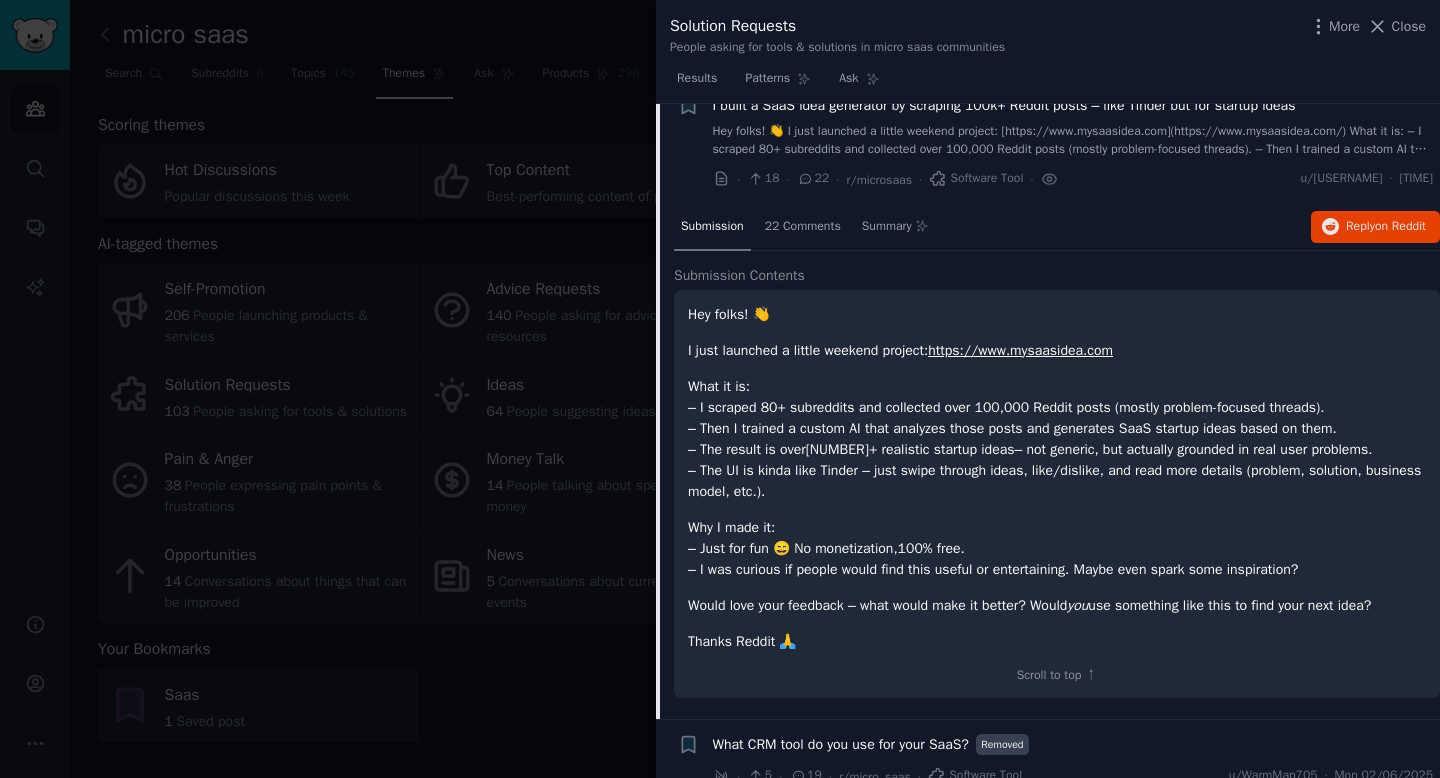 scroll, scrollTop: 302, scrollLeft: 0, axis: vertical 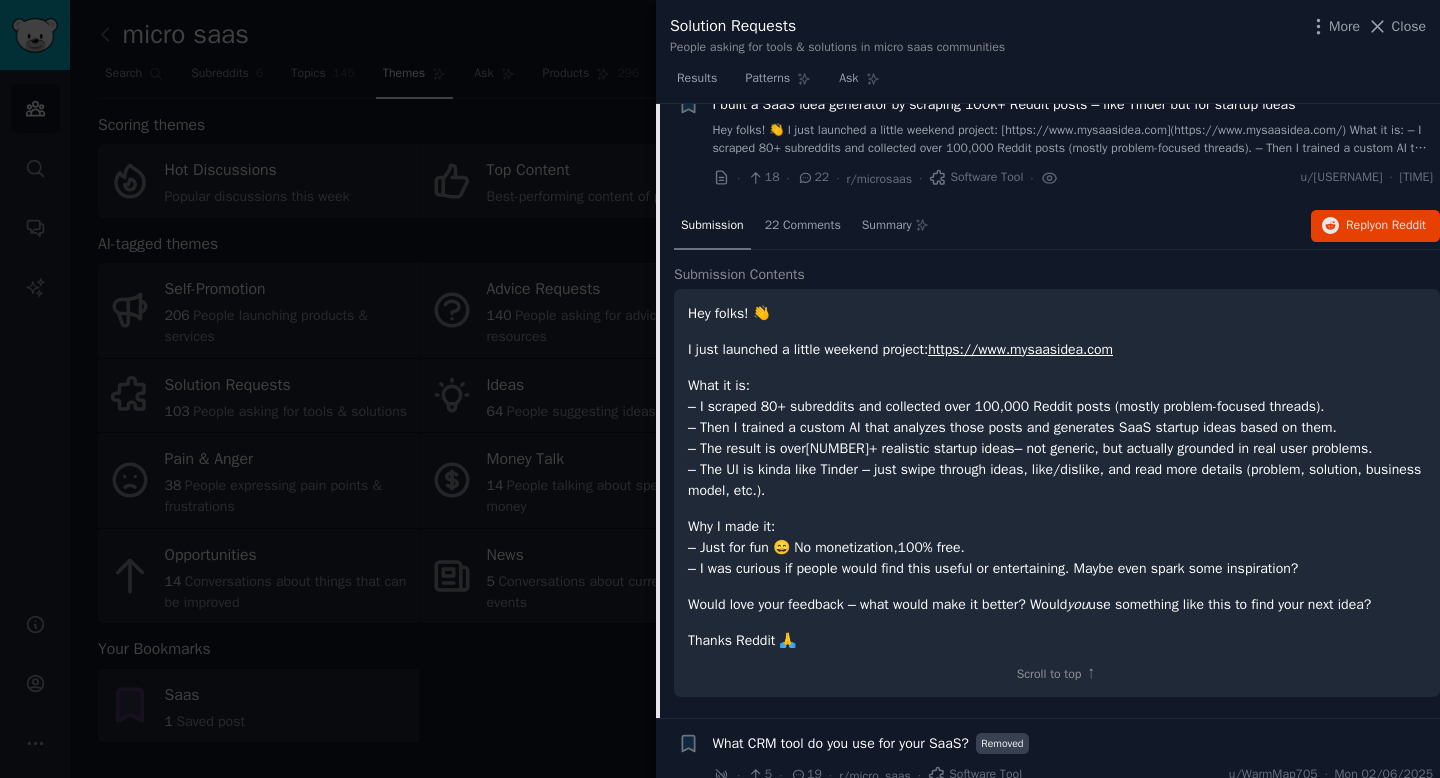 click on "https://www.mysaasidea.com" at bounding box center [1020, 349] 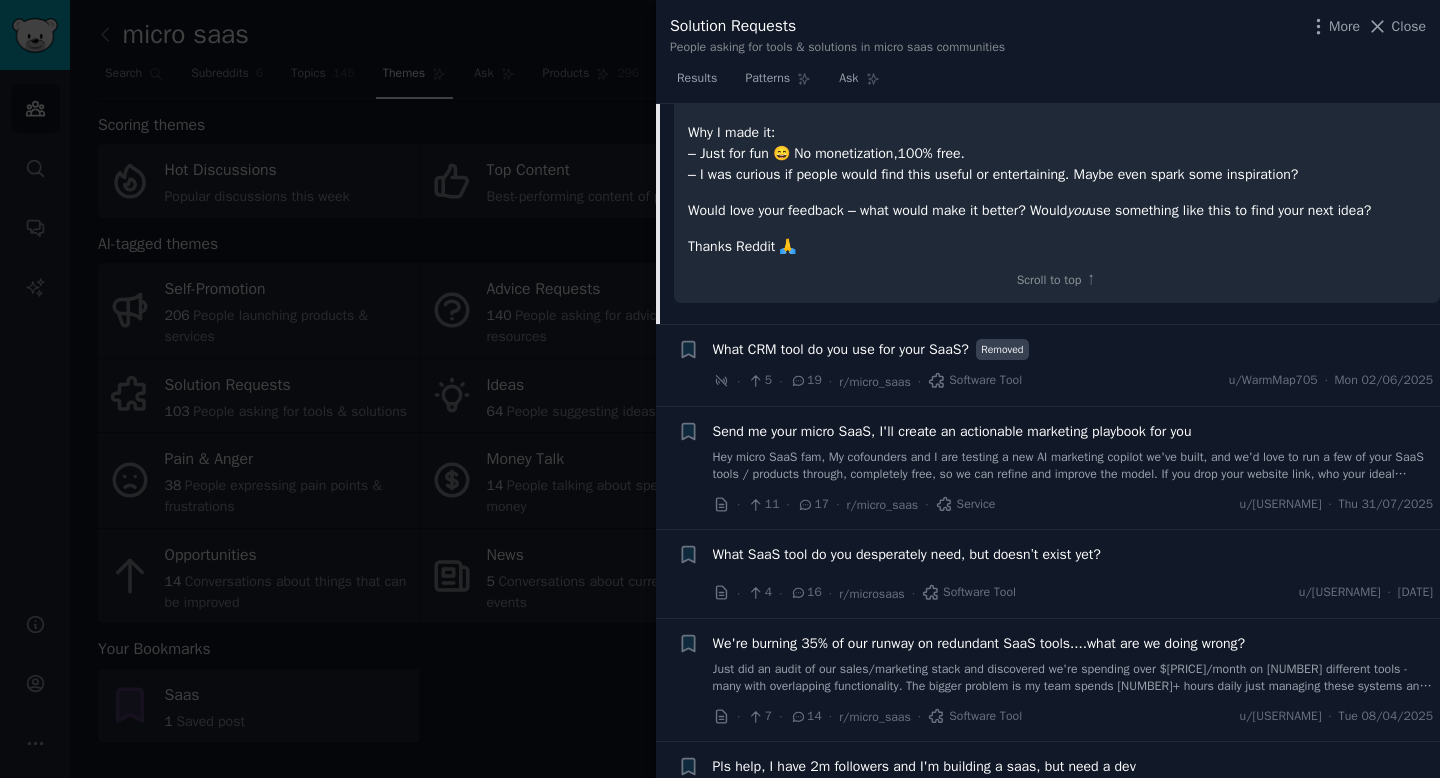 scroll, scrollTop: 728, scrollLeft: 0, axis: vertical 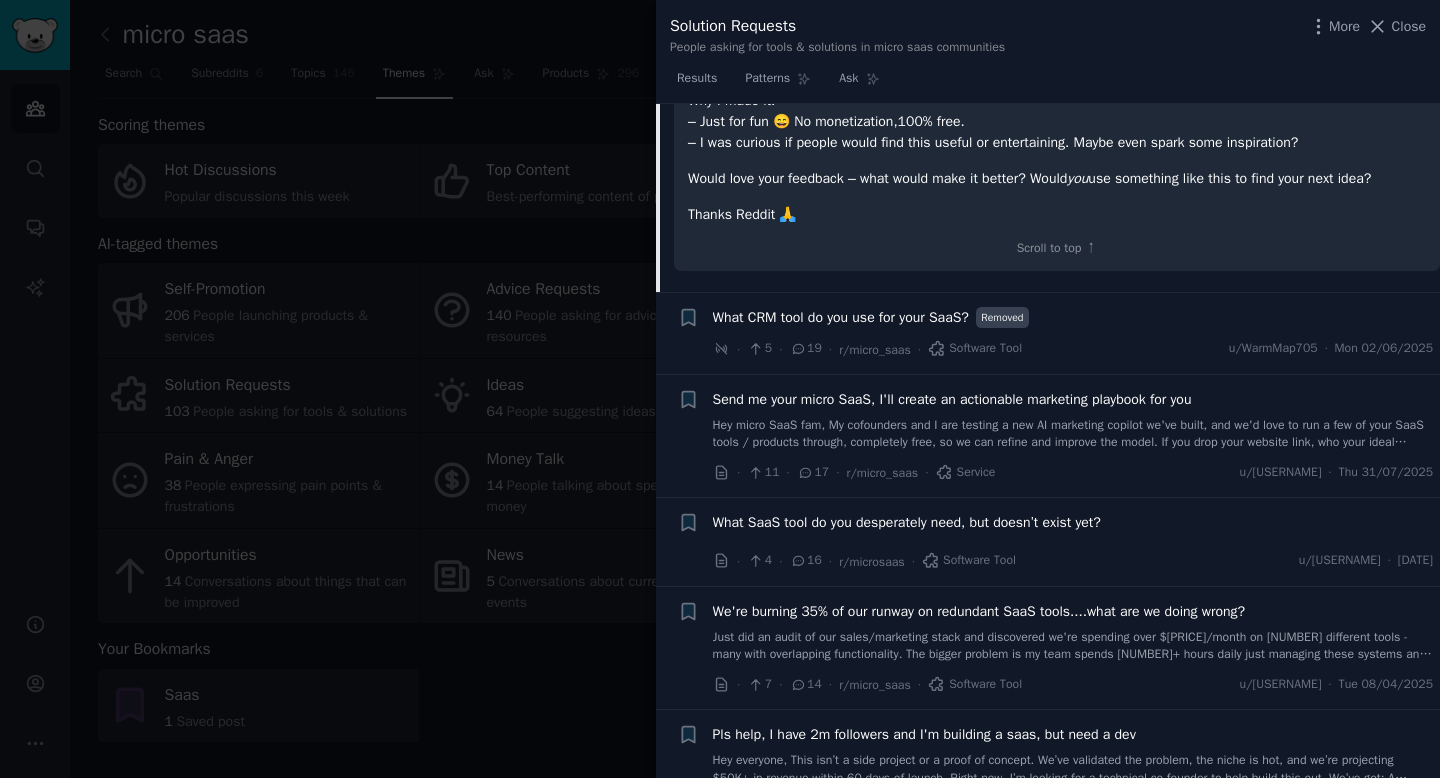 click on "Software Tool u/[USERNAME] · Mon [DATE]" at bounding box center [1073, 333] 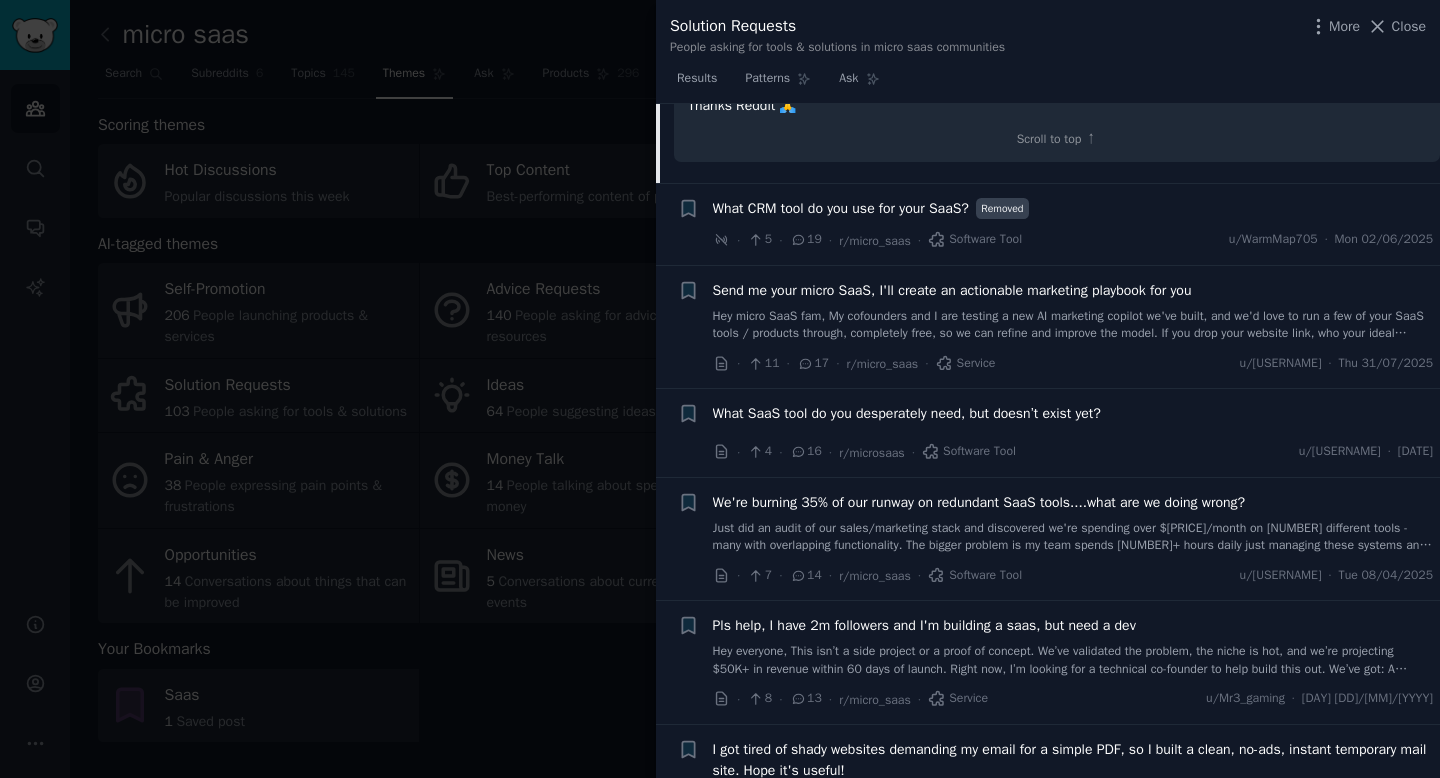 click on "Send me your micro SaaS, I'll create an actionable marketing playbook for you Hey micro SaaS fam,
My cofounders and I are testing a new AI marketing copilot we've built, and we'd love to run a few of your SaaS tools / products through, completely free, so we can refine and improve the model.
If you drop your website link, who your ideal customer is, and anything you’ve done so far to market it, we’ll run everything through our AI system and give you a tailored, actionable marketing playbook.
The model is frankly starting to get really cracked at marketing. Excited to see how much it can help you guys :)" at bounding box center [1073, 311] 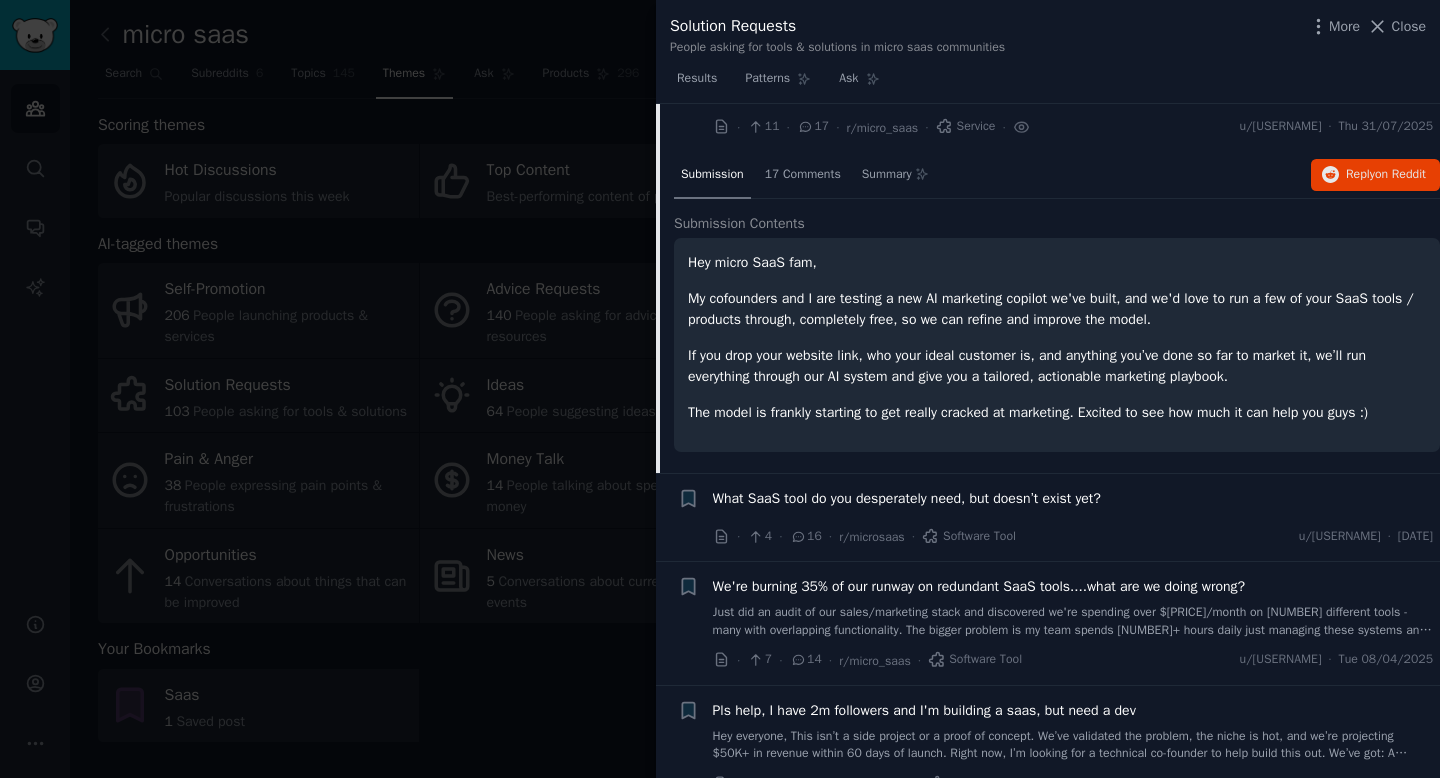 scroll, scrollTop: 748, scrollLeft: 0, axis: vertical 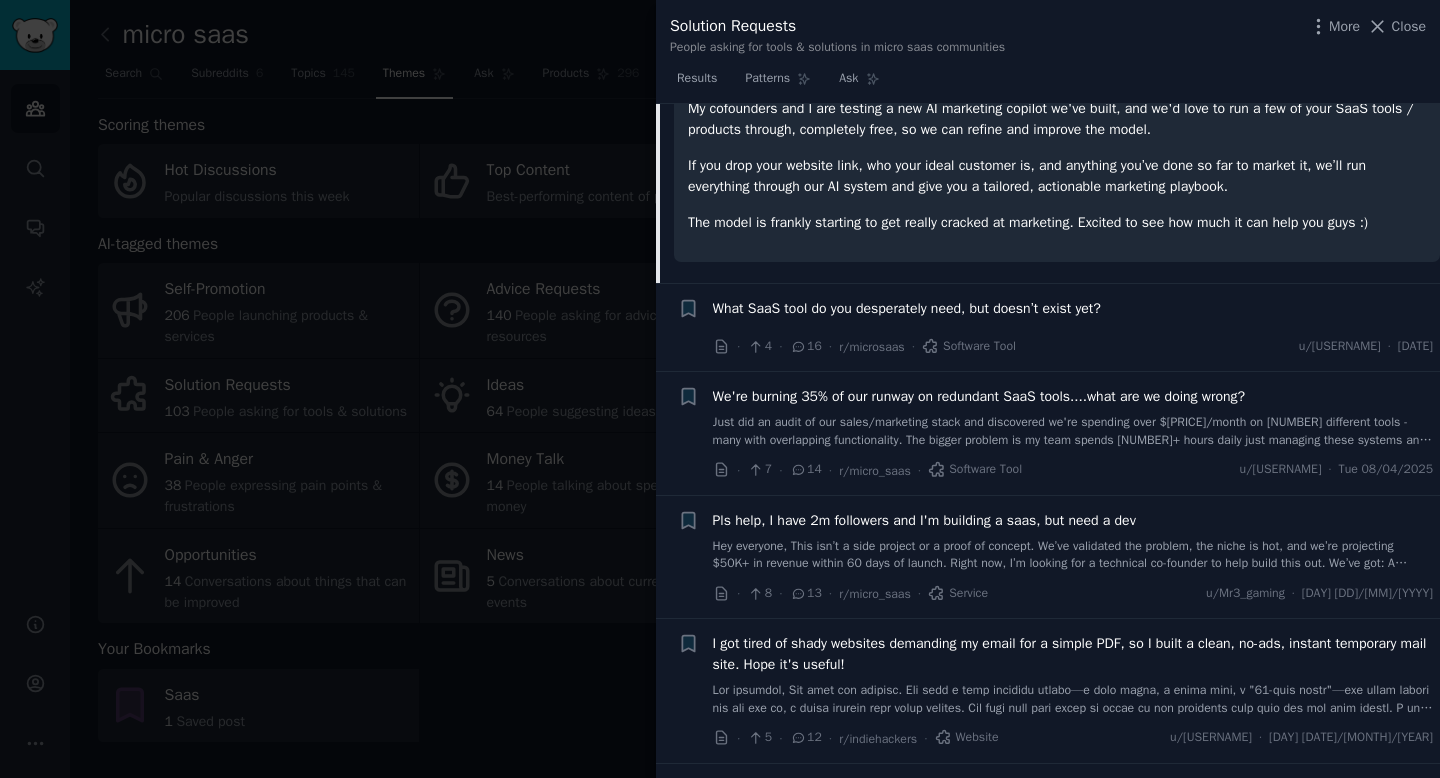 click on "What SaaS tool do you desperately need, but doesn’t exist yet?" at bounding box center [907, 308] 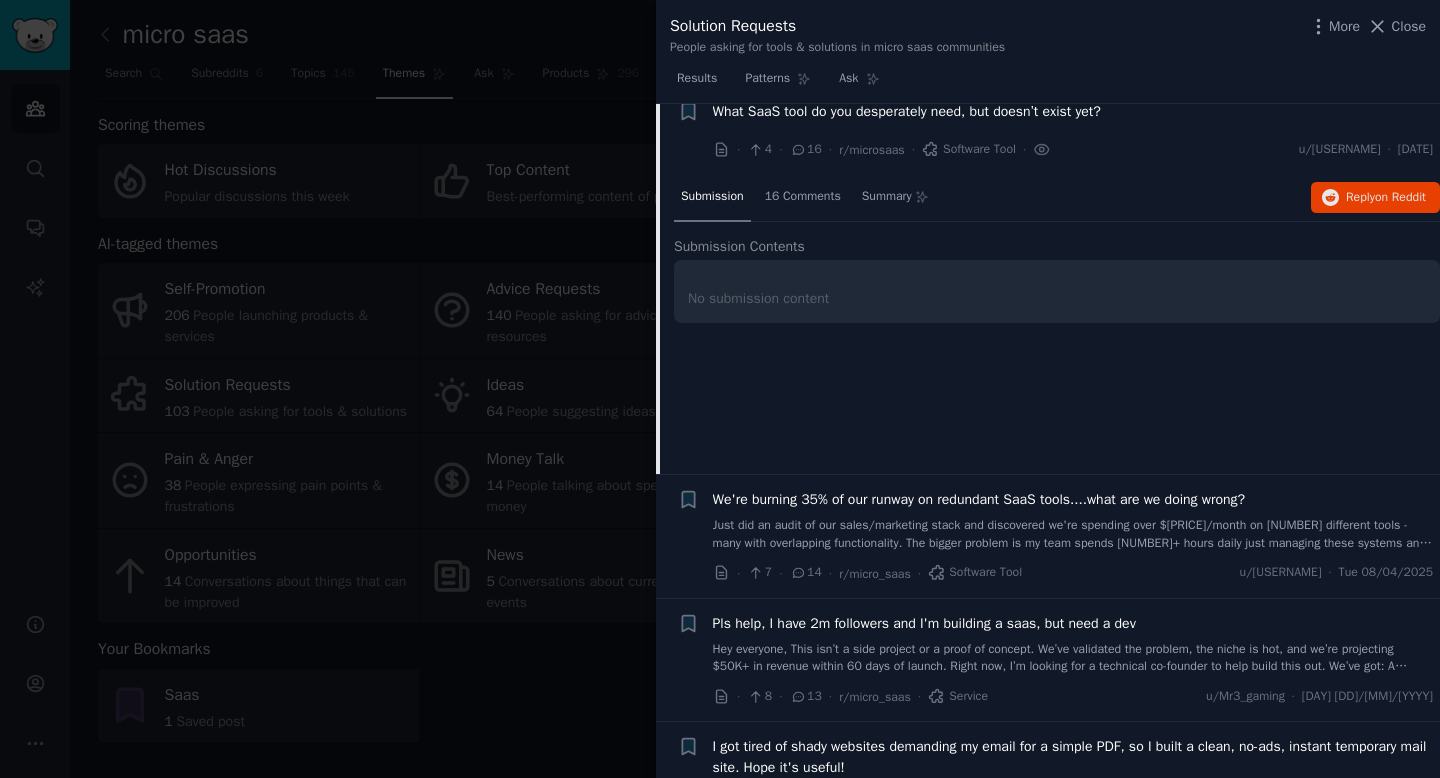 scroll, scrollTop: 630, scrollLeft: 0, axis: vertical 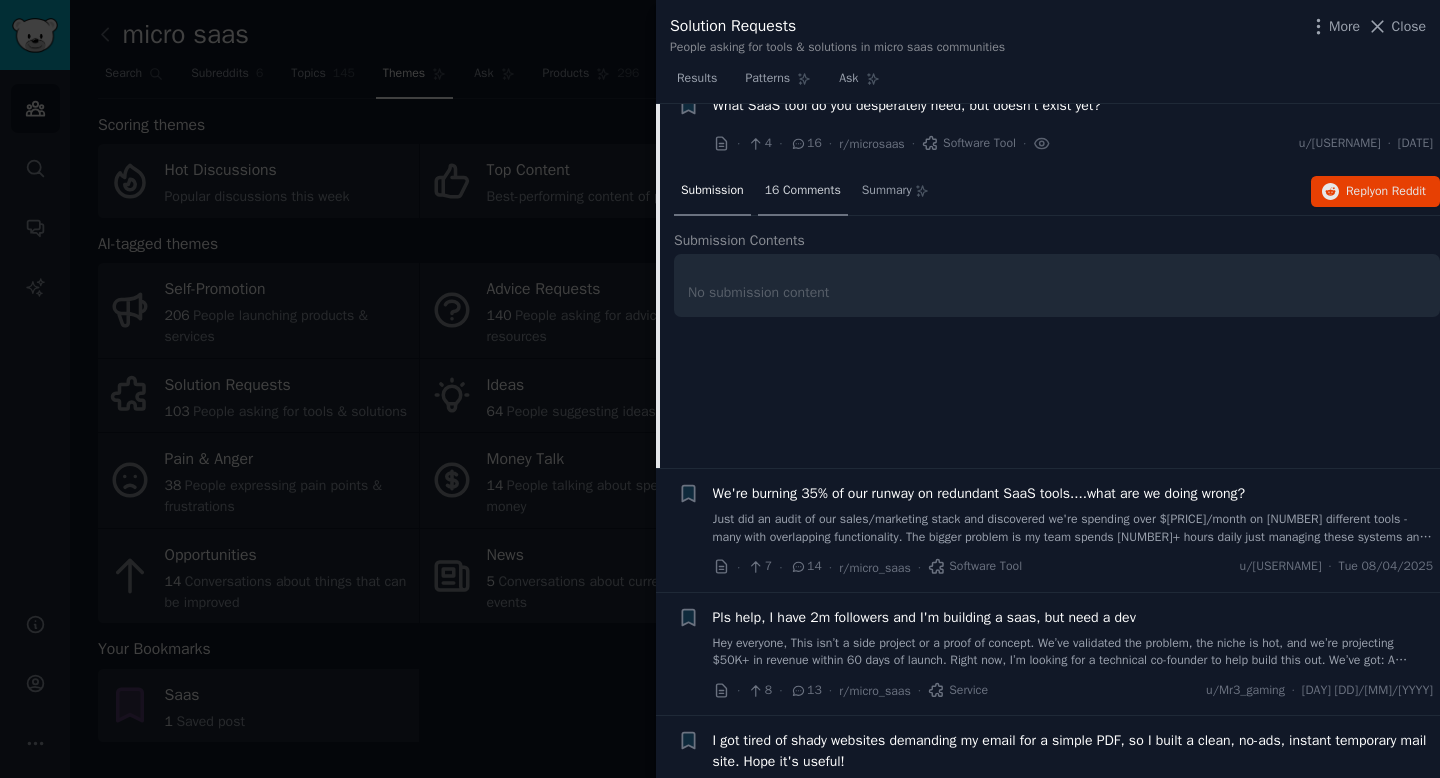 click on "16 Comments" at bounding box center (803, 191) 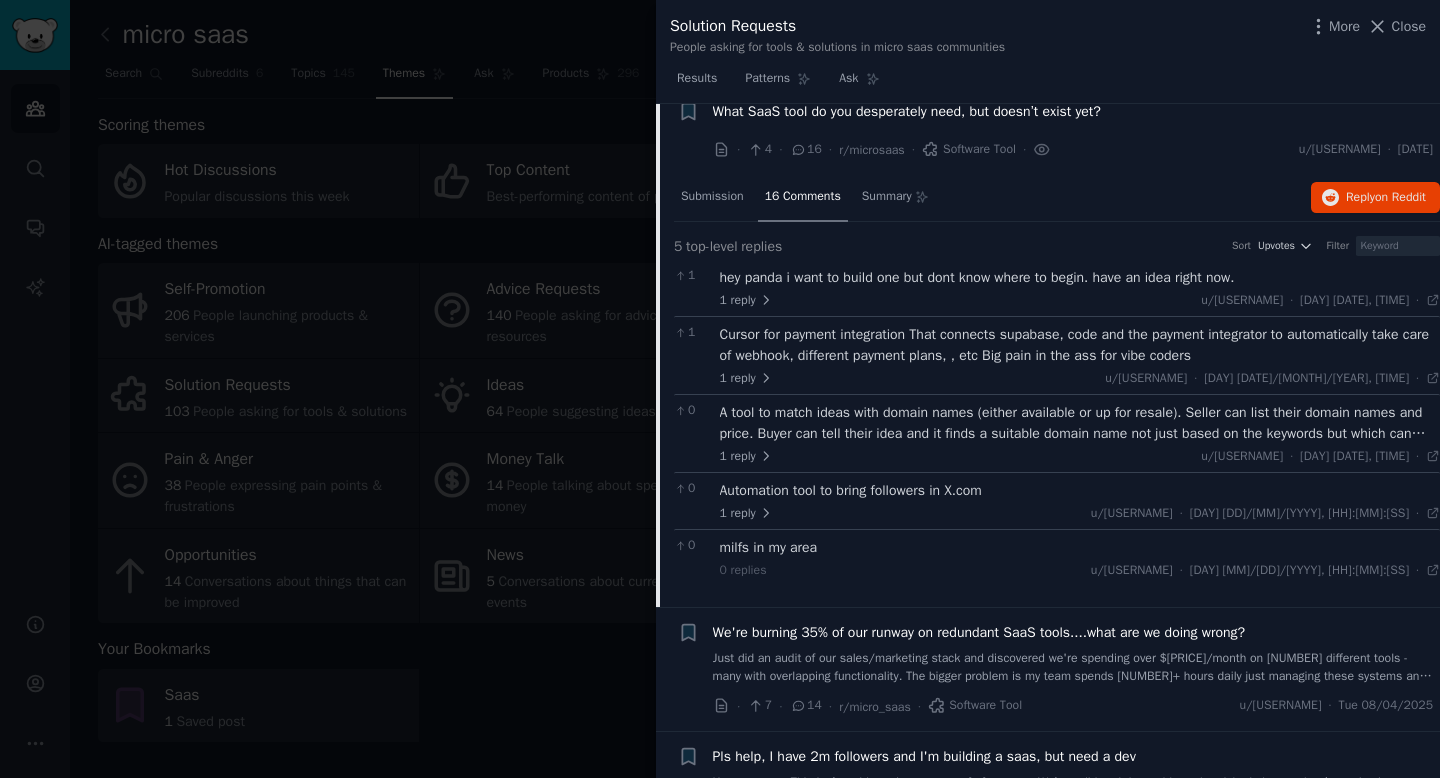 scroll, scrollTop: 621, scrollLeft: 0, axis: vertical 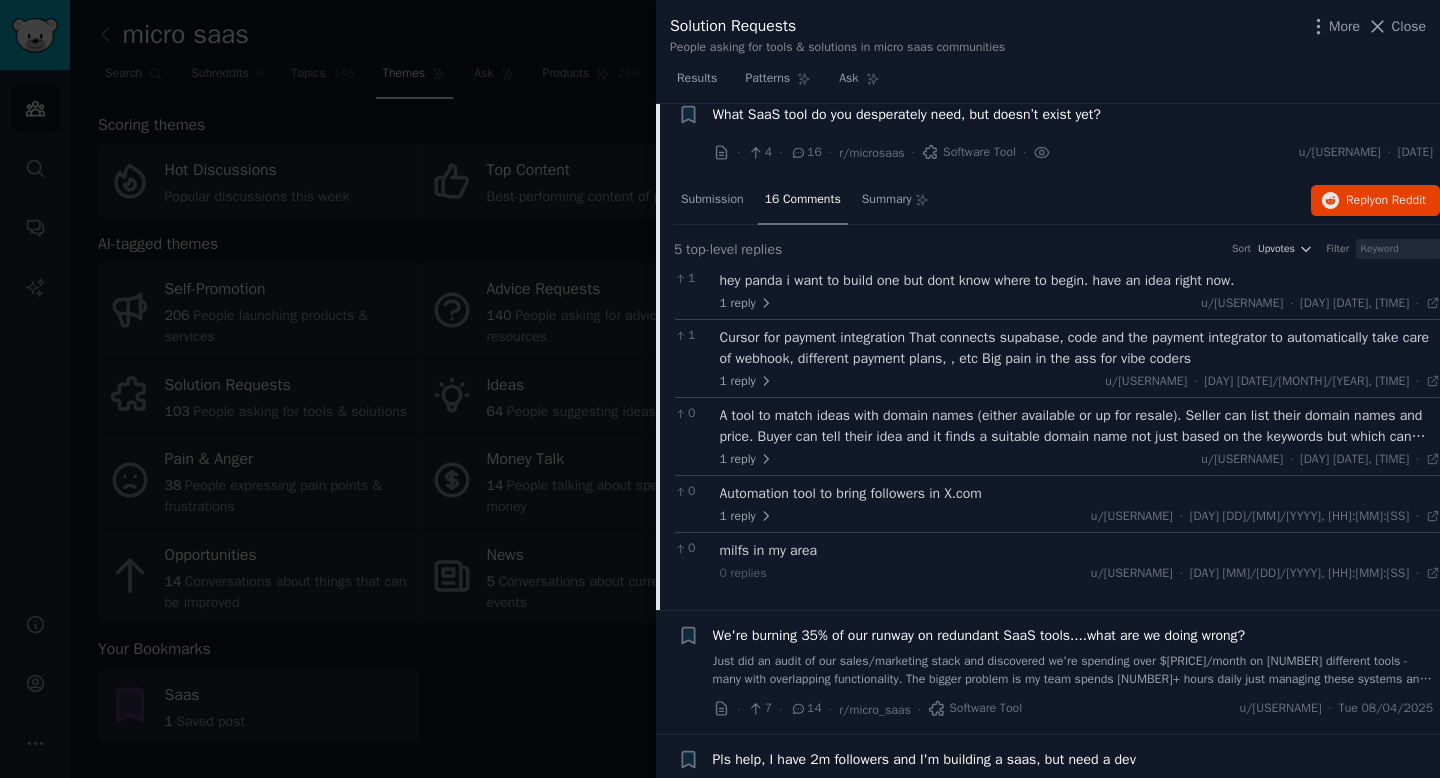 click on "Cursor for payment integration
That connects supabase, code and the payment integrator to automatically take care of webhook, different payment plans, , etc
Big pain in the ass for vibe coders 1   reply u/[USERNAME] · [DAY] [DATE]/[MONTH]/[YEAR], [TIME] [DAY] [DATE]/[MONTH]/[YEAR] ·" at bounding box center [1080, 358] 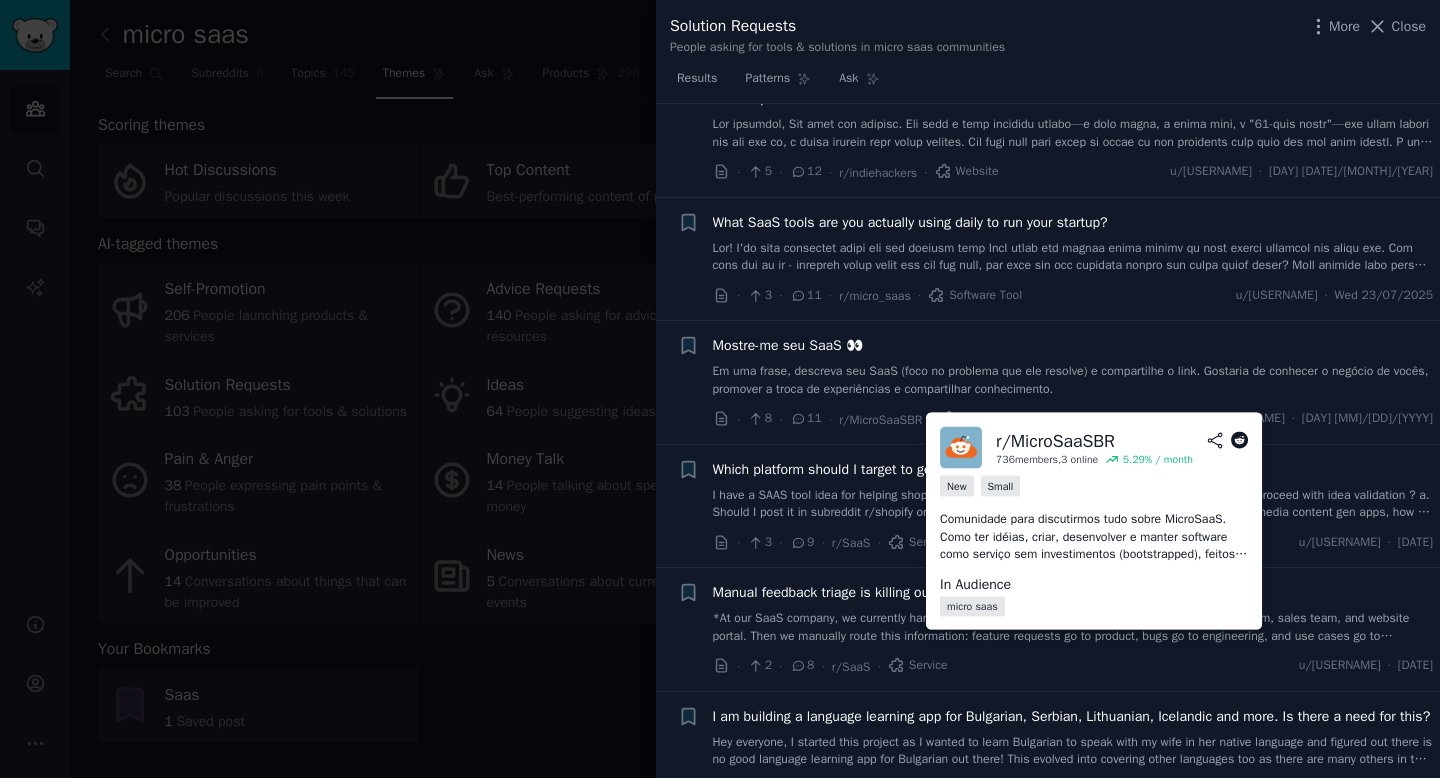scroll, scrollTop: 1430, scrollLeft: 0, axis: vertical 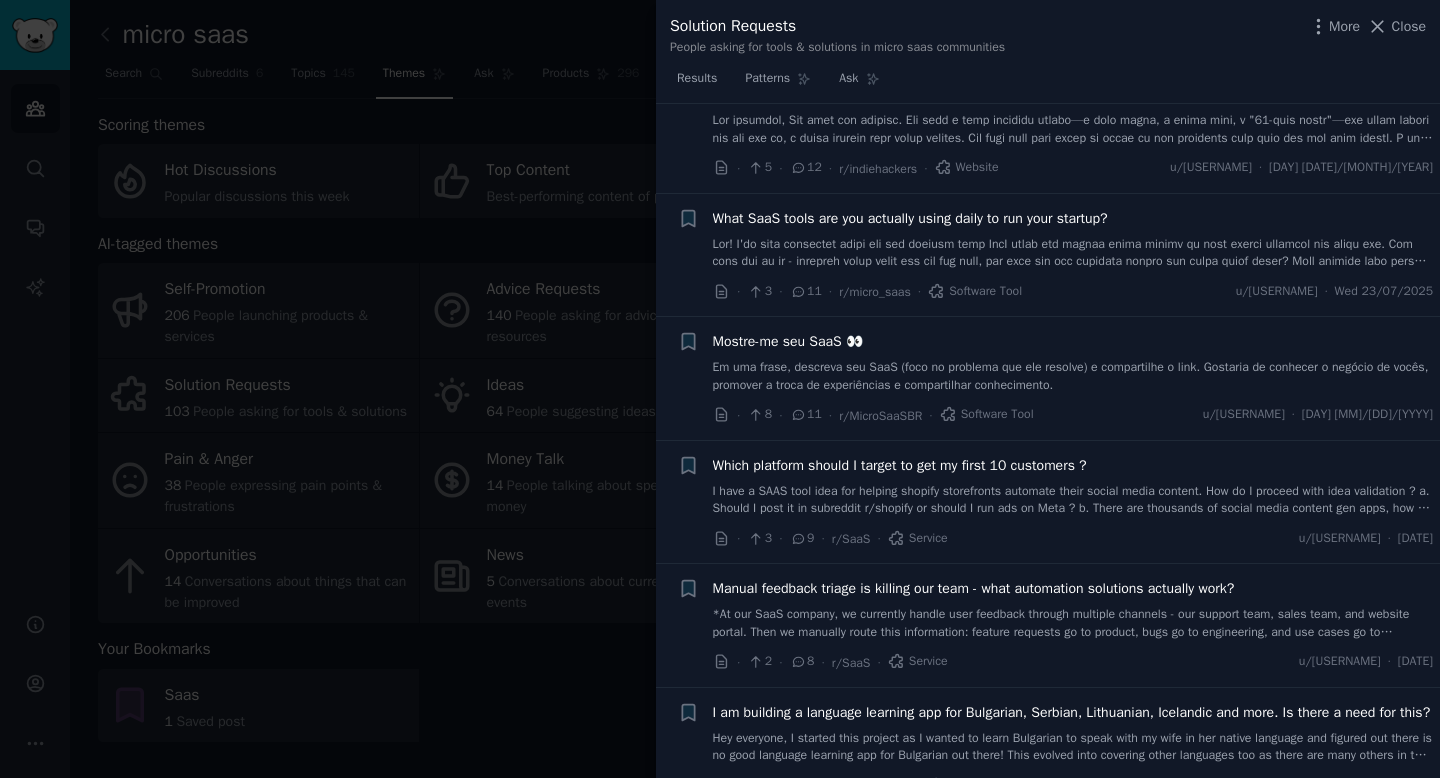 click at bounding box center (720, 389) 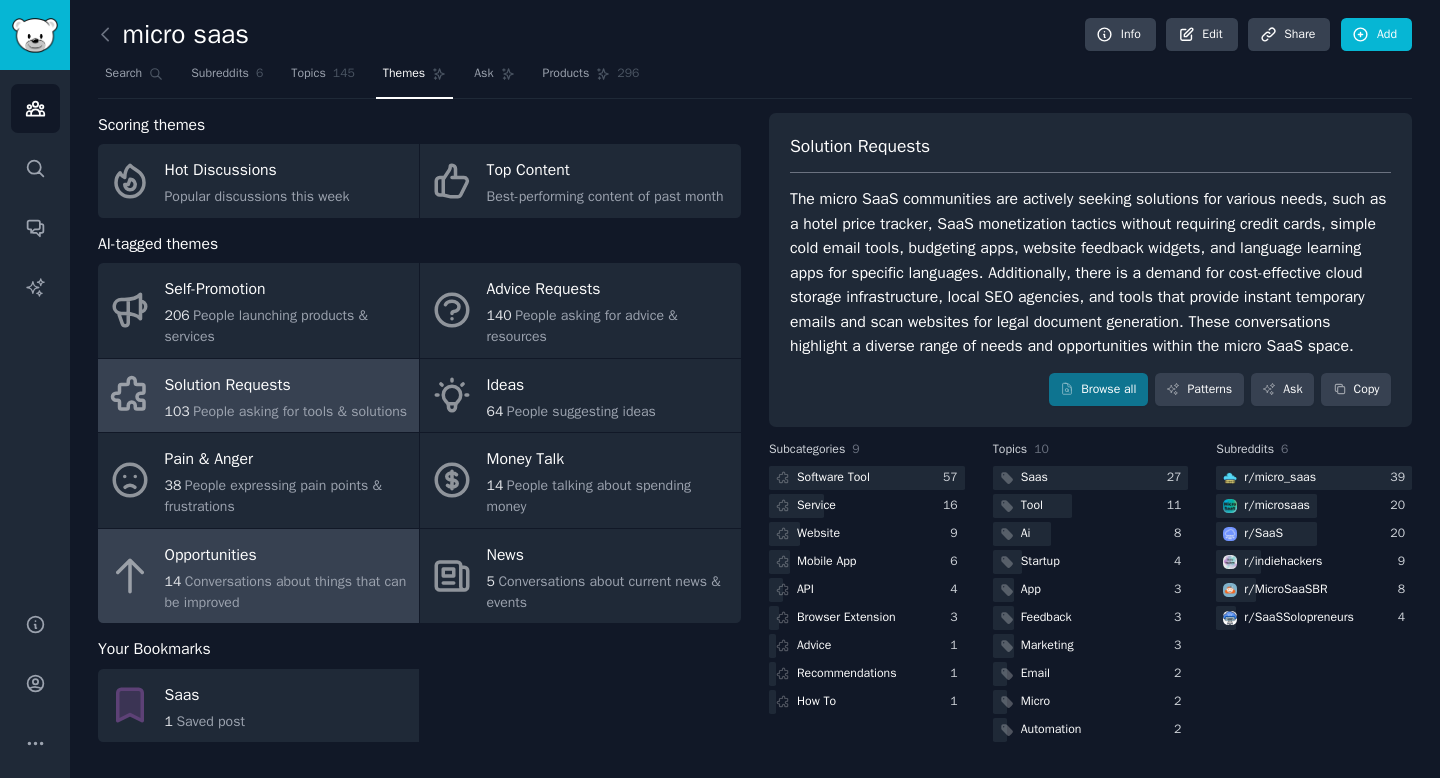 click on "Conversations about things that can be improved" at bounding box center (286, 592) 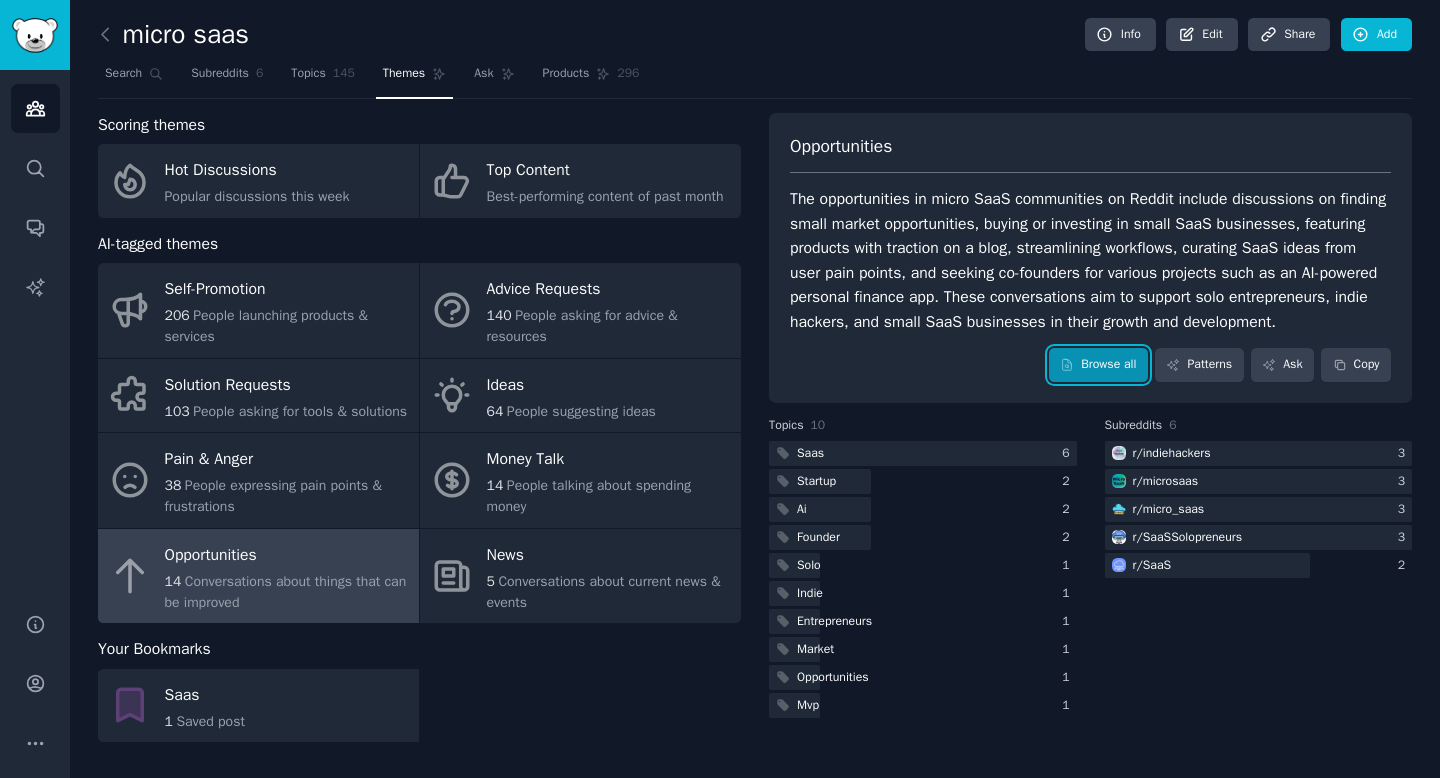 click on "Browse all" at bounding box center (1098, 365) 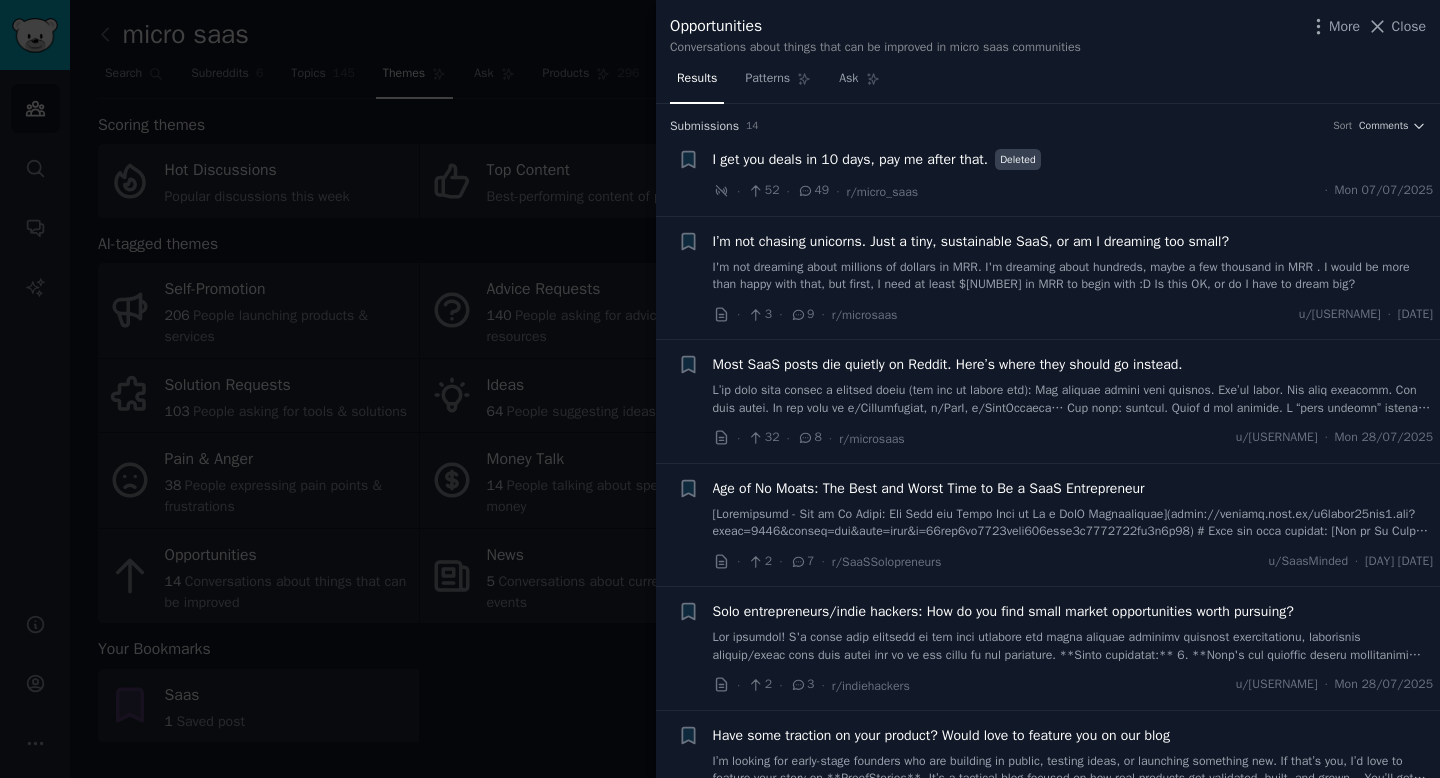click 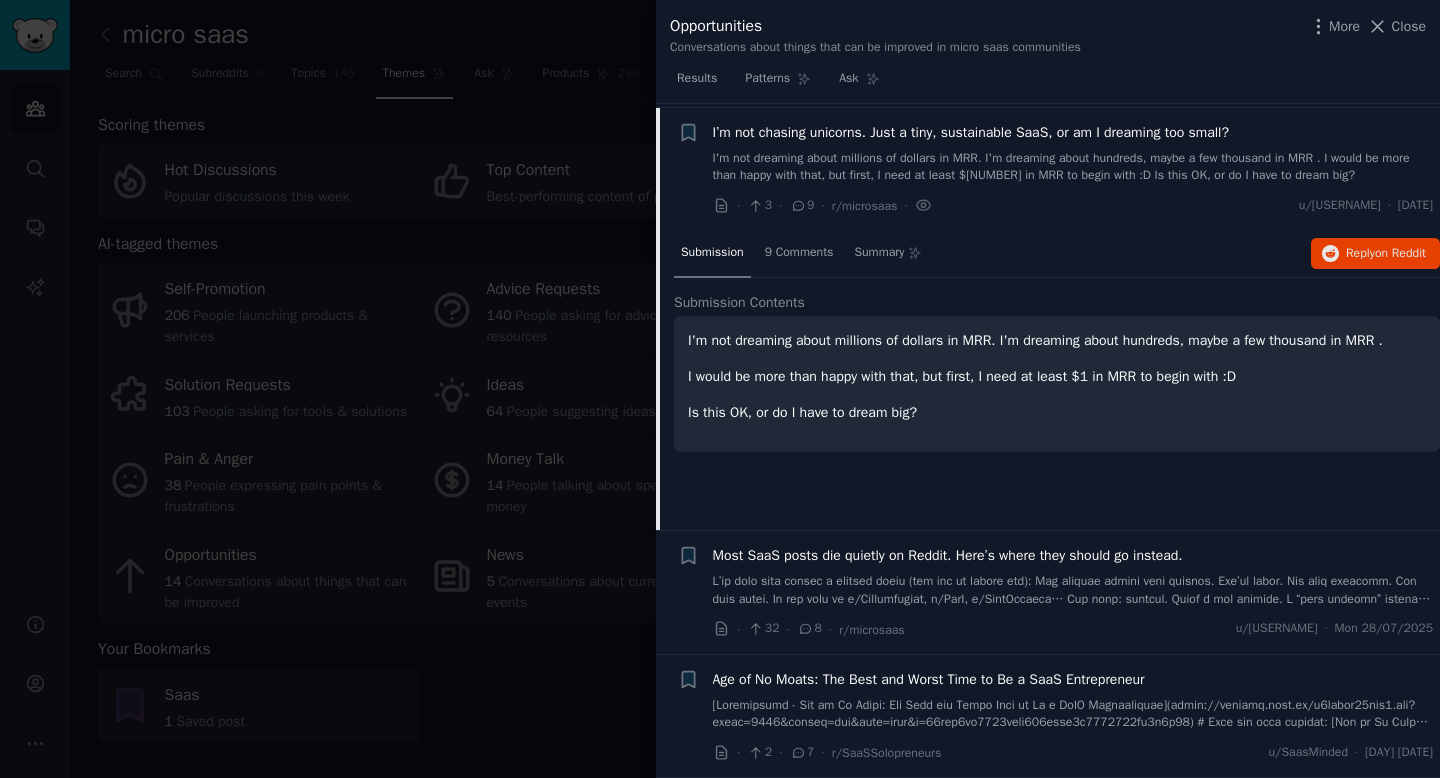 scroll, scrollTop: 113, scrollLeft: 0, axis: vertical 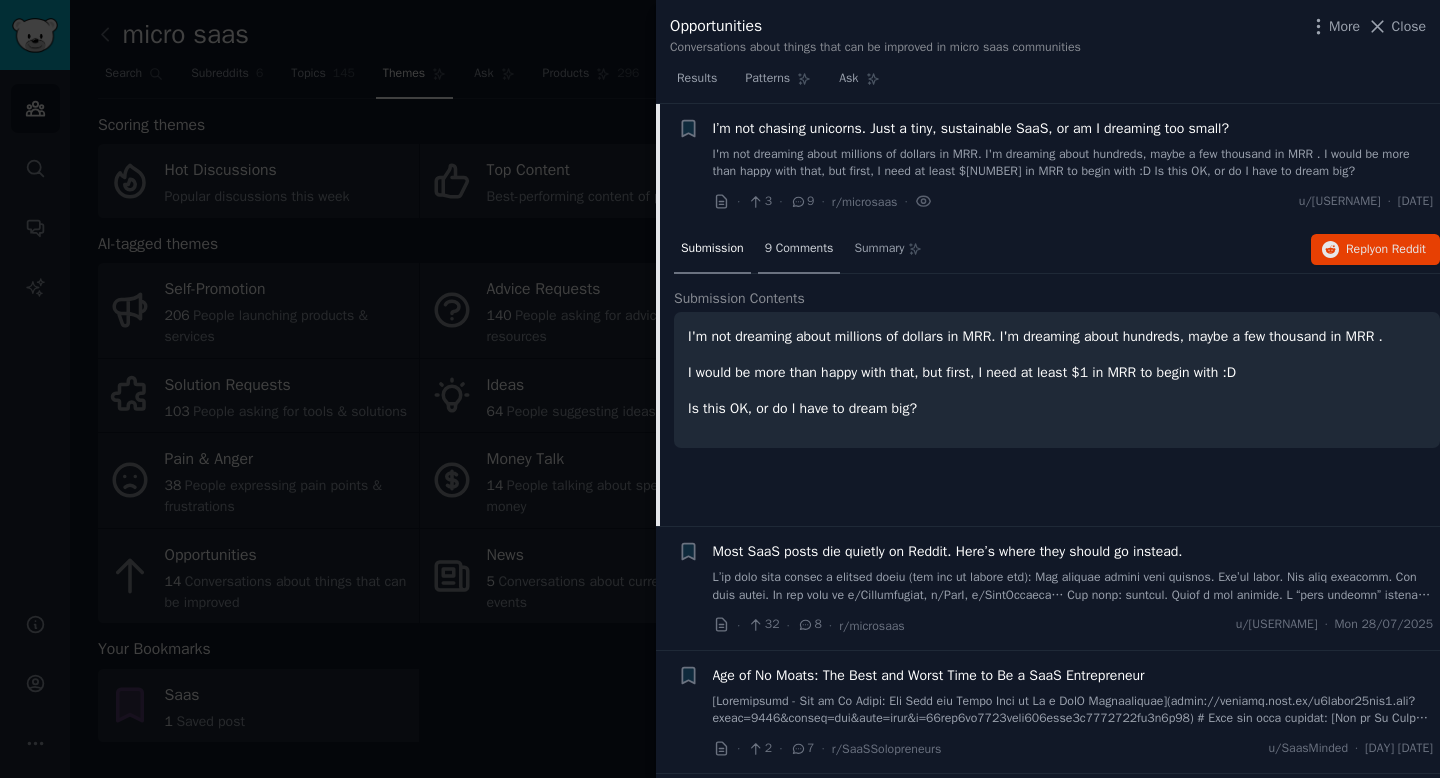 click on "9 Comments" at bounding box center (799, 249) 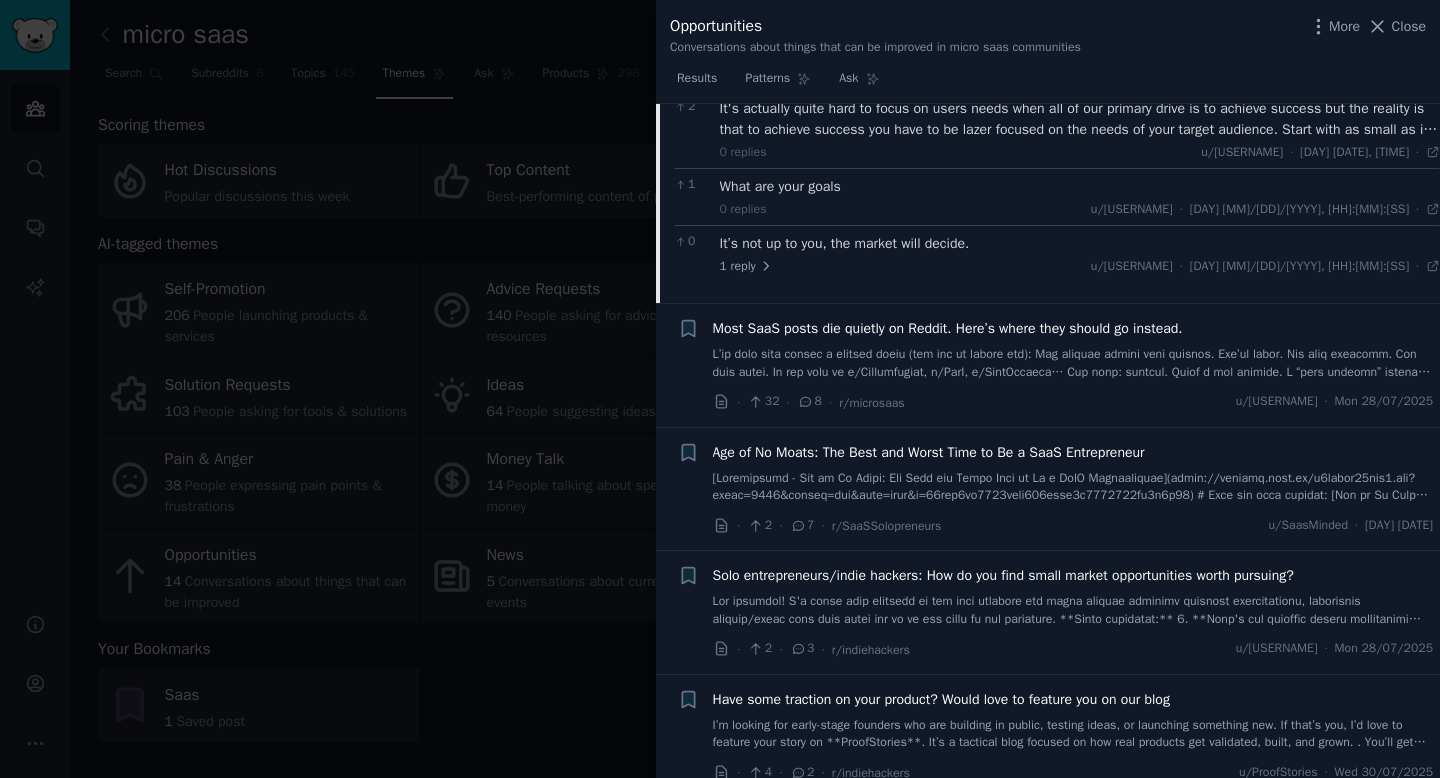 scroll, scrollTop: 728, scrollLeft: 0, axis: vertical 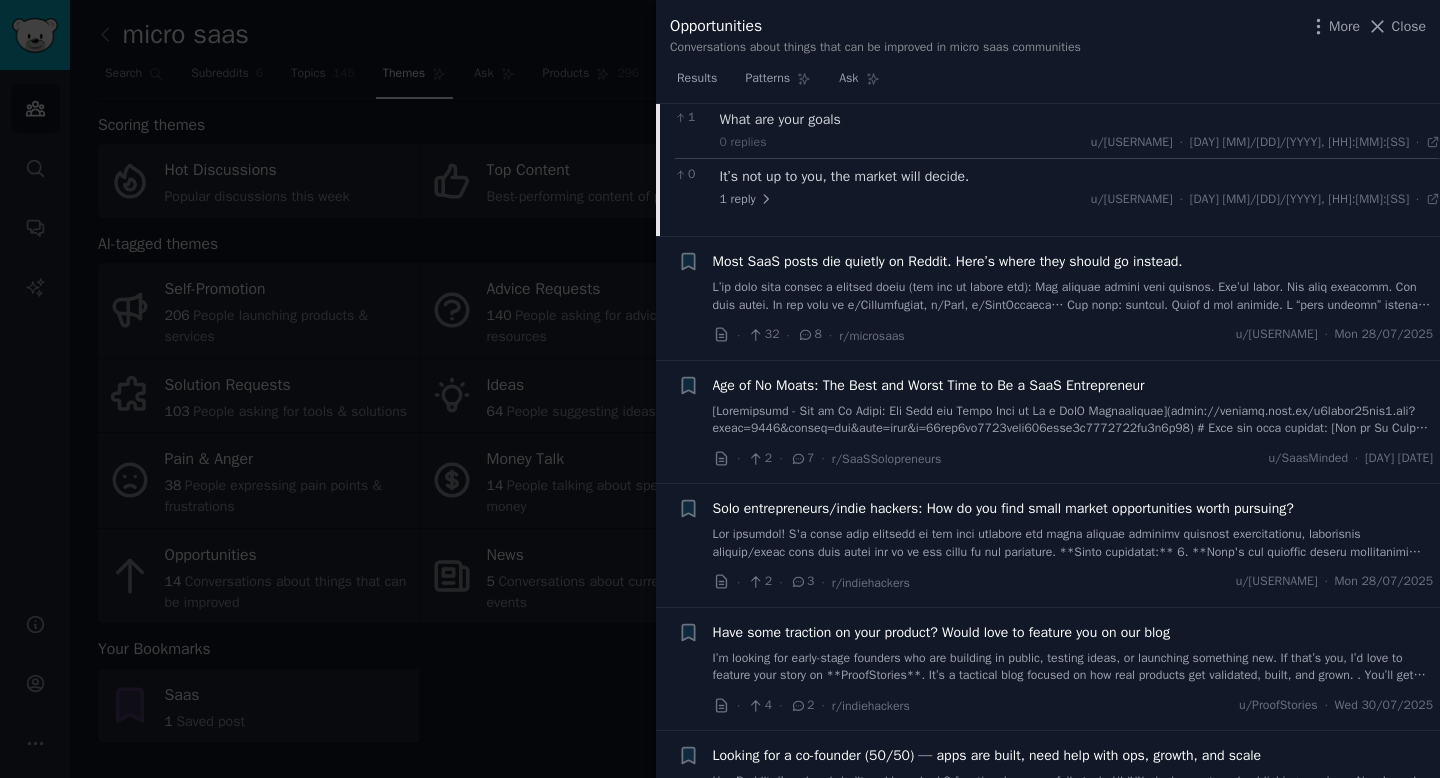 click at bounding box center [720, 389] 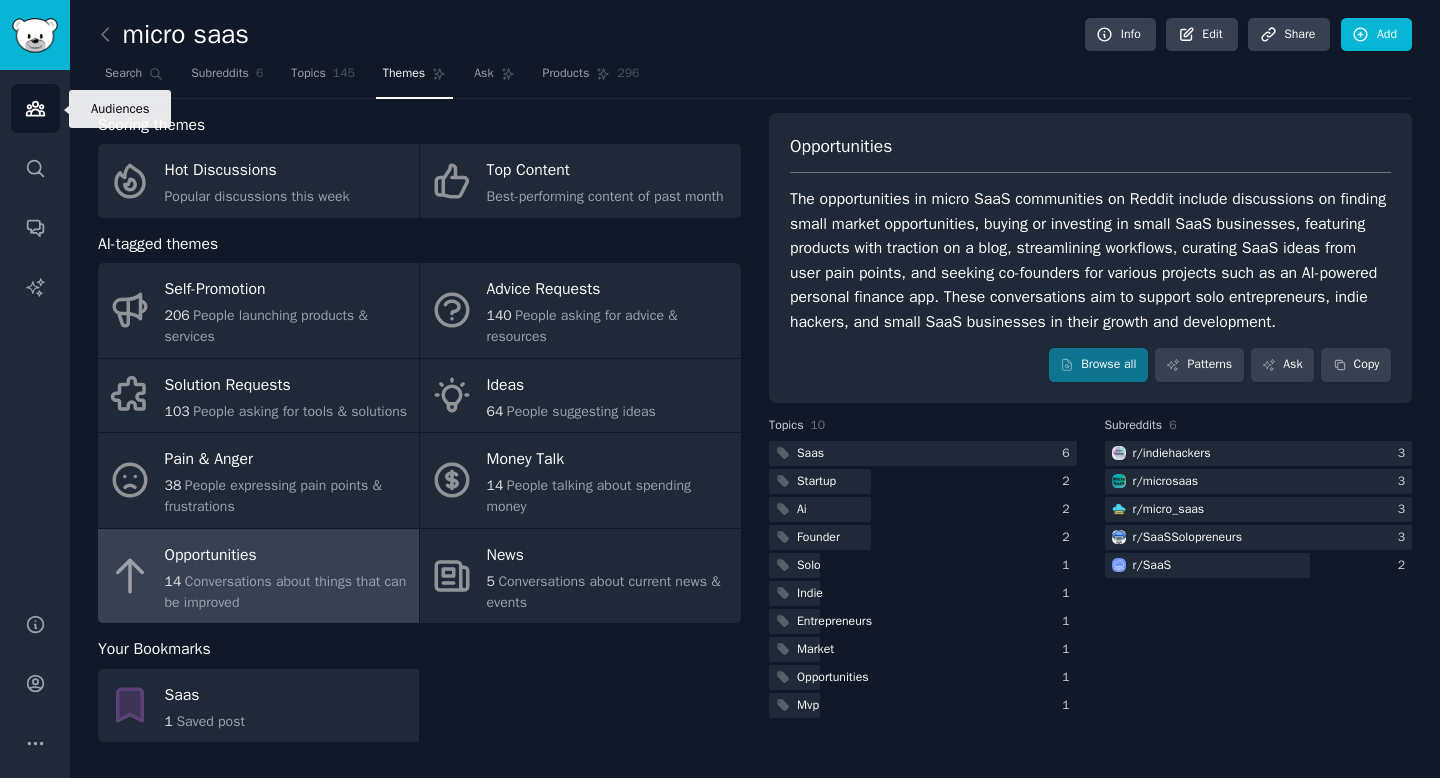 click on "Audiences" at bounding box center [35, 108] 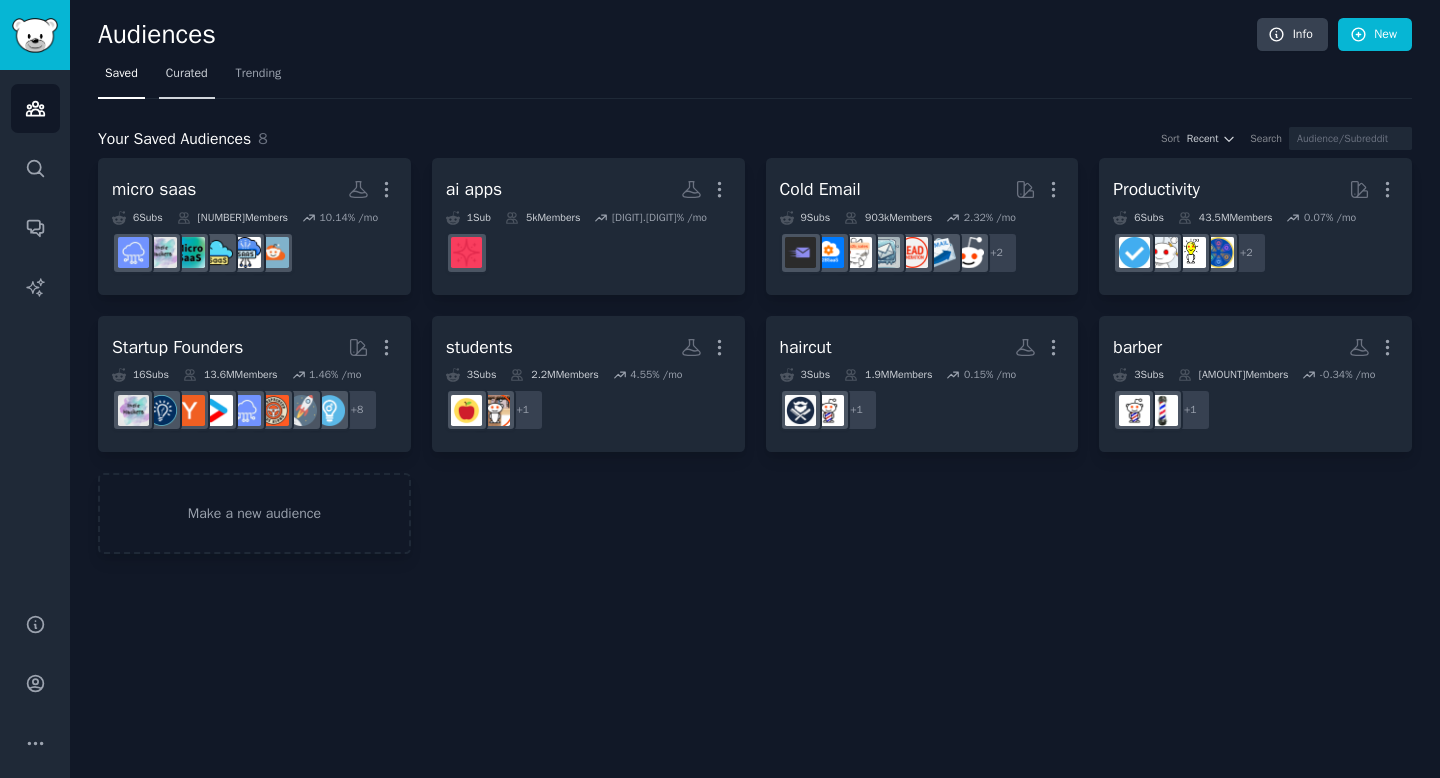 click on "Curated" at bounding box center (187, 74) 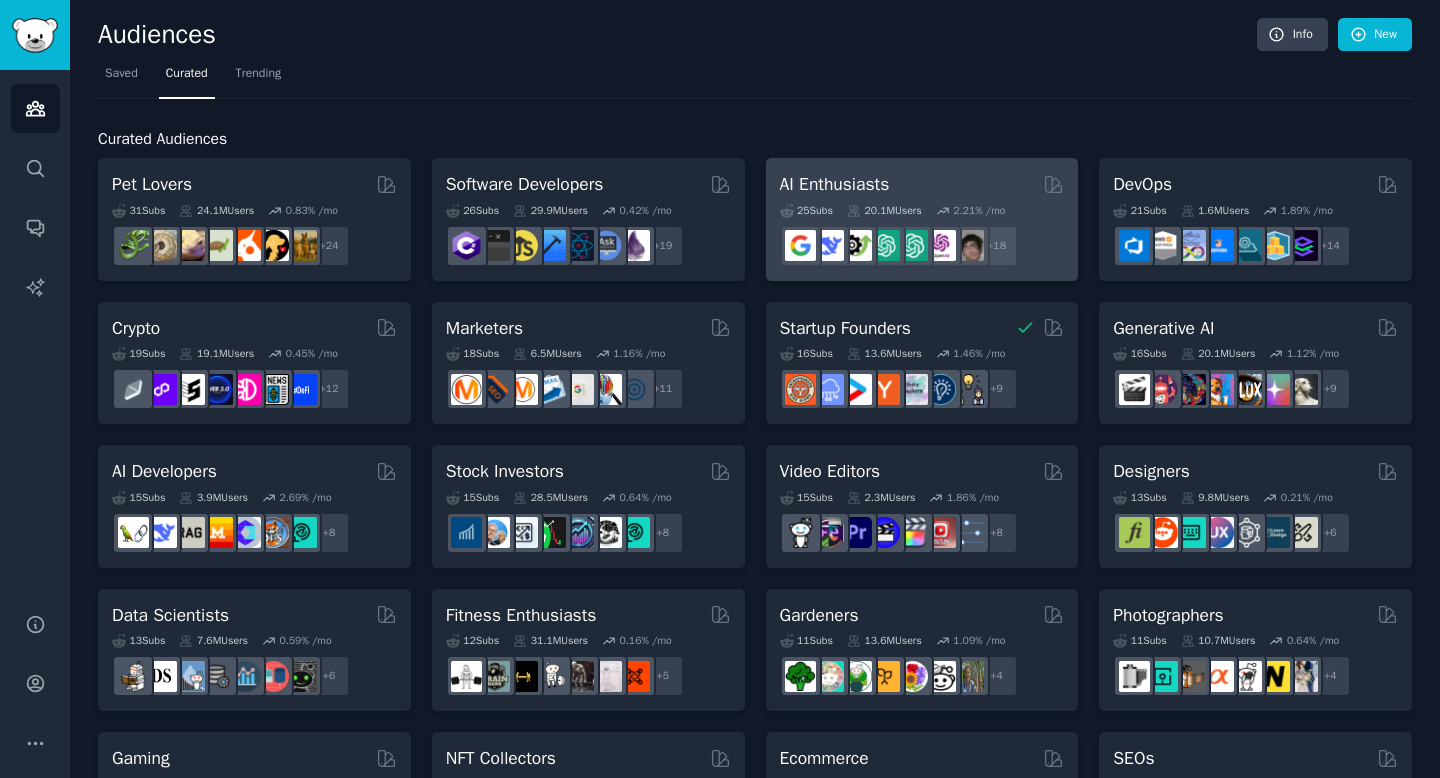 scroll, scrollTop: 53, scrollLeft: 0, axis: vertical 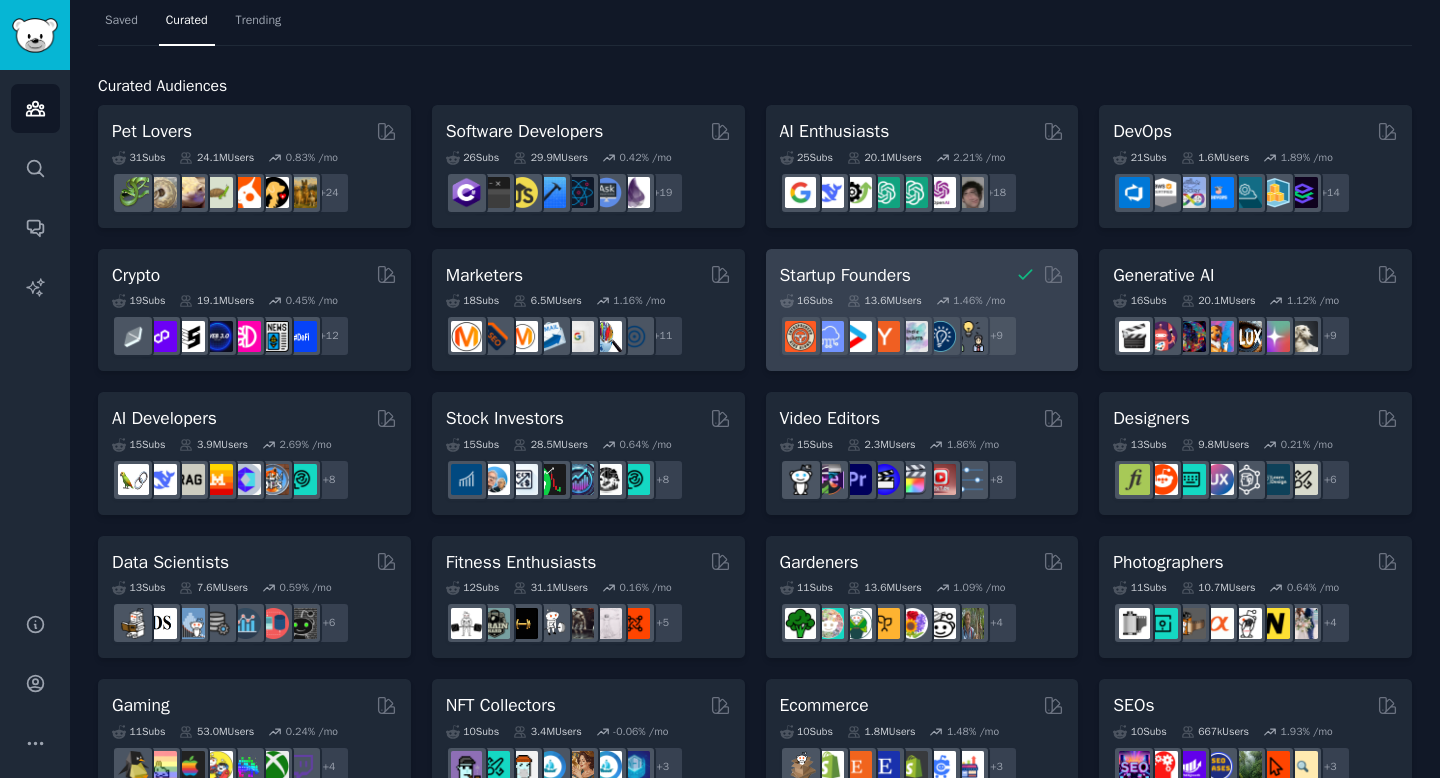 click on "Startup Founders" at bounding box center [845, 275] 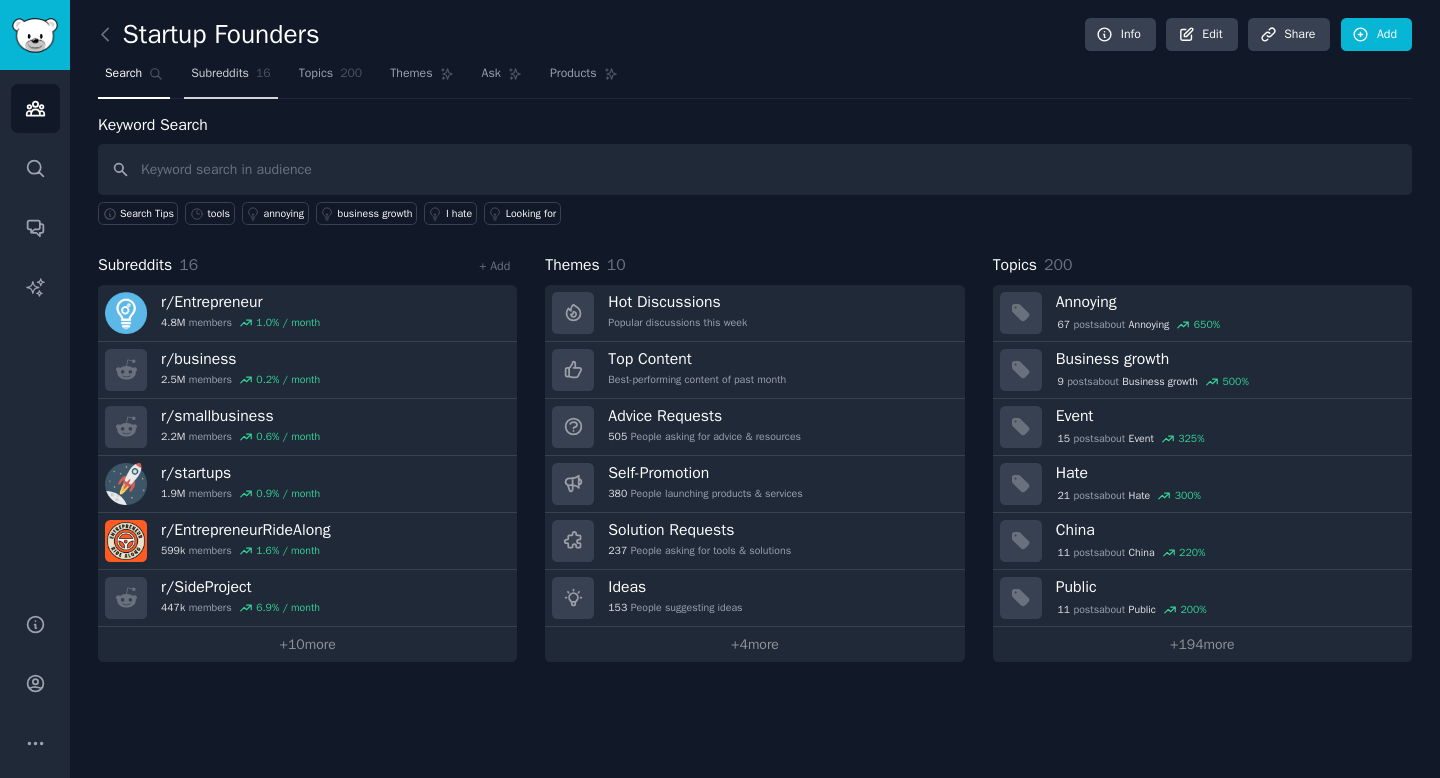 click on "Subreddits" at bounding box center (220, 74) 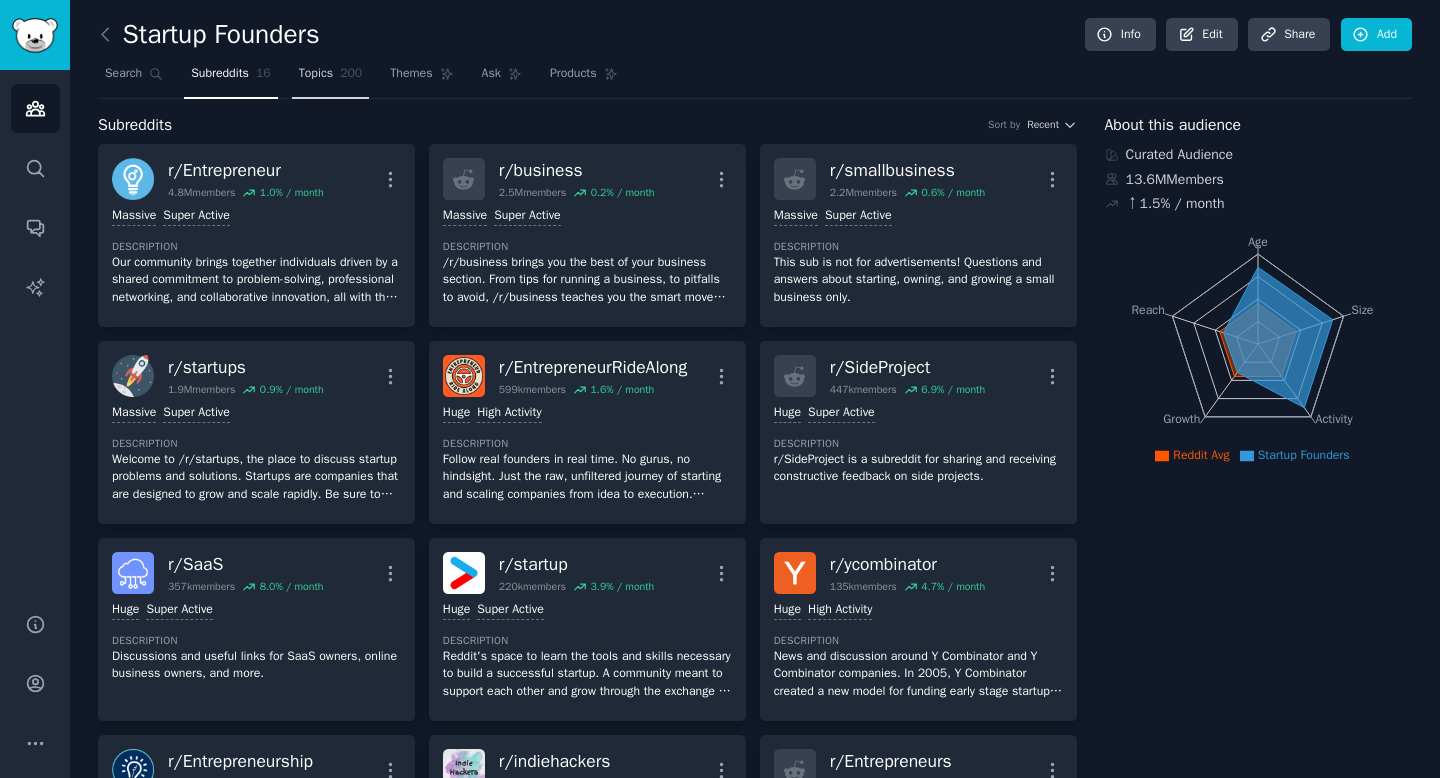 click on "200" 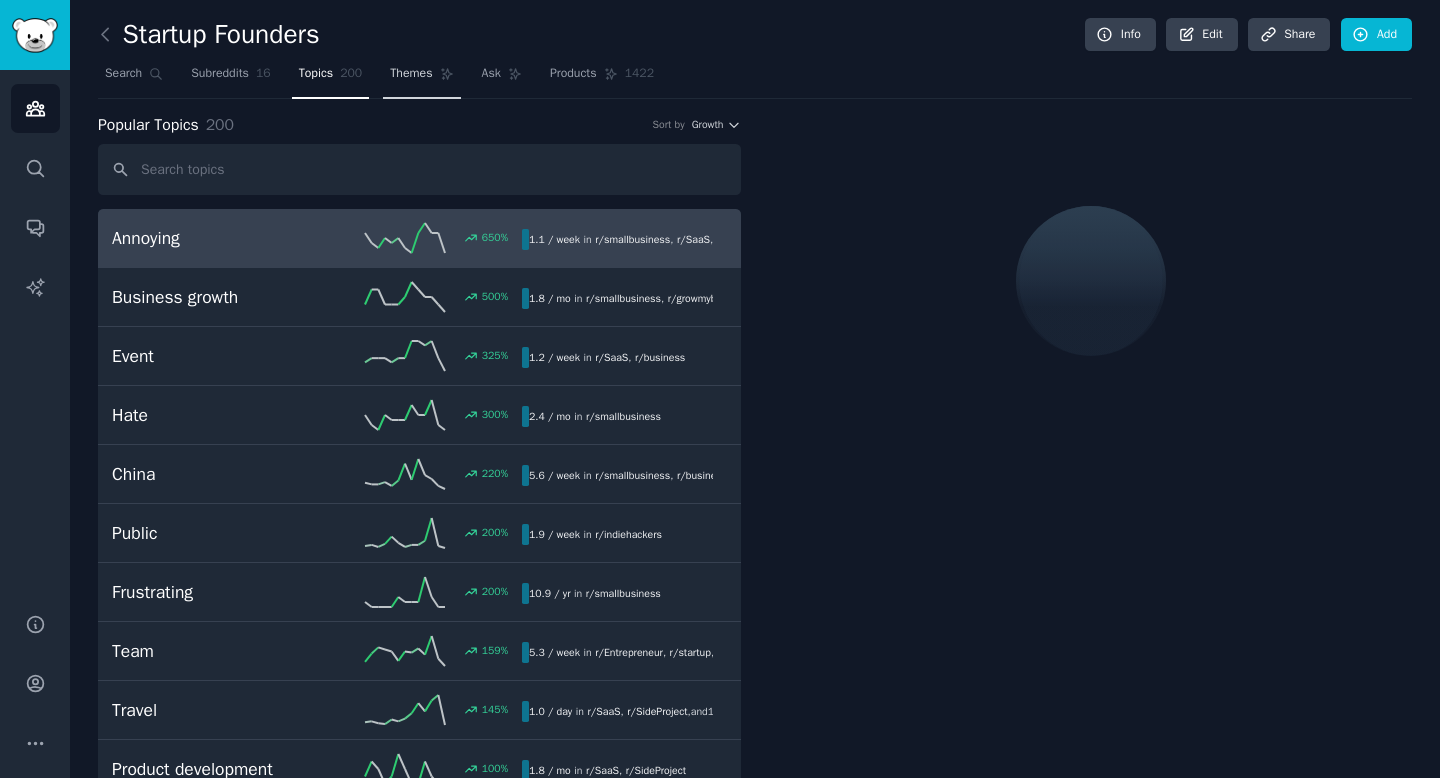 click on "Themes" at bounding box center (411, 74) 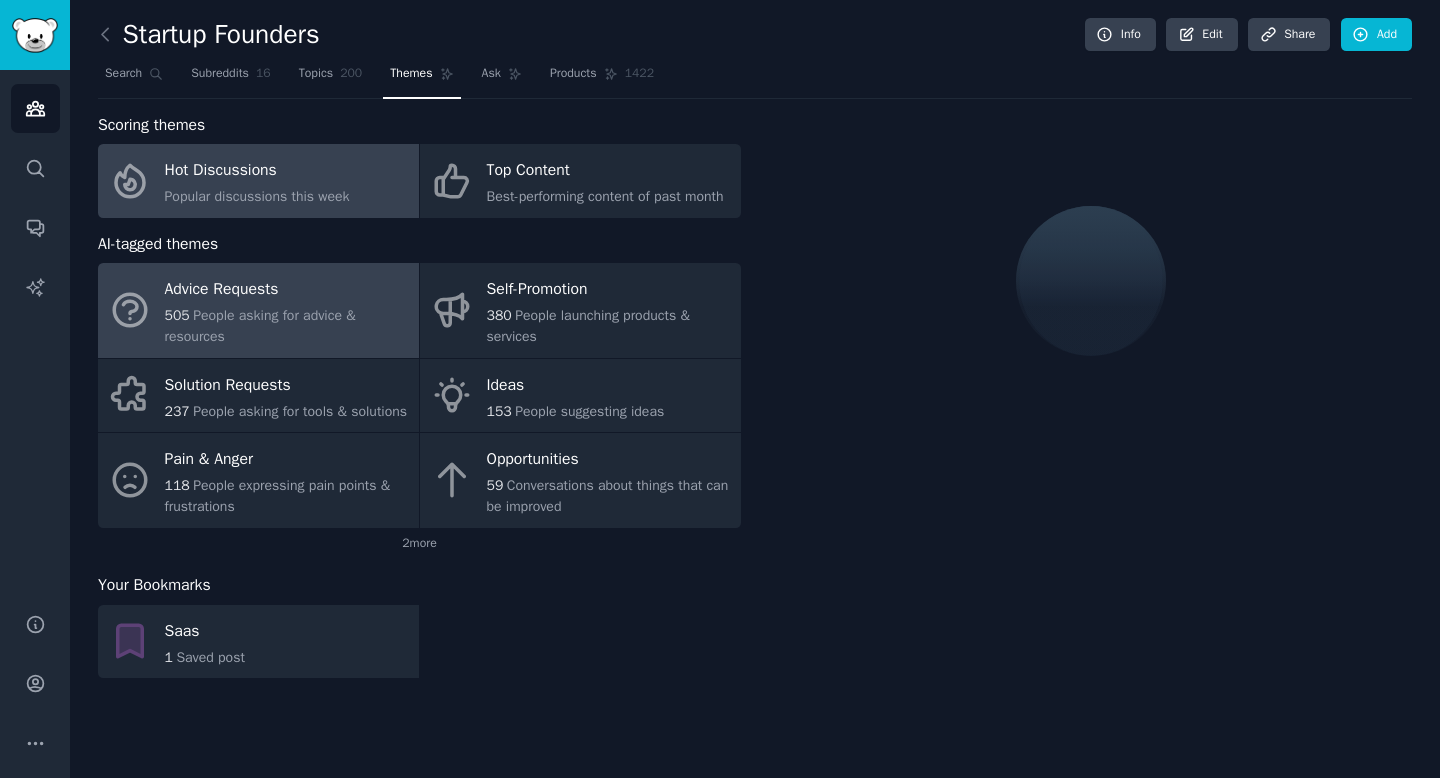 click on "People asking for advice & resources" at bounding box center [260, 326] 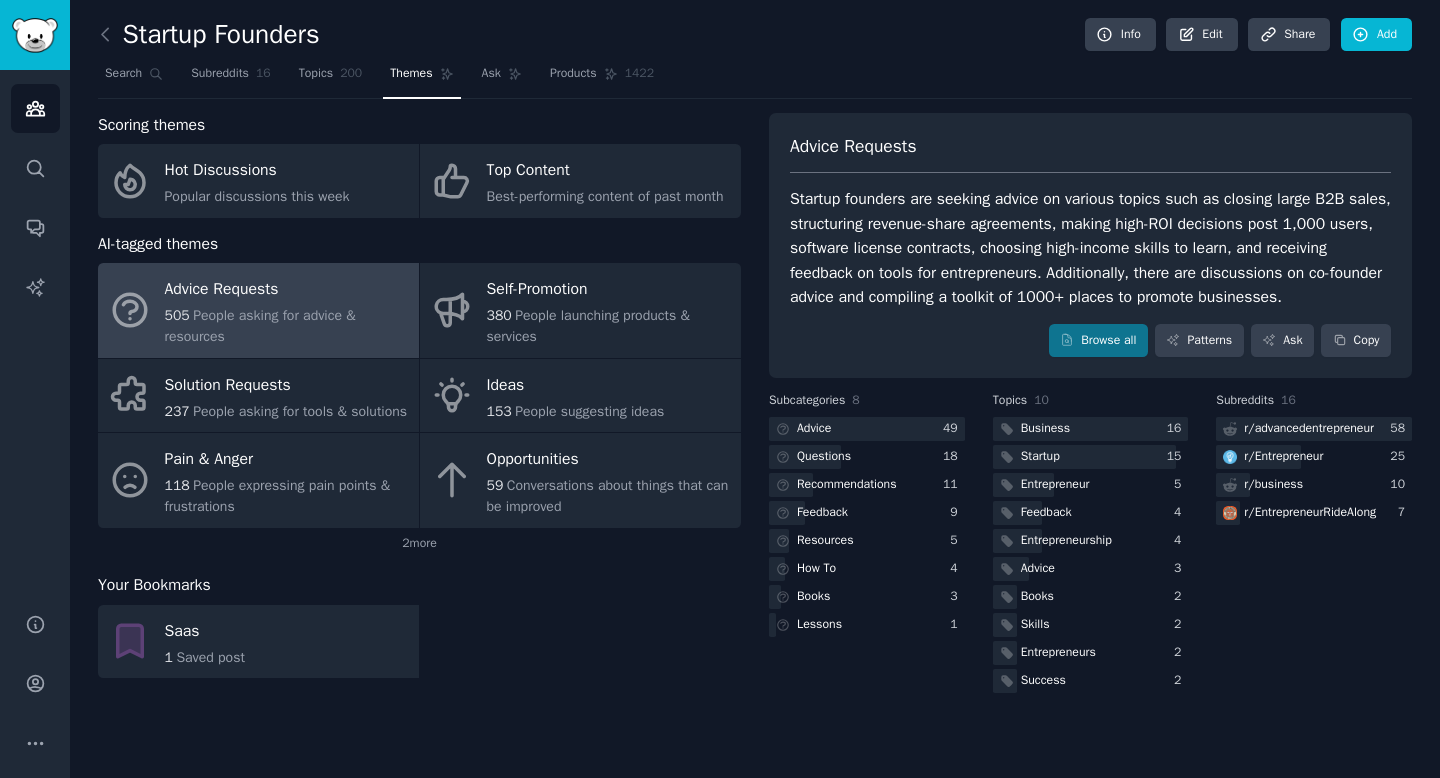 click on "Advice Requests Startup founders are seeking advice on various topics such as closing large B2B sales, structuring revenue-share agreements, making high-ROI decisions post 1,000 users, software license contracts, choosing high-income skills to learn, and receiving feedback on tools for entrepreneurs. Additionally, there are discussions on co-founder advice and compiling a toolkit of 1000+ places to promote businesses. Browse all Patterns Ask Copy" at bounding box center [1090, 246] 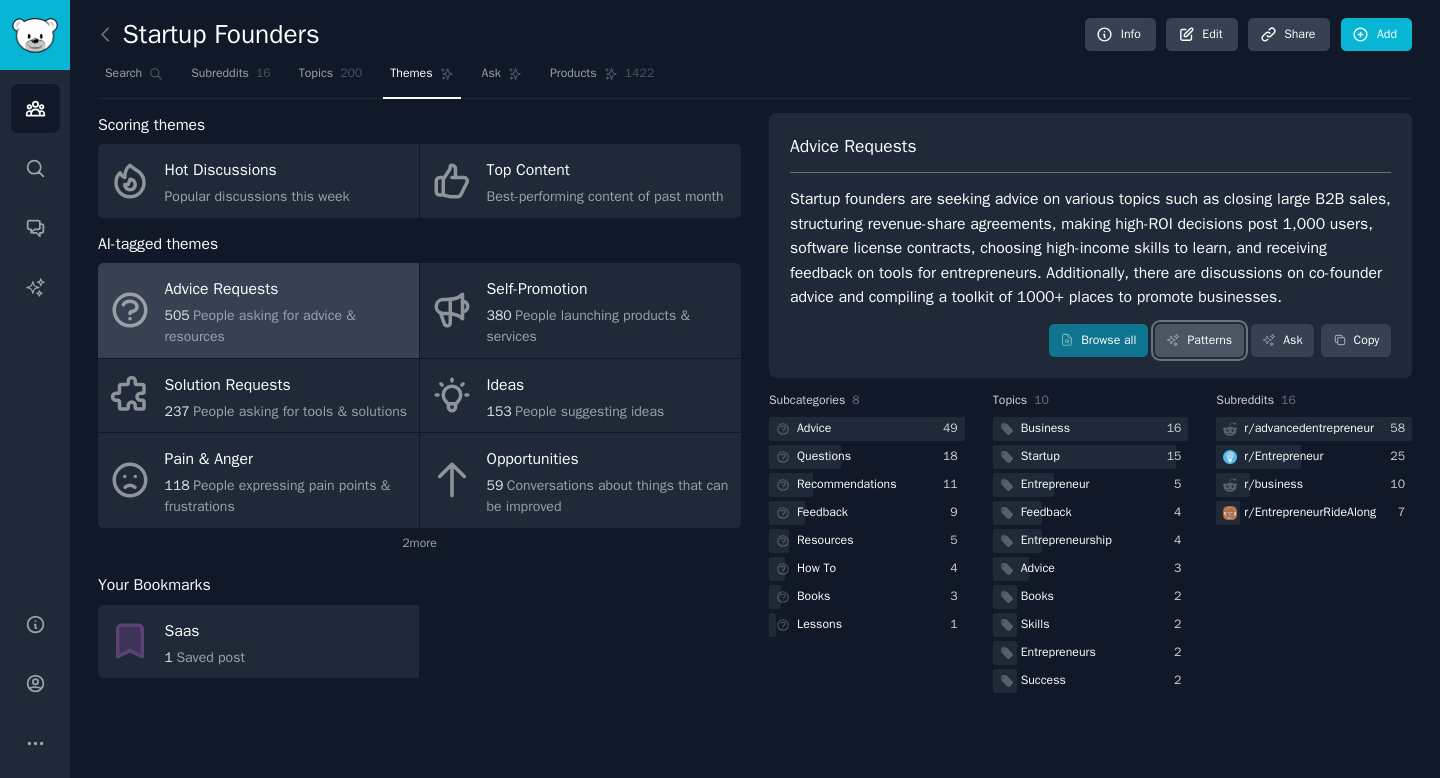 click on "Patterns" at bounding box center (1199, 341) 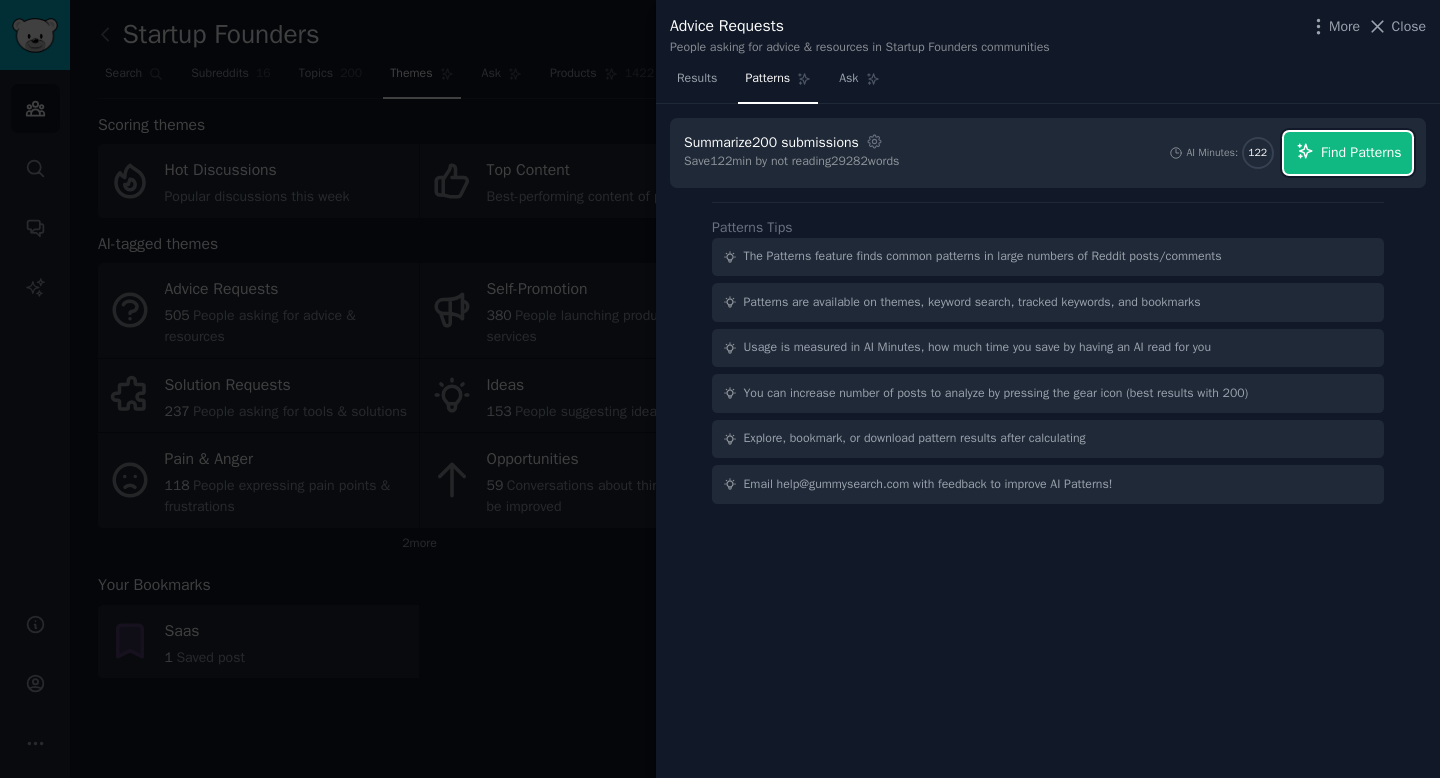 click on "Find Patterns" at bounding box center [1361, 152] 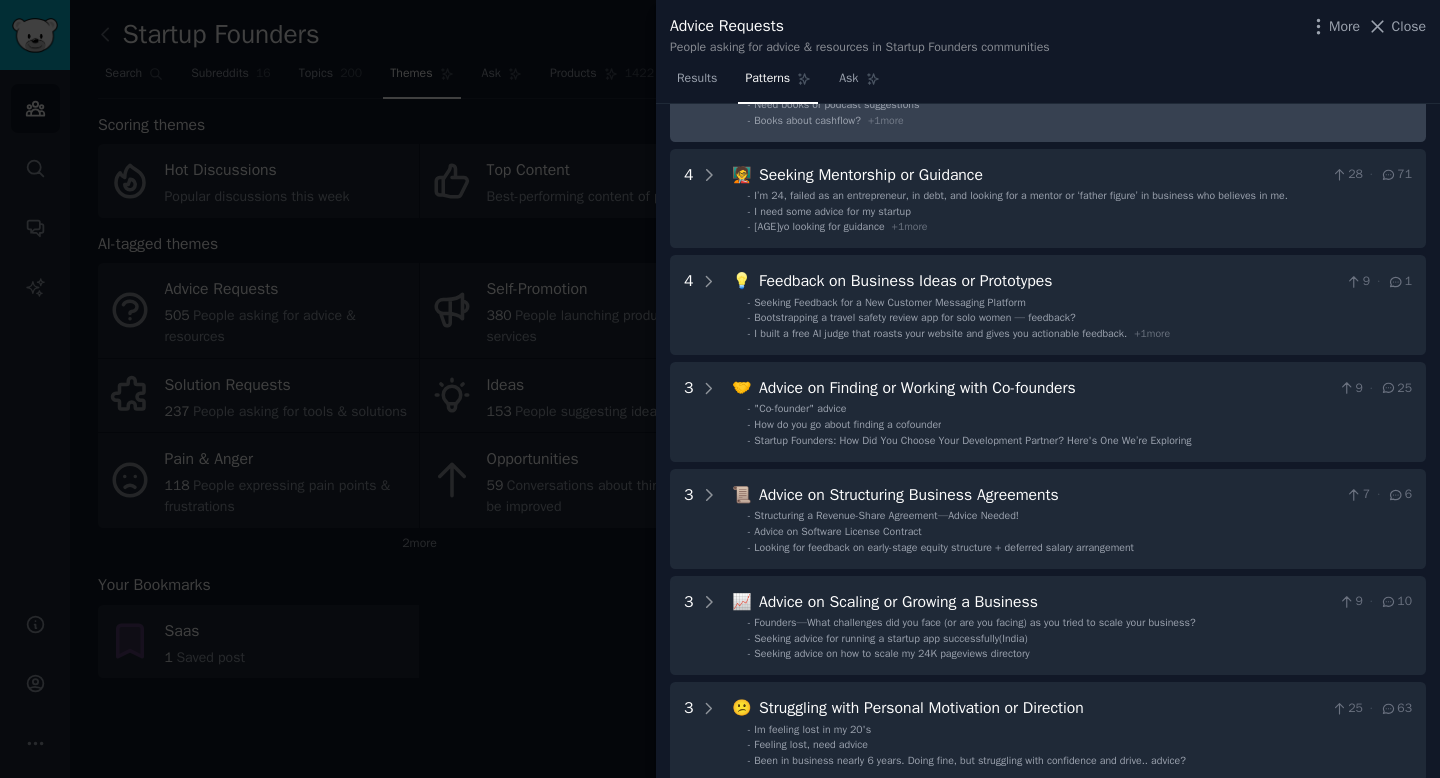 scroll, scrollTop: 480, scrollLeft: 0, axis: vertical 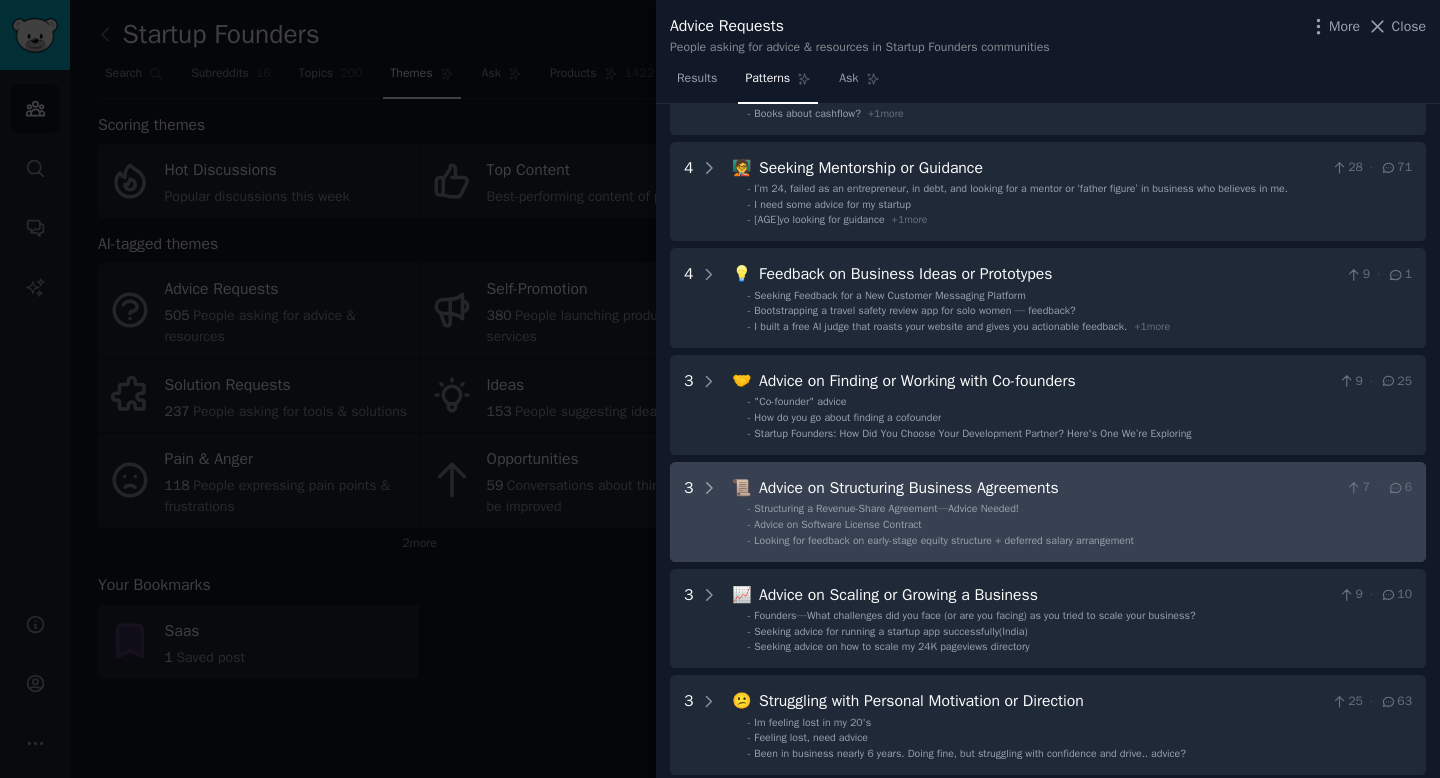 click on "Structuring a Revenue-Share Agreement—Advice Needed!" at bounding box center [886, 509] 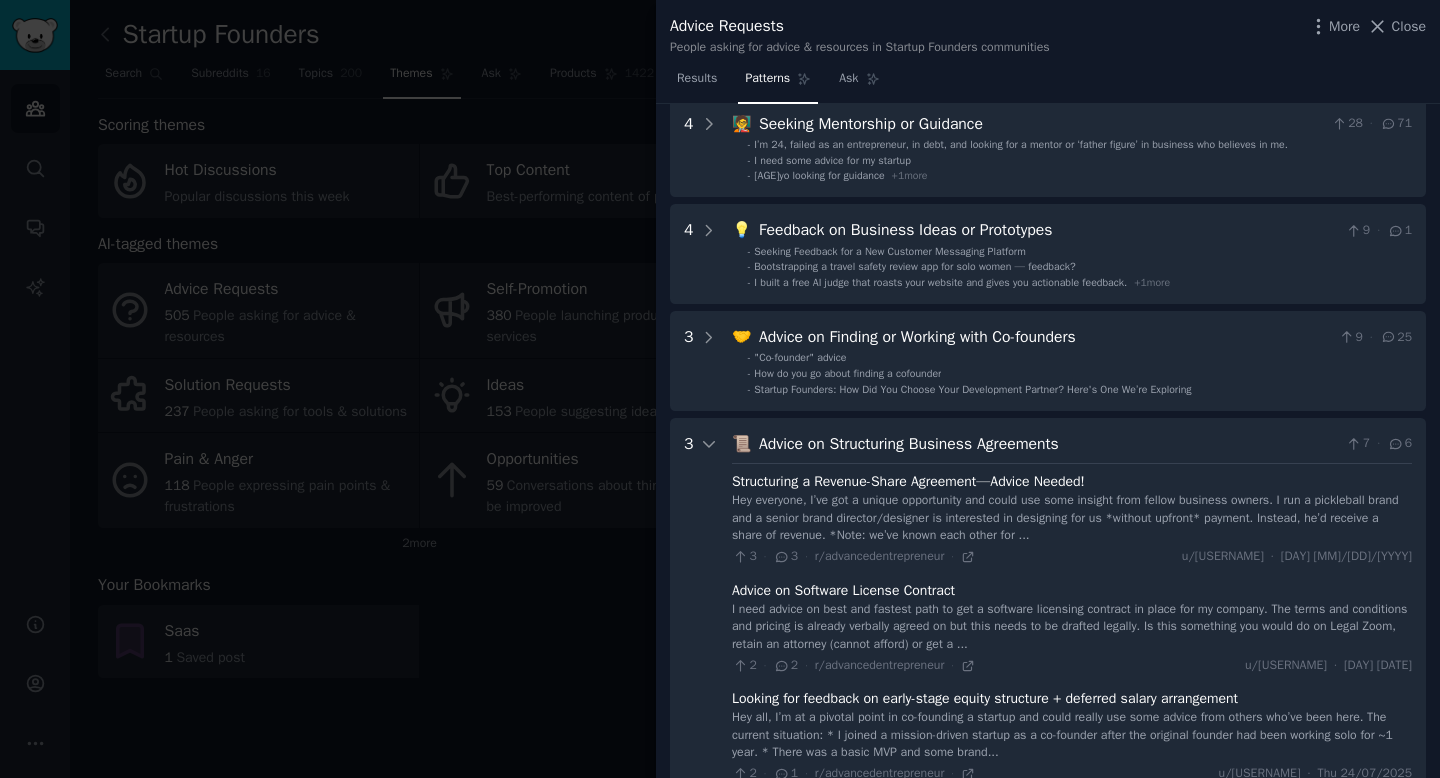 scroll, scrollTop: 0, scrollLeft: 0, axis: both 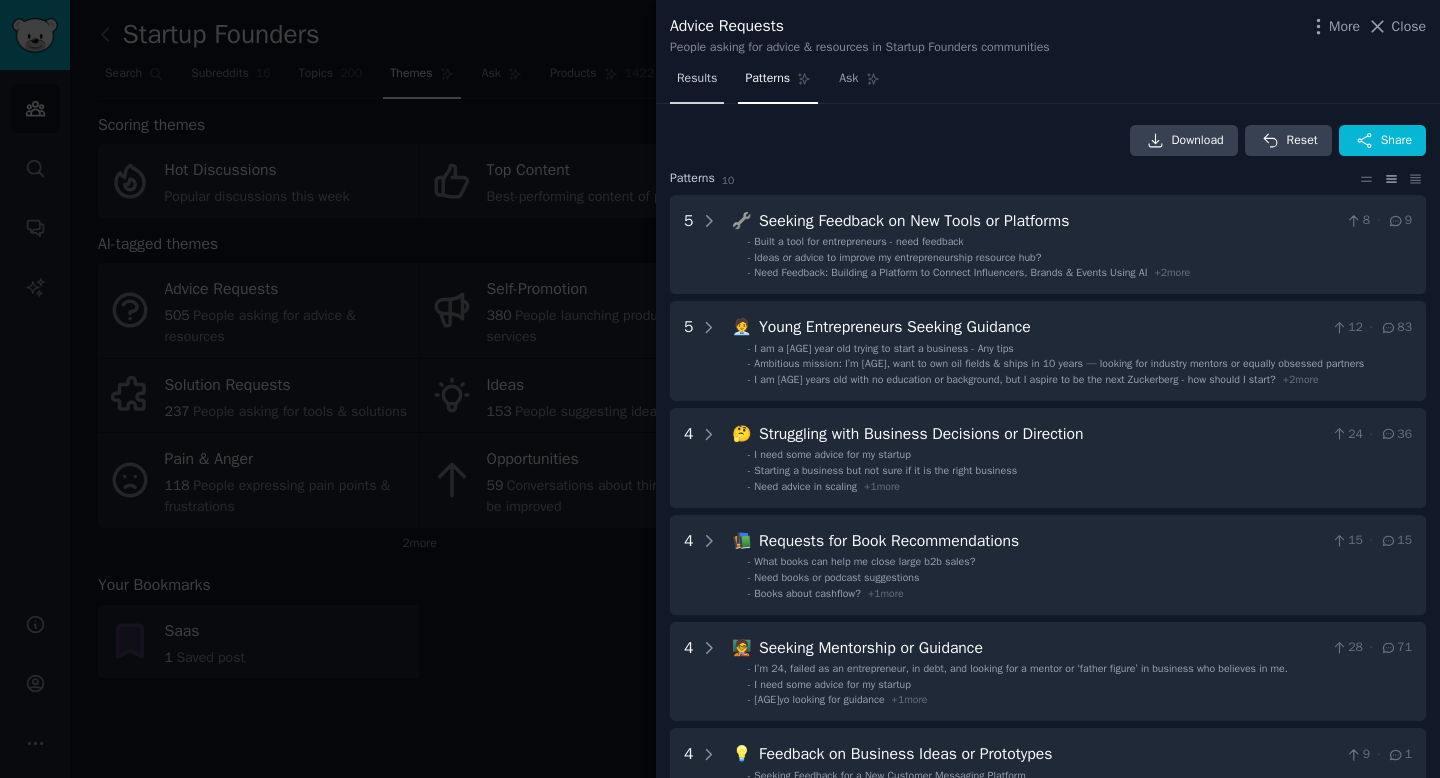 click on "Results" at bounding box center (697, 83) 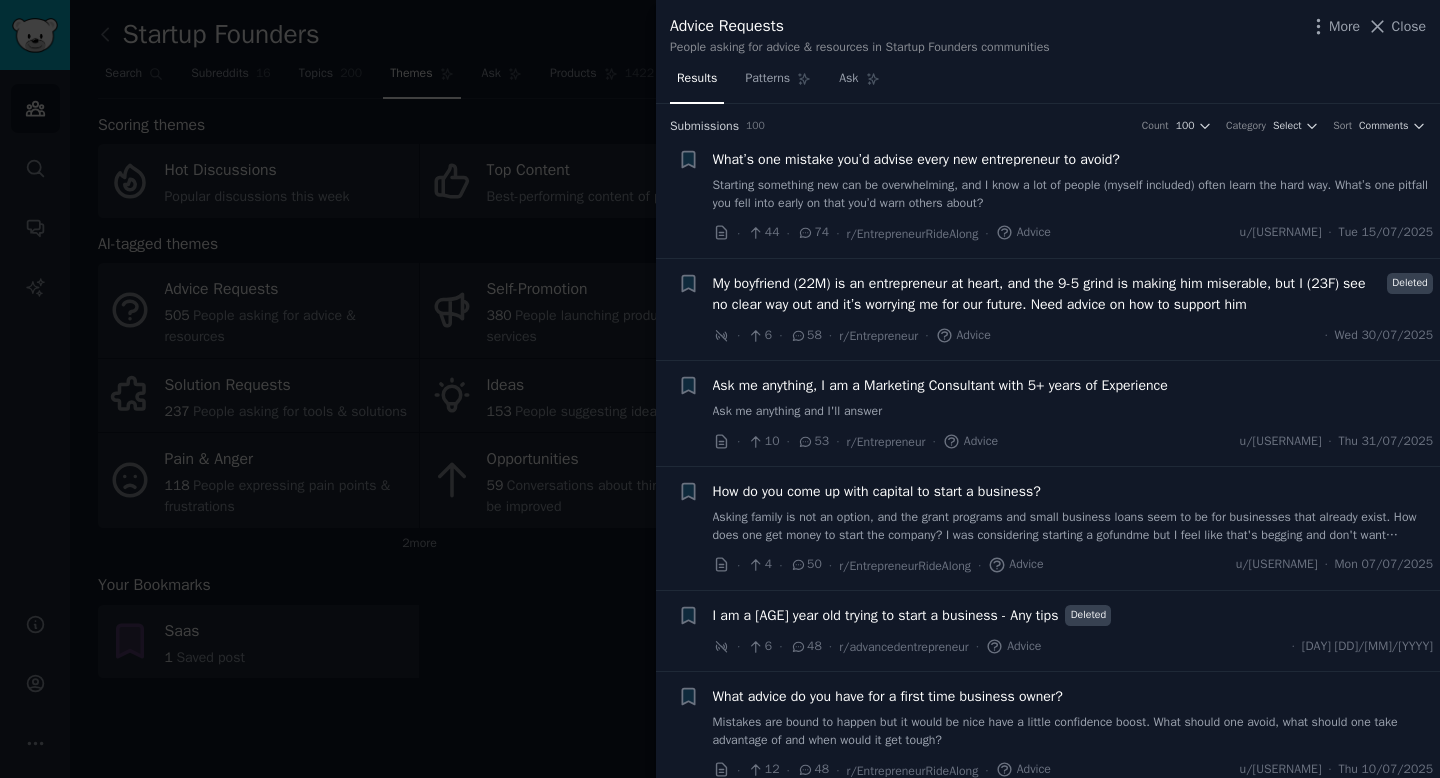 click on "My boyfriend (22M) is an entrepreneur at heart, and the 9-5 grind is making him miserable, but I (23F) see no clear way out and it’s worrying me for our future. Need advice on how to support him" at bounding box center (1047, 294) 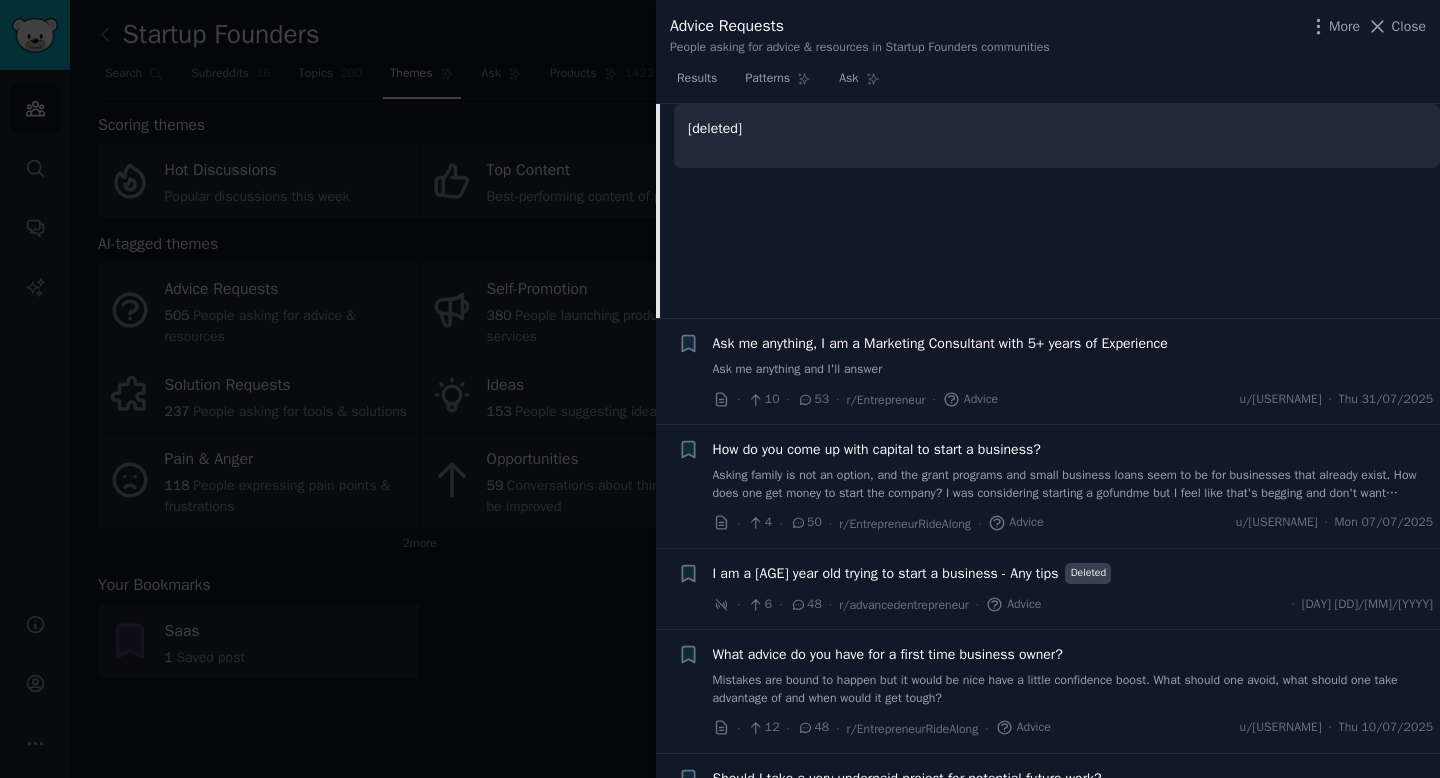 scroll, scrollTop: 344, scrollLeft: 0, axis: vertical 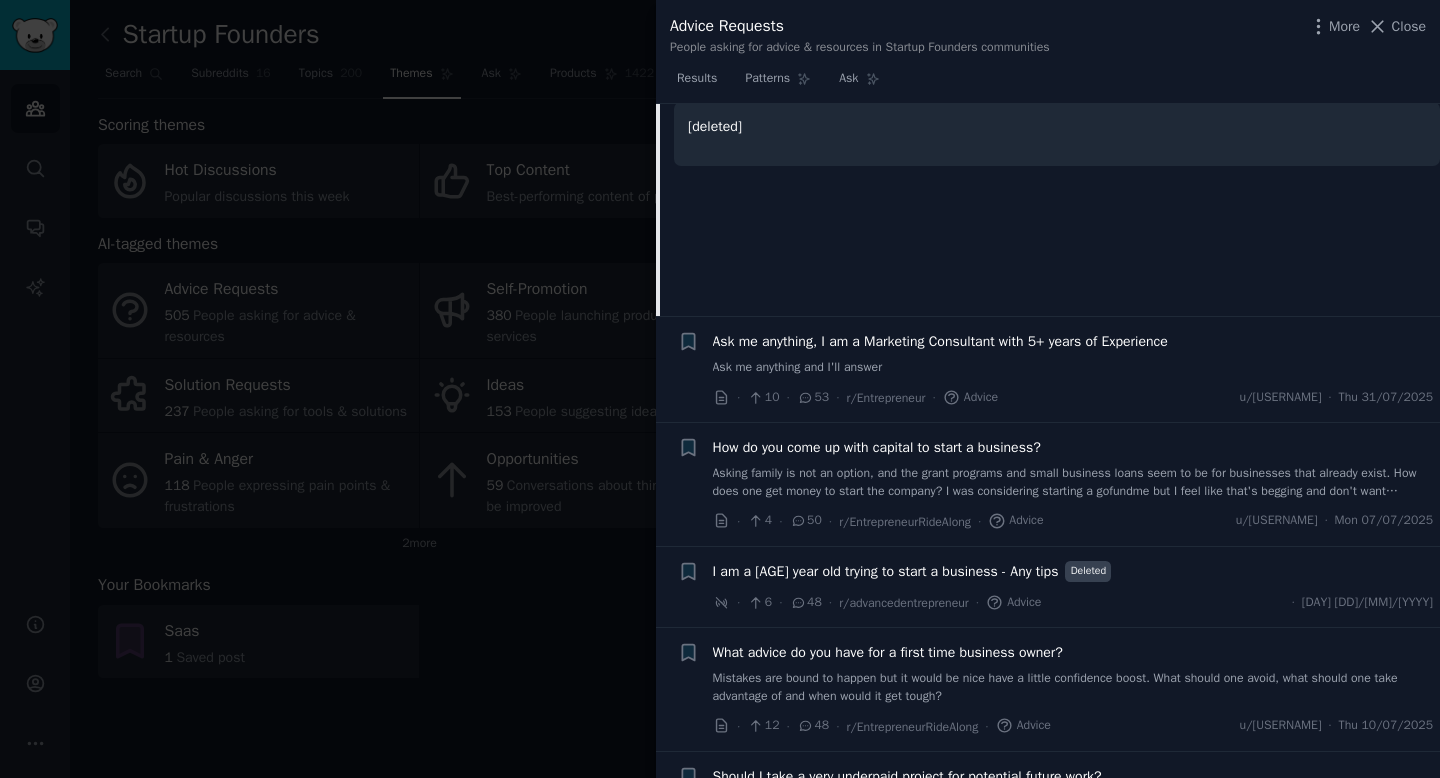 click at bounding box center [720, 389] 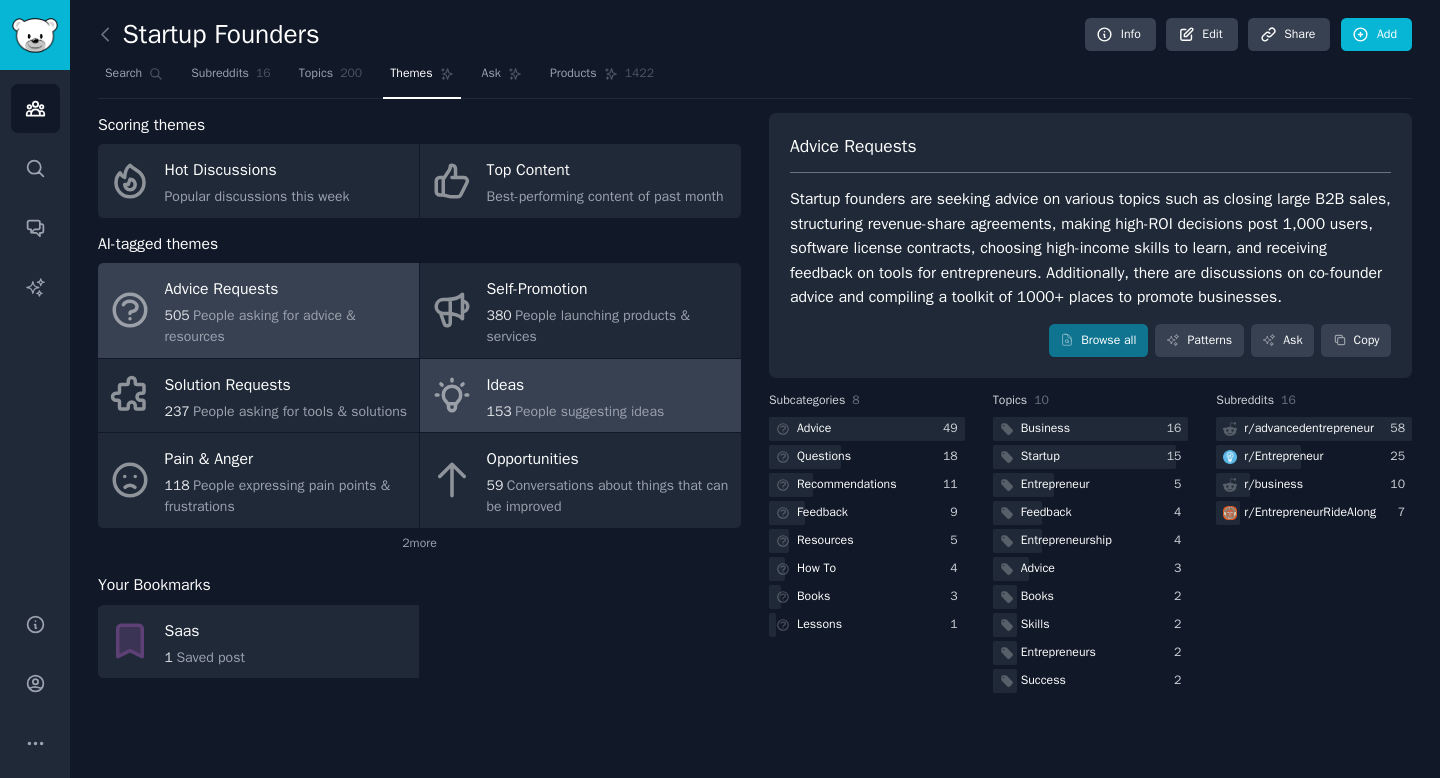 click on "Ideas" at bounding box center (576, 385) 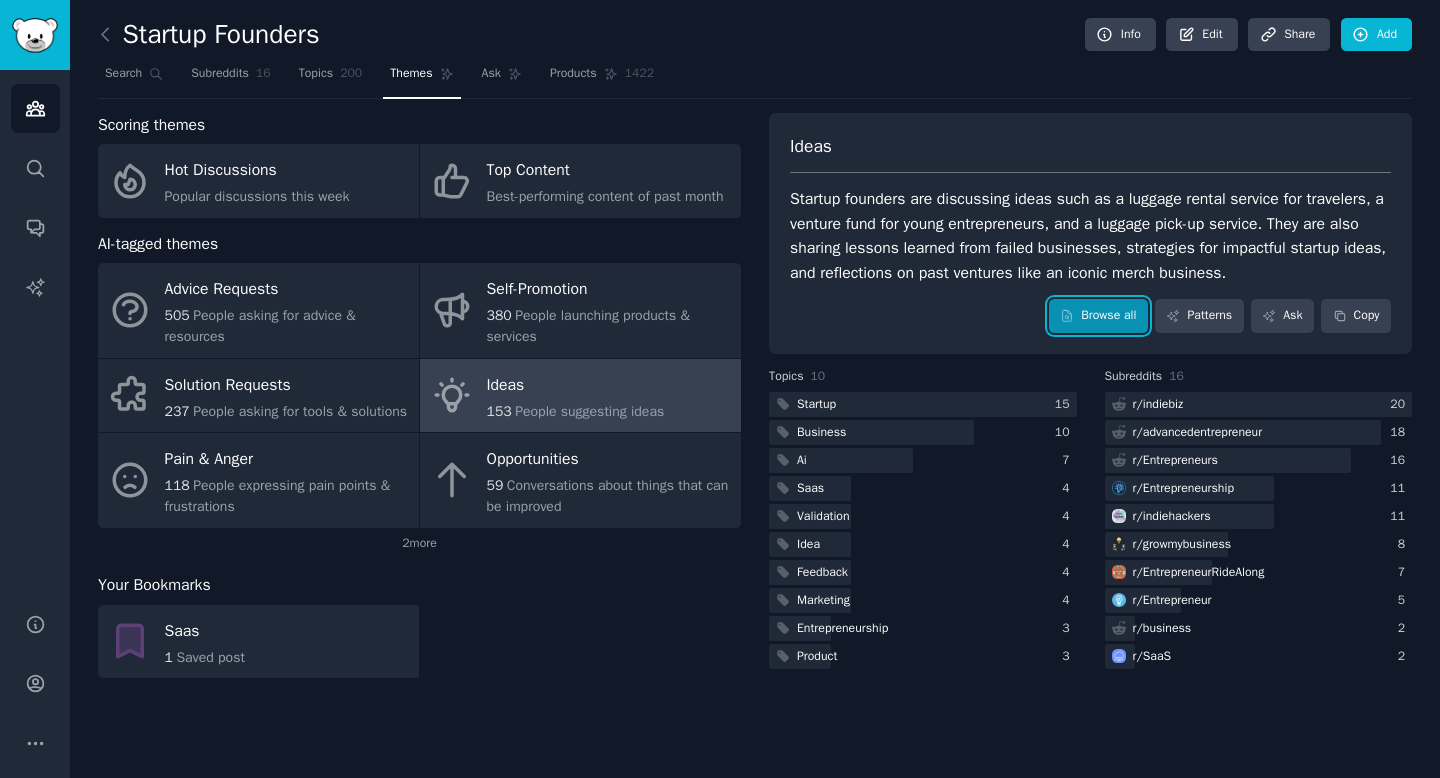 click on "Browse all" at bounding box center (1098, 316) 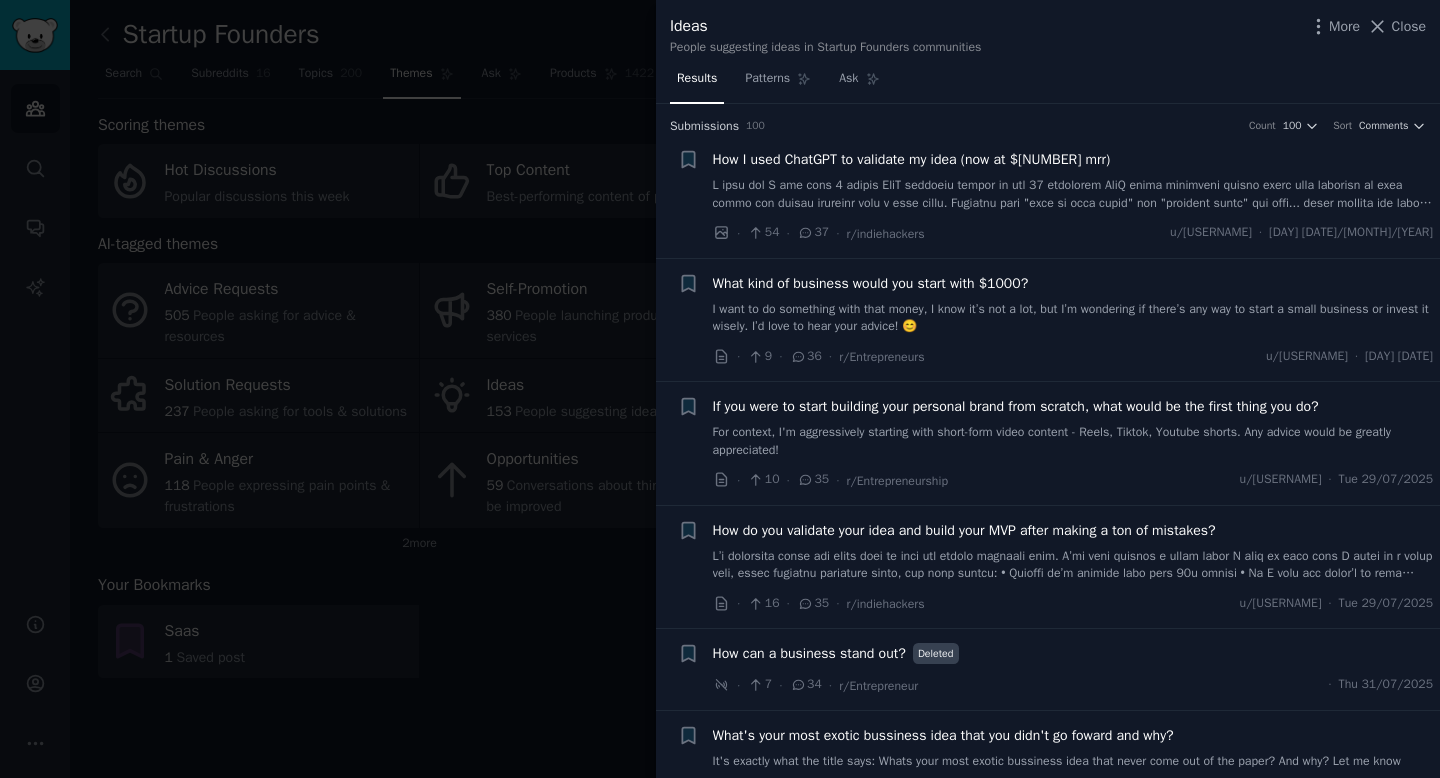 click at bounding box center (720, 389) 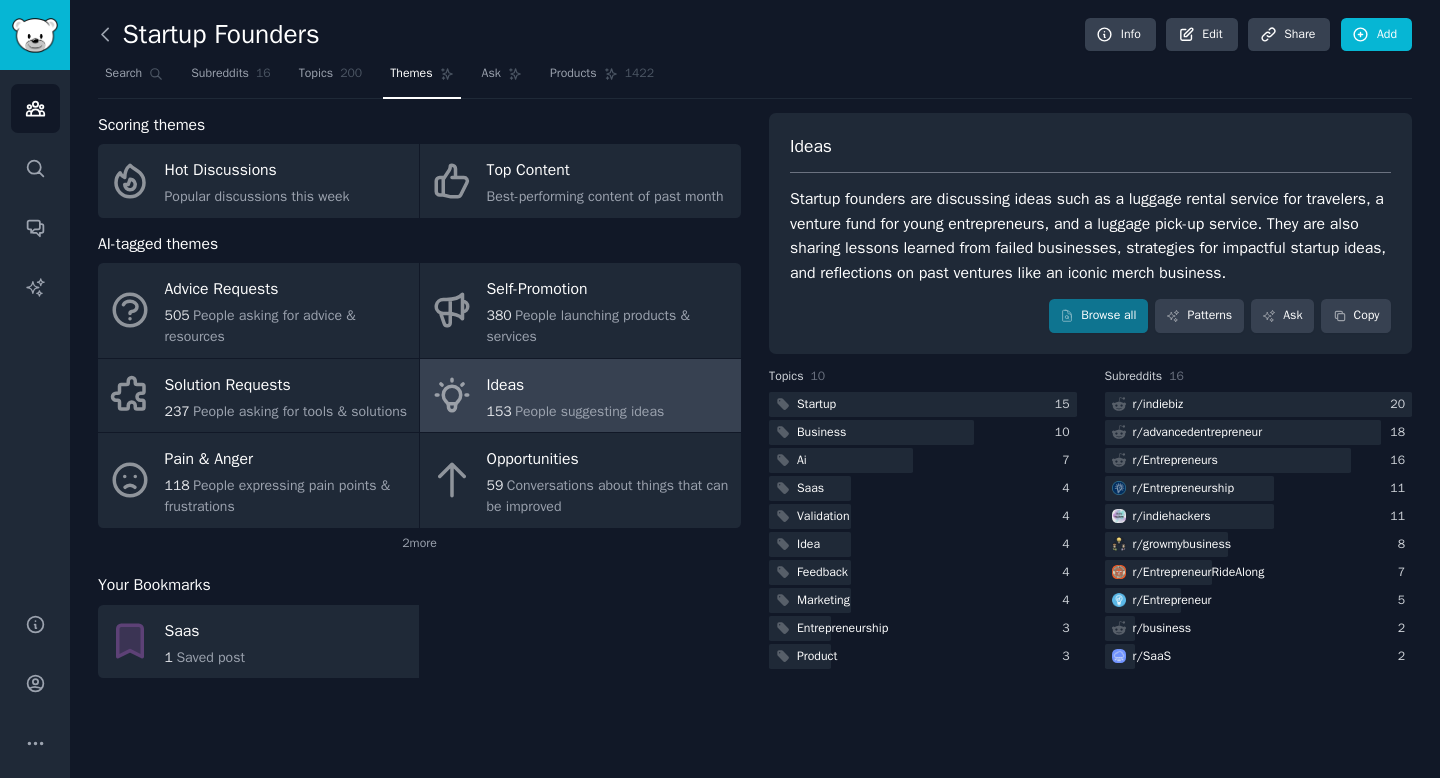 click 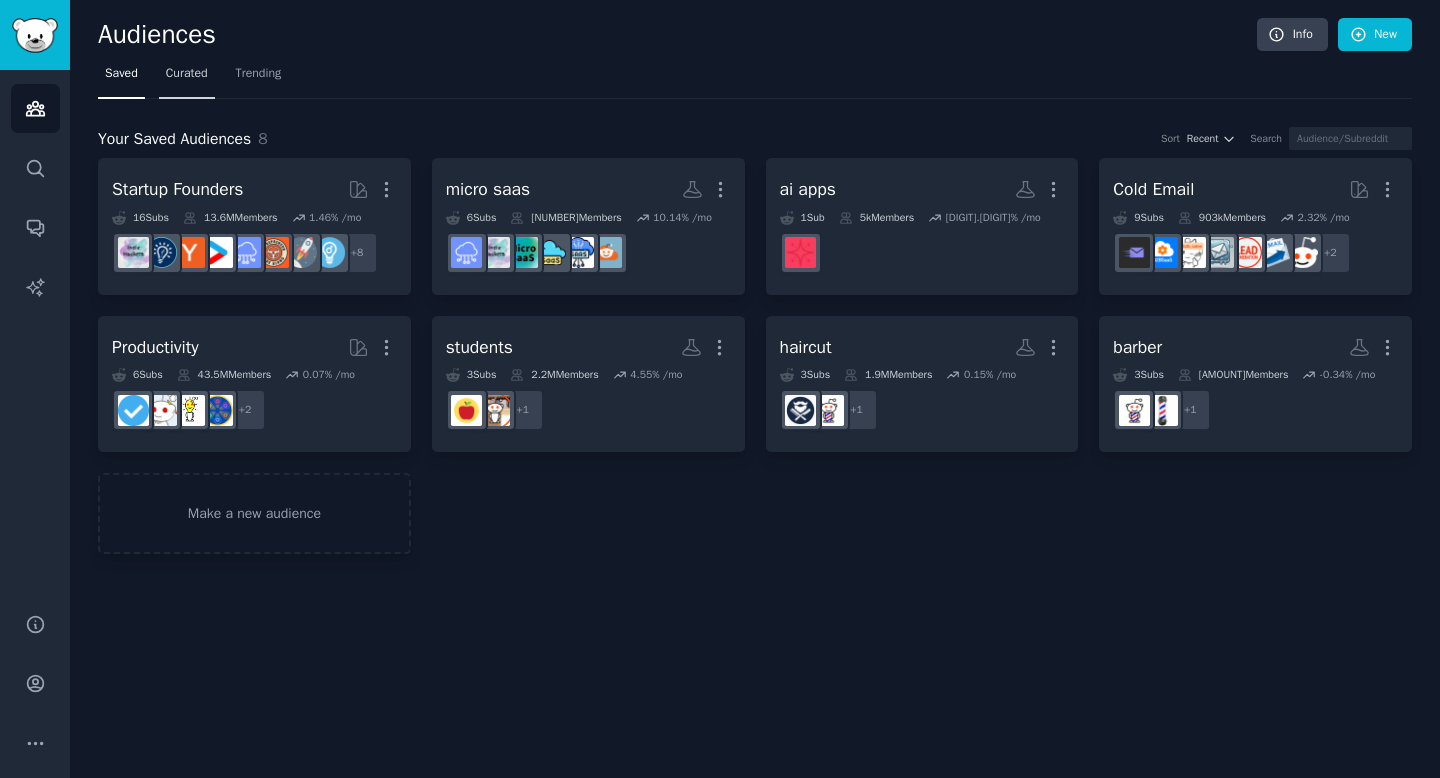 click on "Curated" at bounding box center [187, 74] 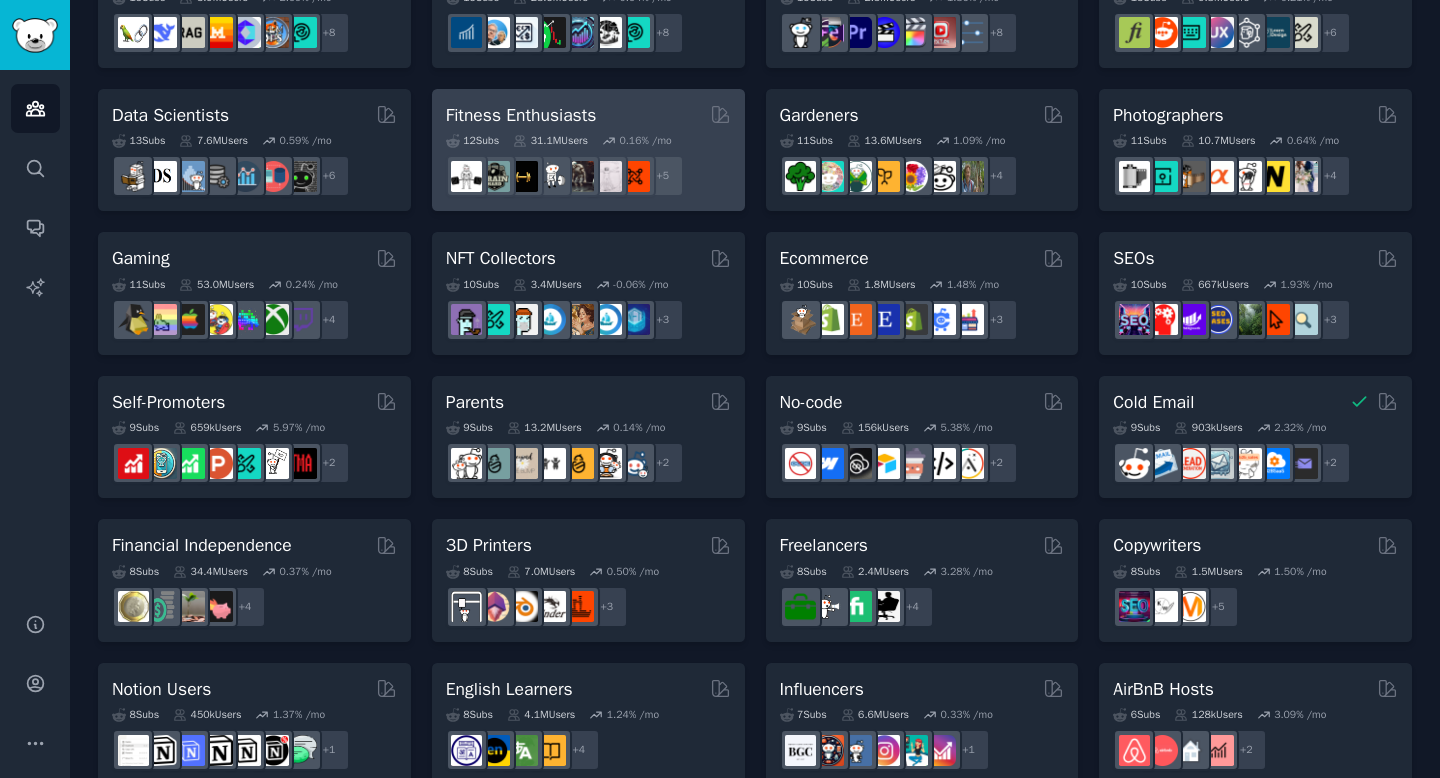 scroll, scrollTop: 504, scrollLeft: 0, axis: vertical 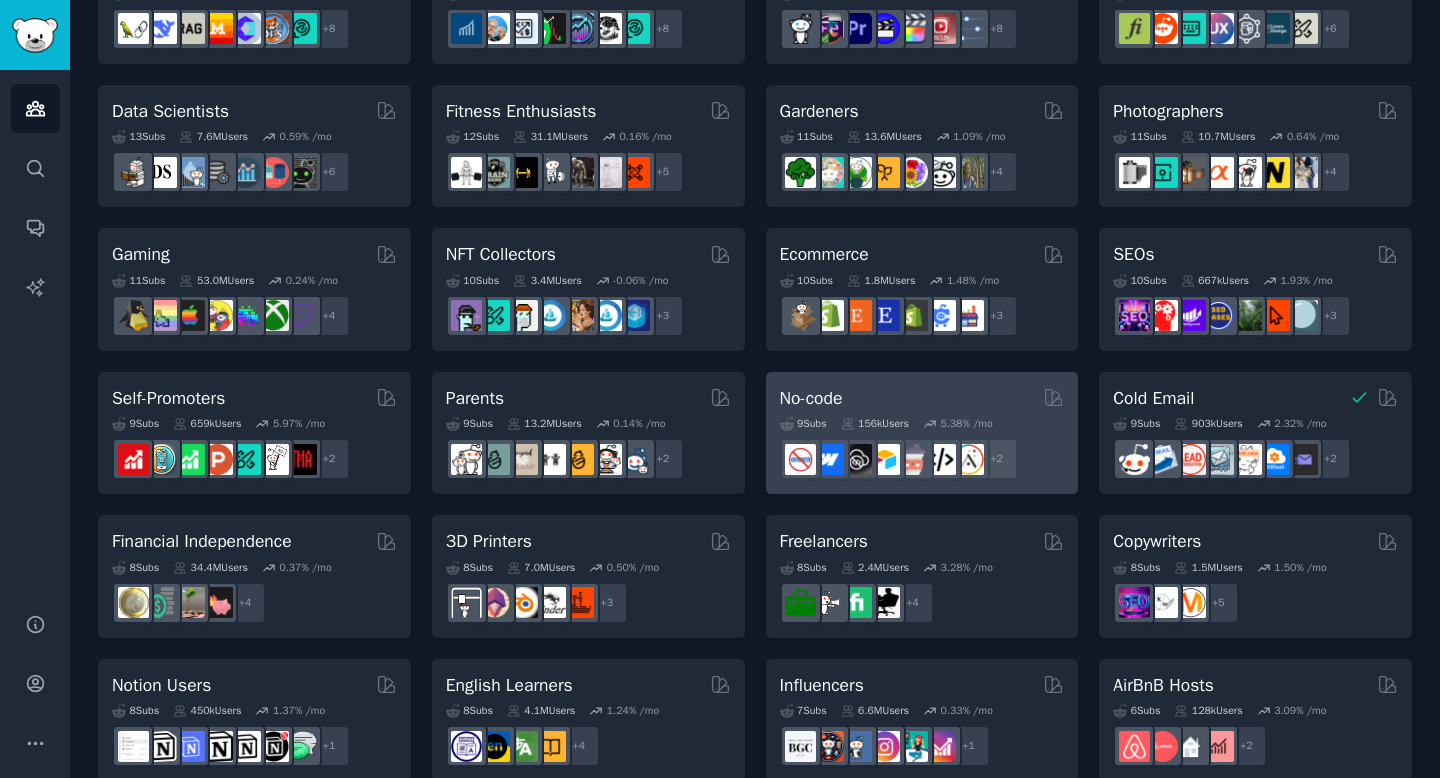 click on "No-code" at bounding box center [811, 398] 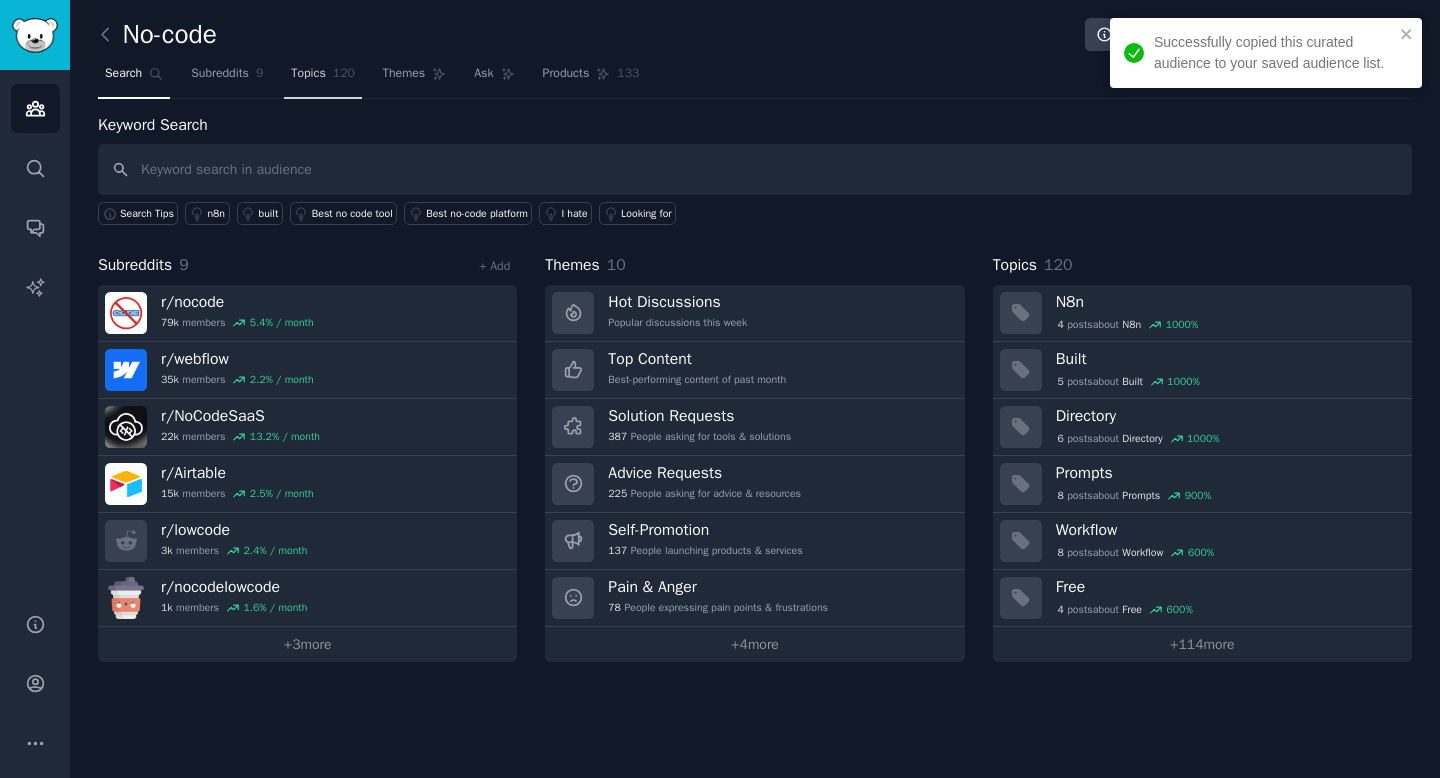 click on "Topics" at bounding box center (308, 74) 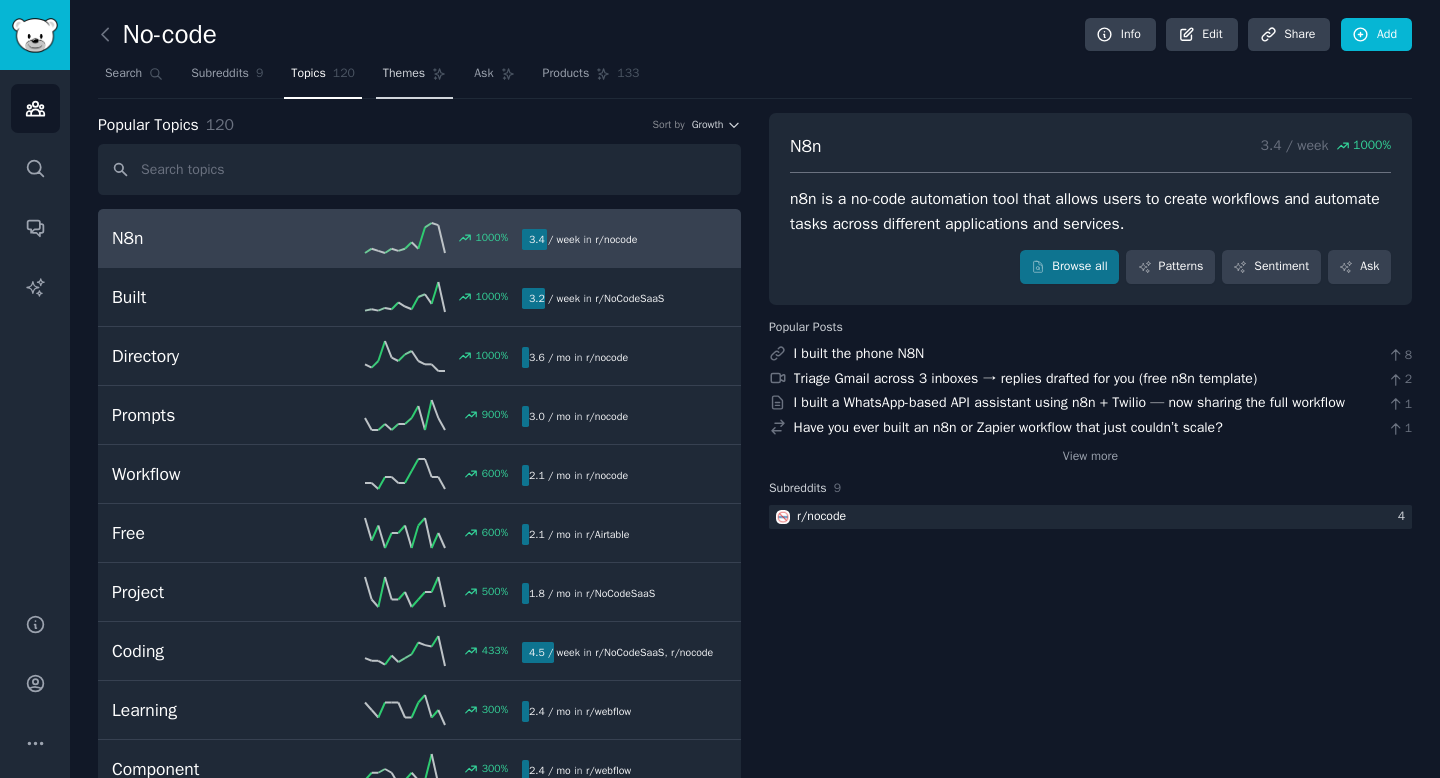 click 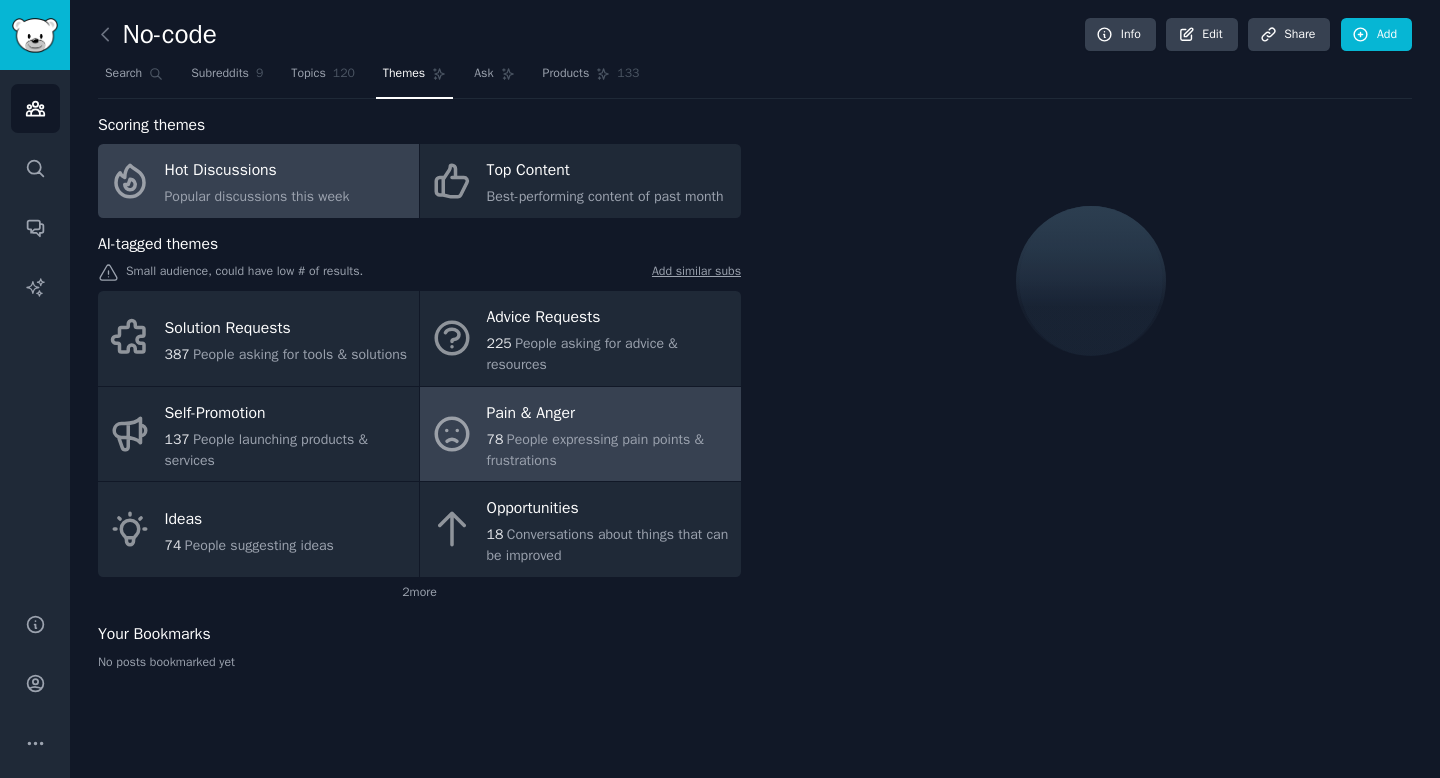 click on "78 People expressing pain points & frustrations" at bounding box center [609, 450] 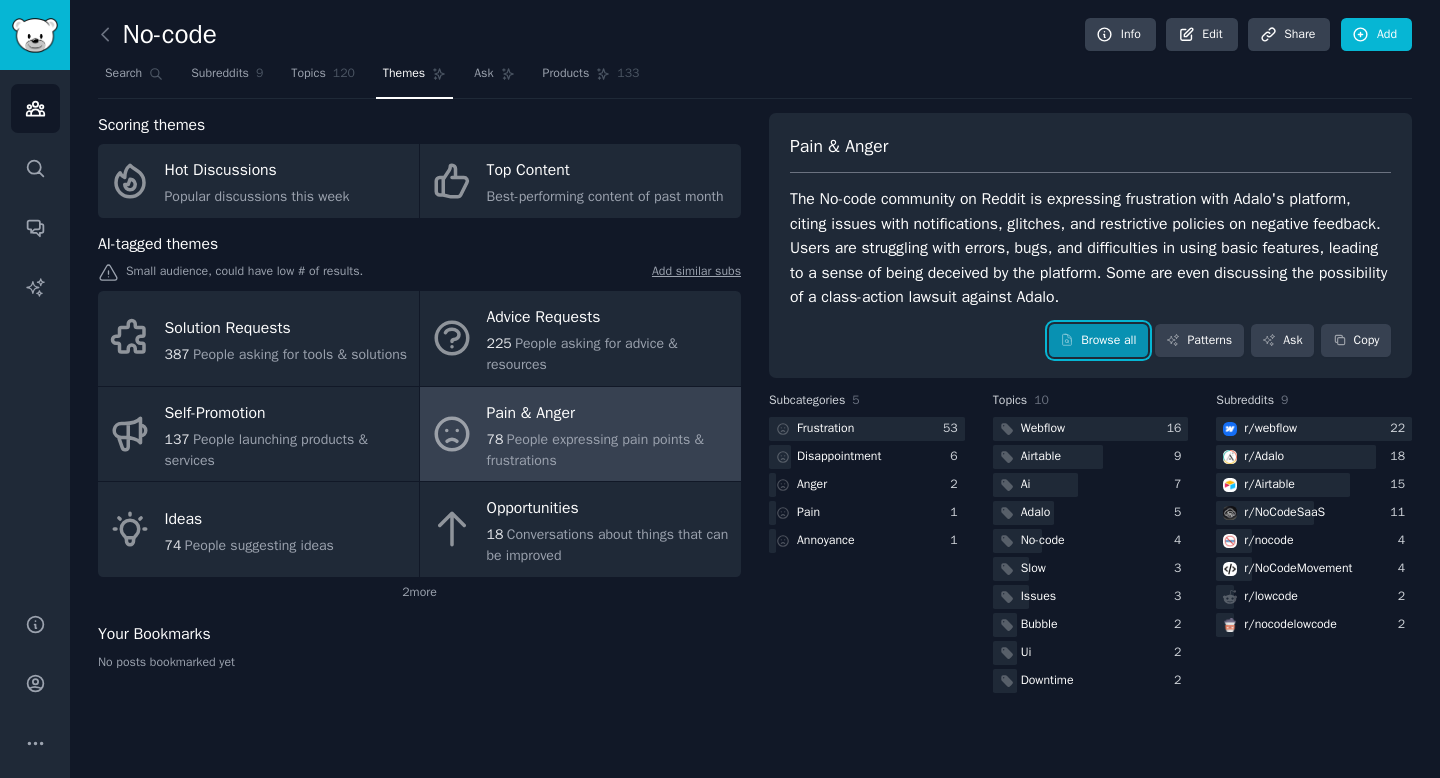 click on "Browse all" at bounding box center (1098, 341) 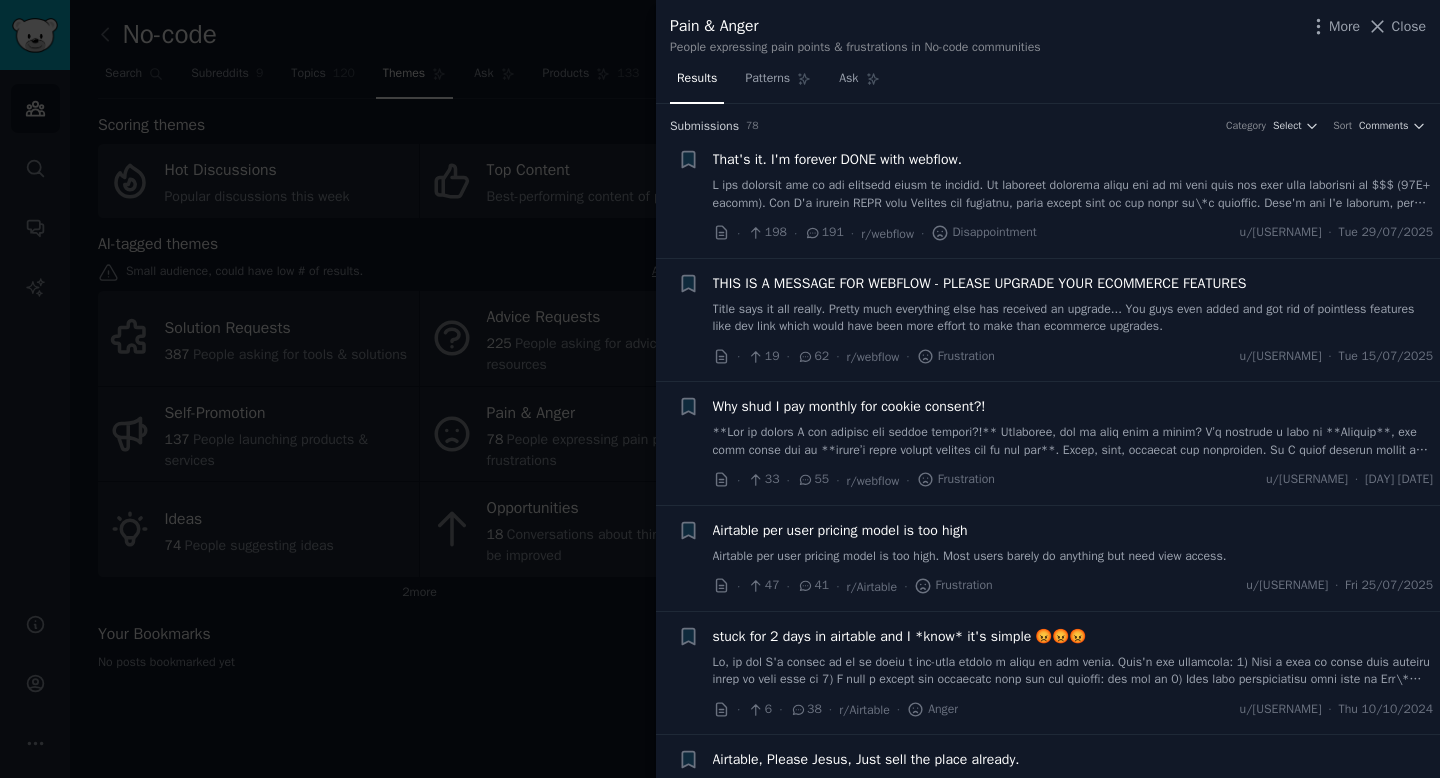 click at bounding box center (1073, 194) 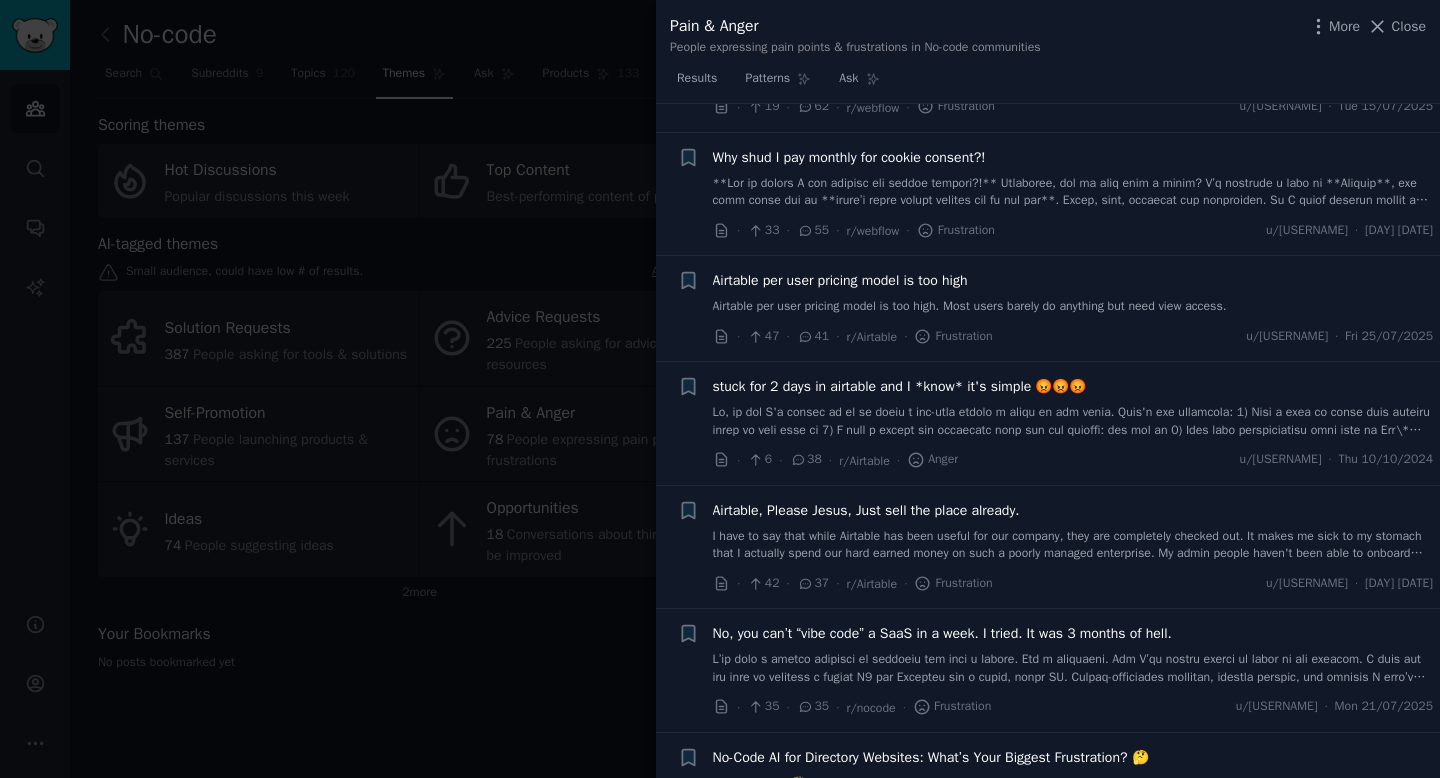 scroll, scrollTop: 734, scrollLeft: 0, axis: vertical 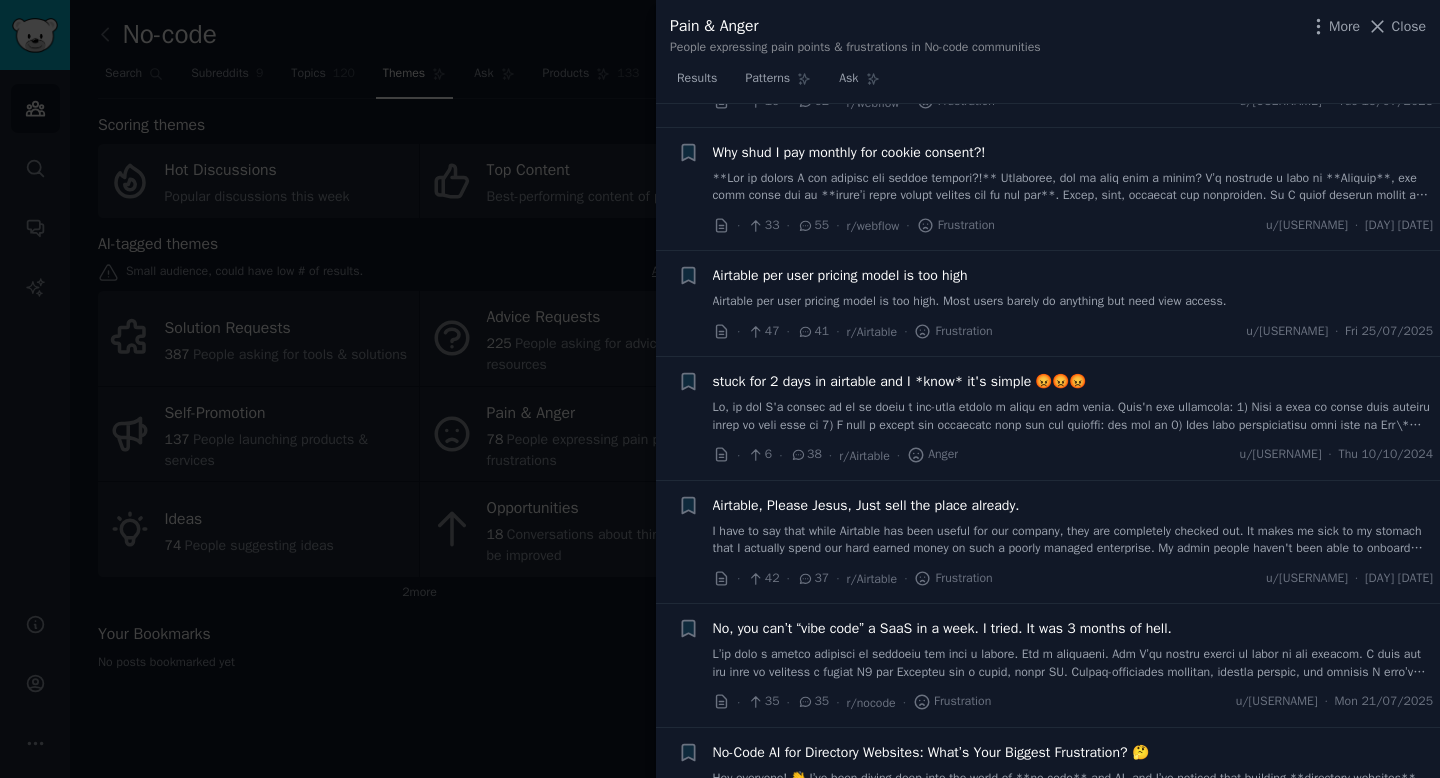 click at bounding box center [720, 389] 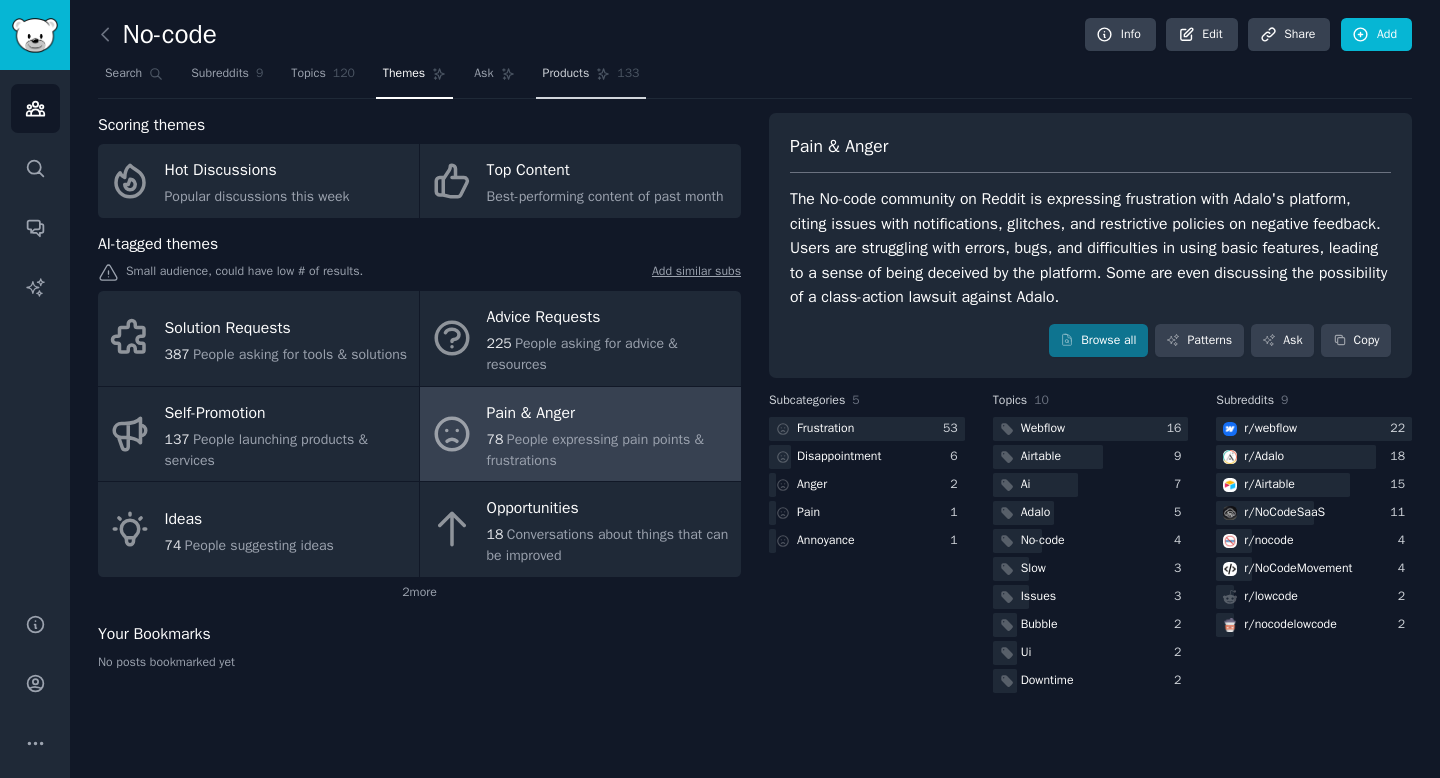 click on "Products" at bounding box center (566, 74) 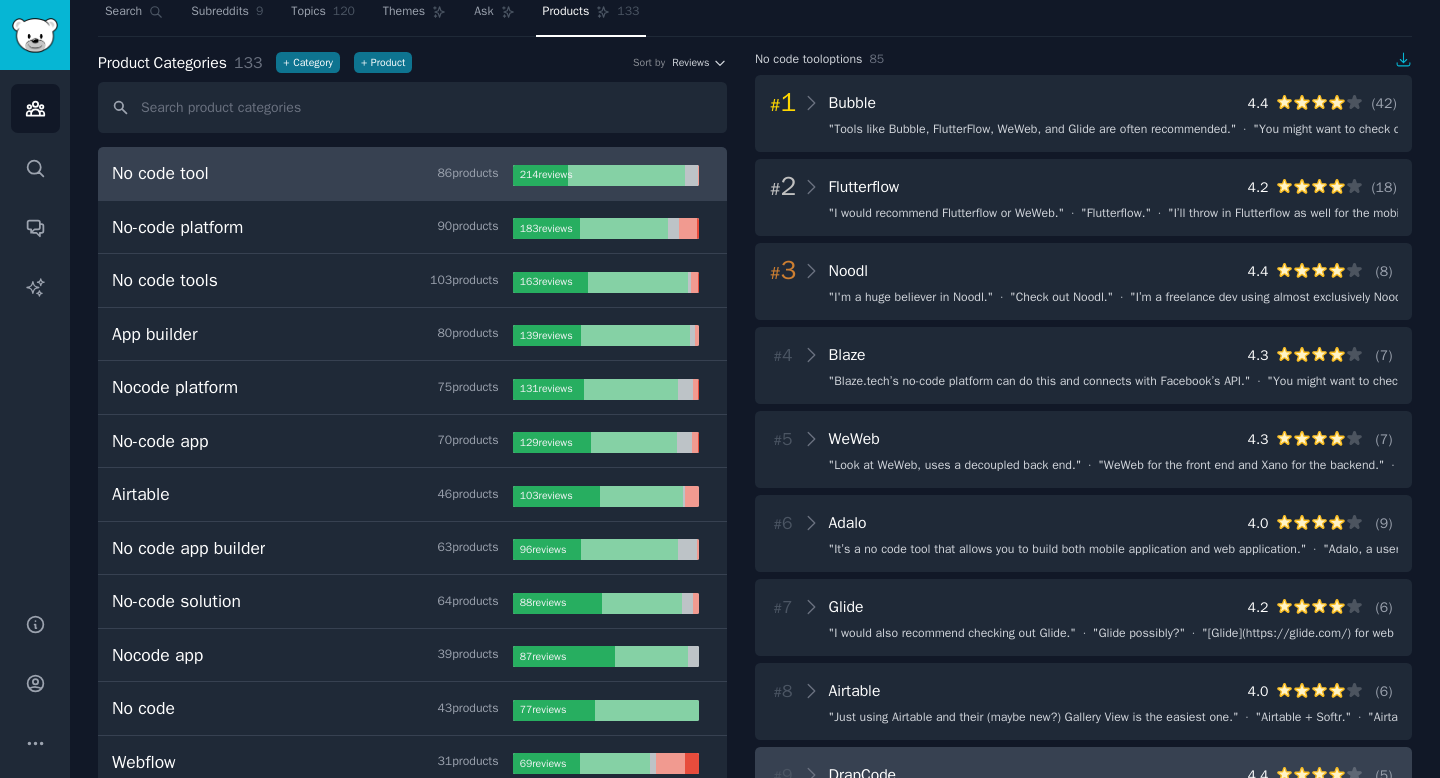 scroll, scrollTop: 51, scrollLeft: 0, axis: vertical 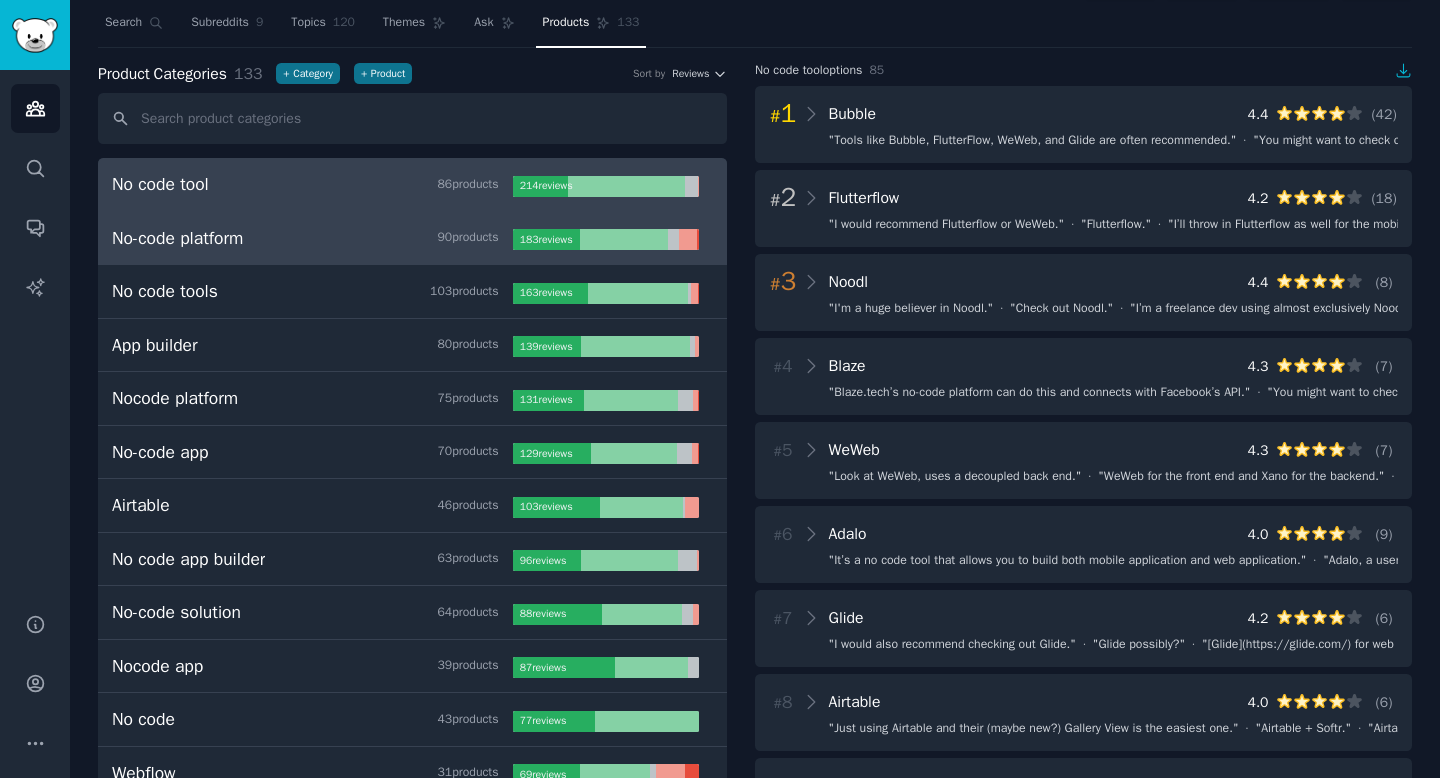 click on "No-code platform 90  product s 183  review s" at bounding box center [412, 239] 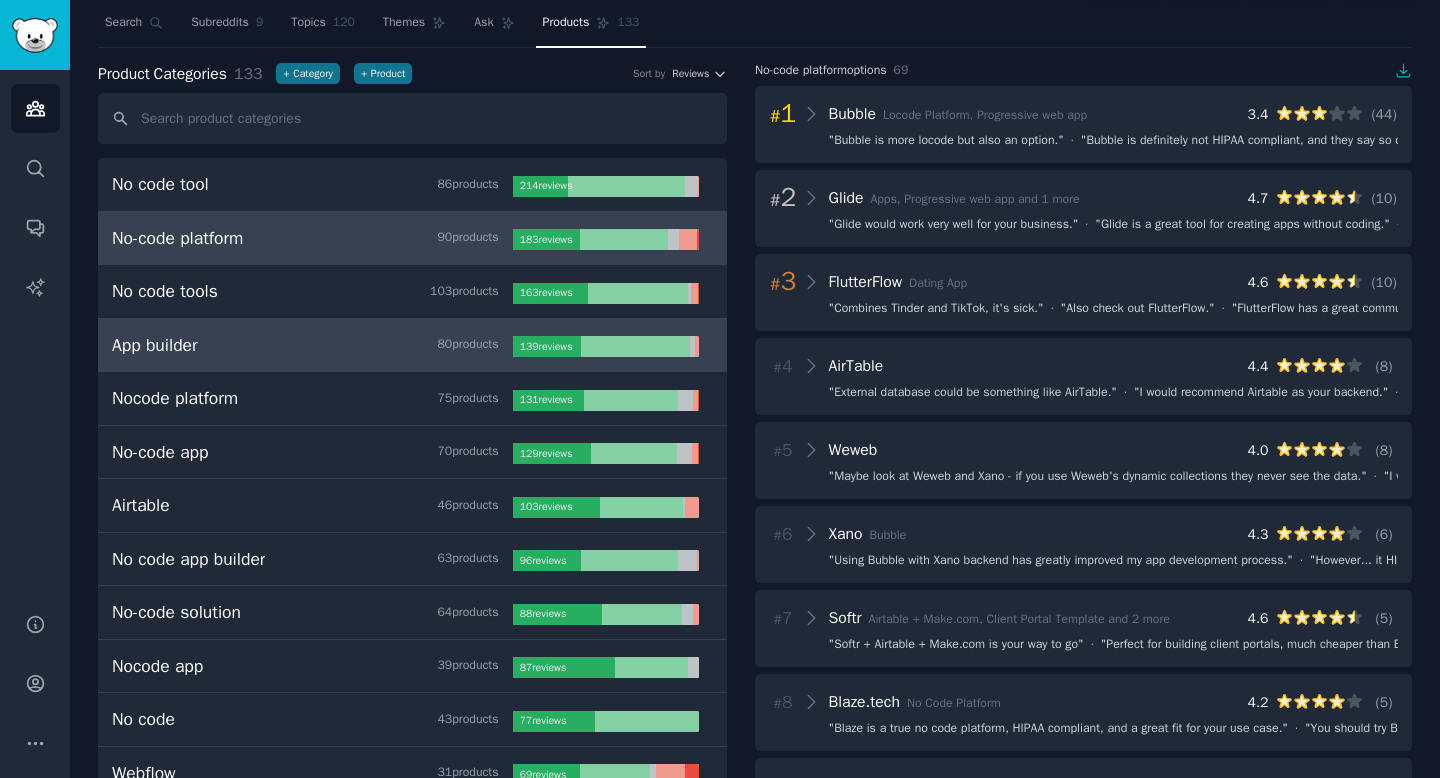 click on "App builder 80  product s" at bounding box center (312, 345) 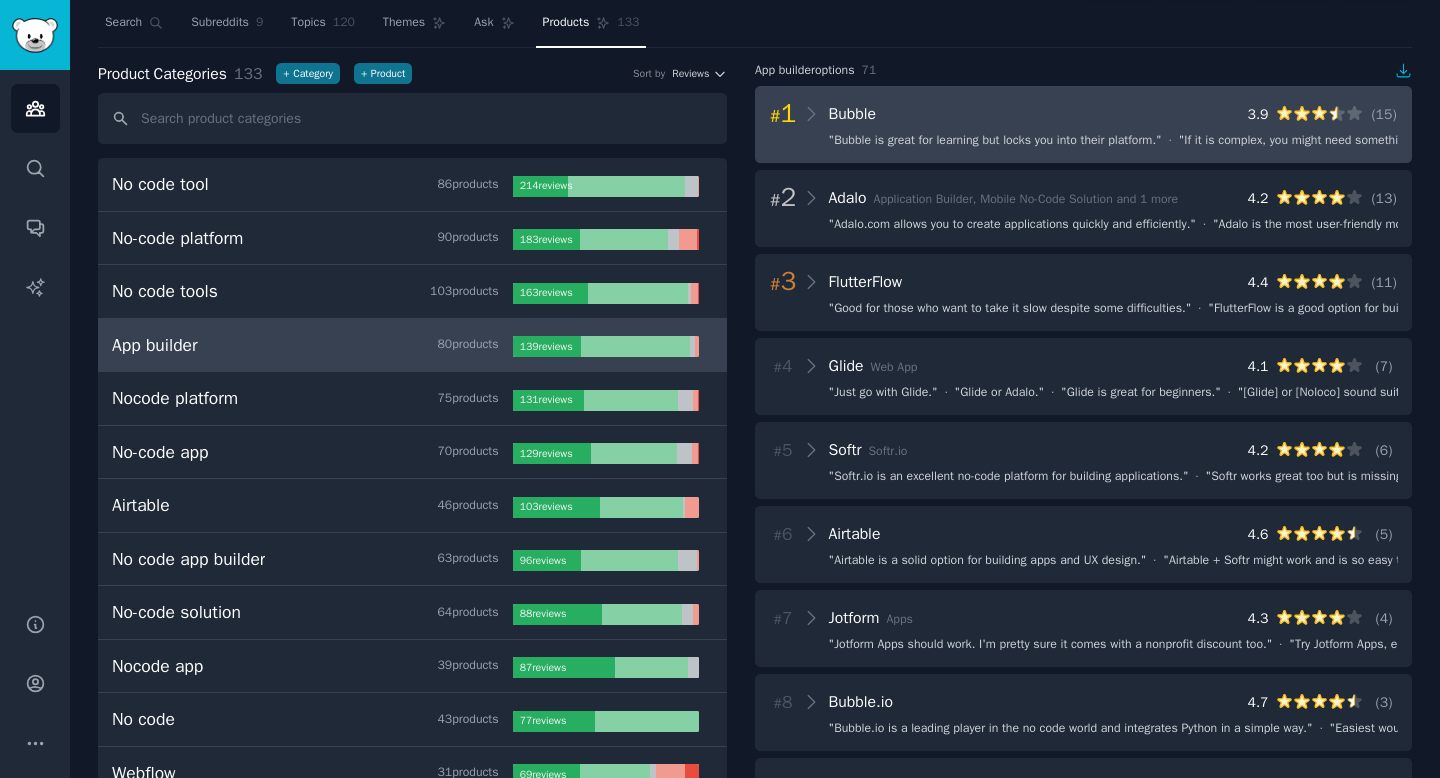 click on "# 1 Bubble 3.9 ( 15 ) " Bubble is great for learning but locks you into their platform. " · " If it is complex, you might need something like Bubble or Bildr. " · " Bubble is a straightforward tool for input and output, making it a great choice for app building. " · " If you don't have that though, I would use Bubble. " · " Importing your Figma design to Bubble is a straightforward process that can help you create a web application or prototype that closely matches your design. " · " Bubble.io is great but need knowledge of apps/software to build well, though it’s no code " · " Bubble > the others if you want to put it on the AppStore. " · " Personally would do Bubble or WeWeb+Xano. " · " Bubble would allow you to do everything mentioned. " · " If it could be web app - than Bubble. " ·" at bounding box center (1083, 124) 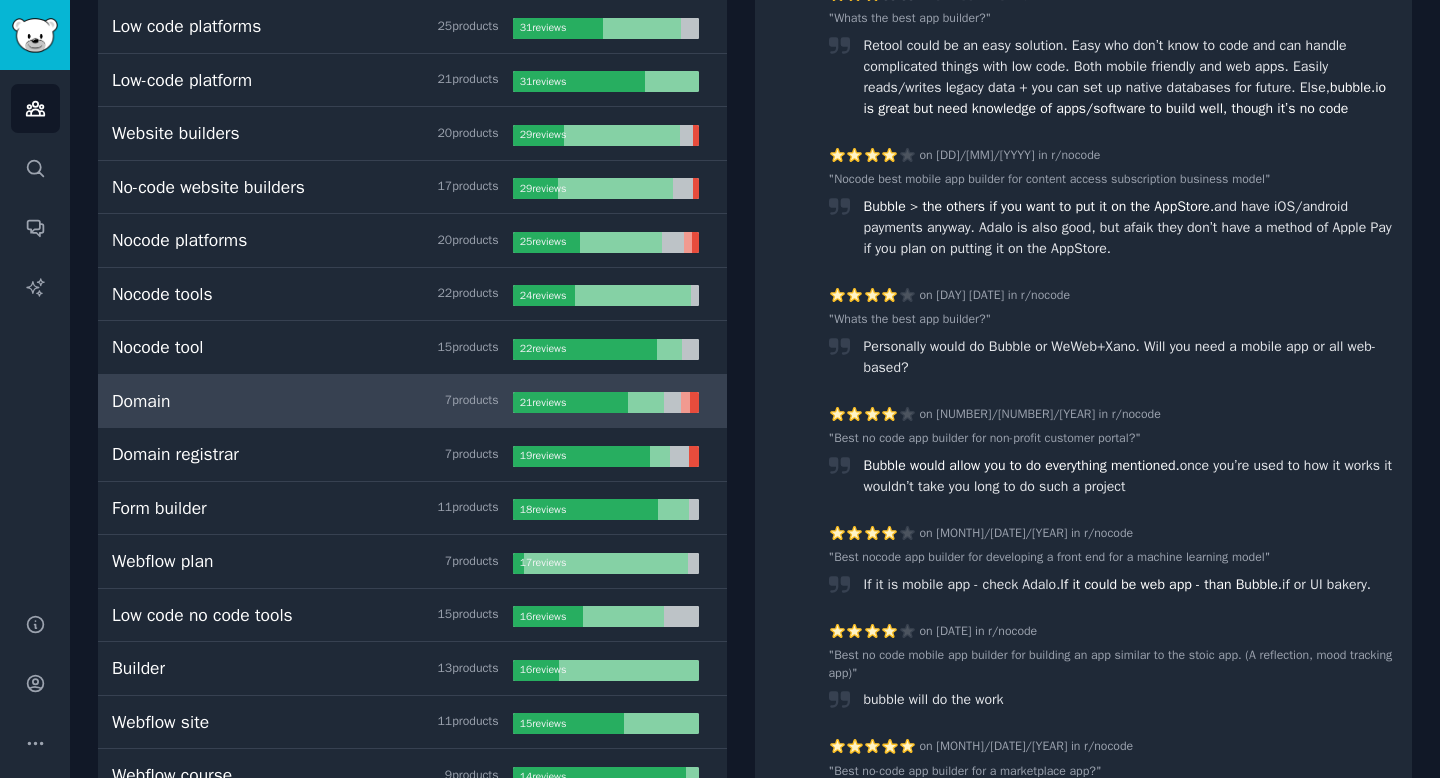 scroll, scrollTop: 1156, scrollLeft: 0, axis: vertical 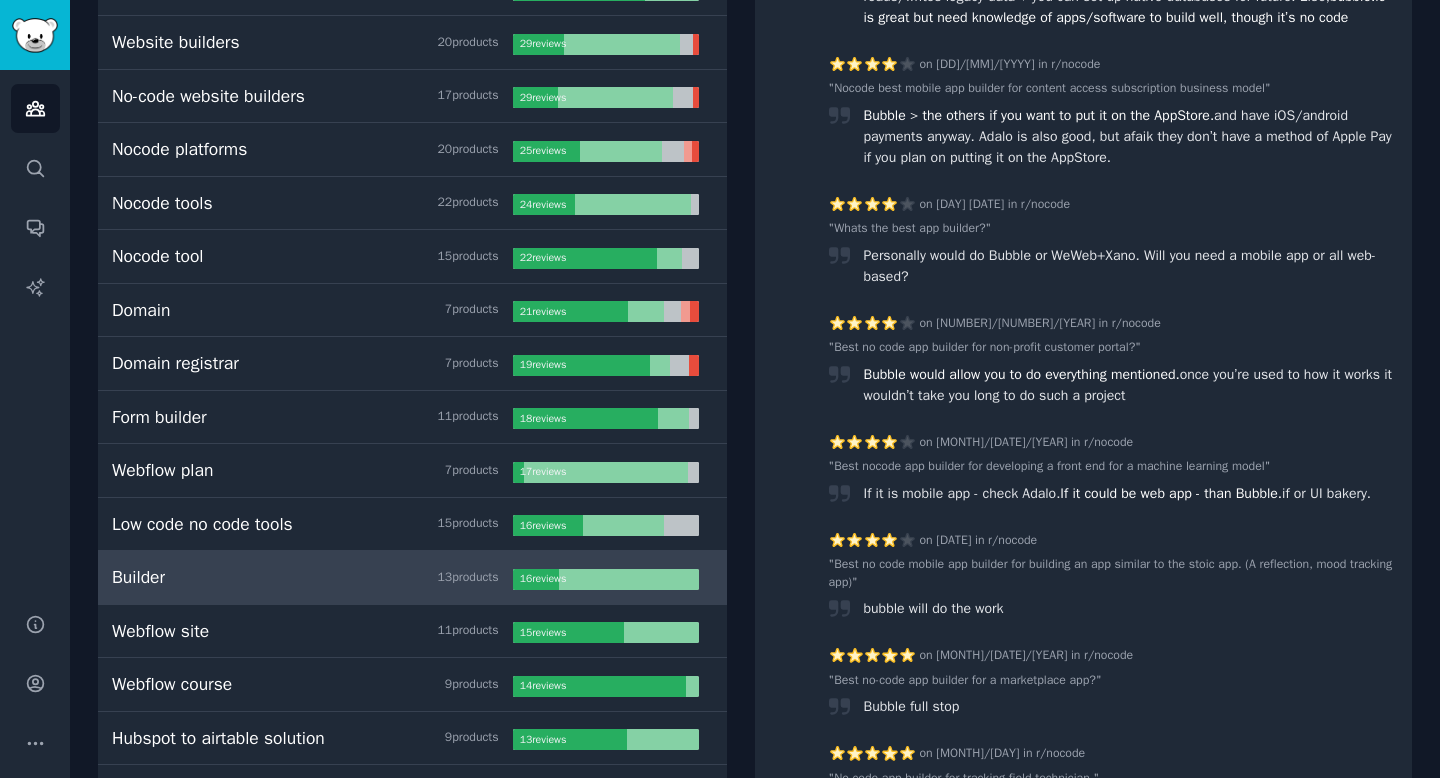 click on "Builder 13  product s" at bounding box center [312, 577] 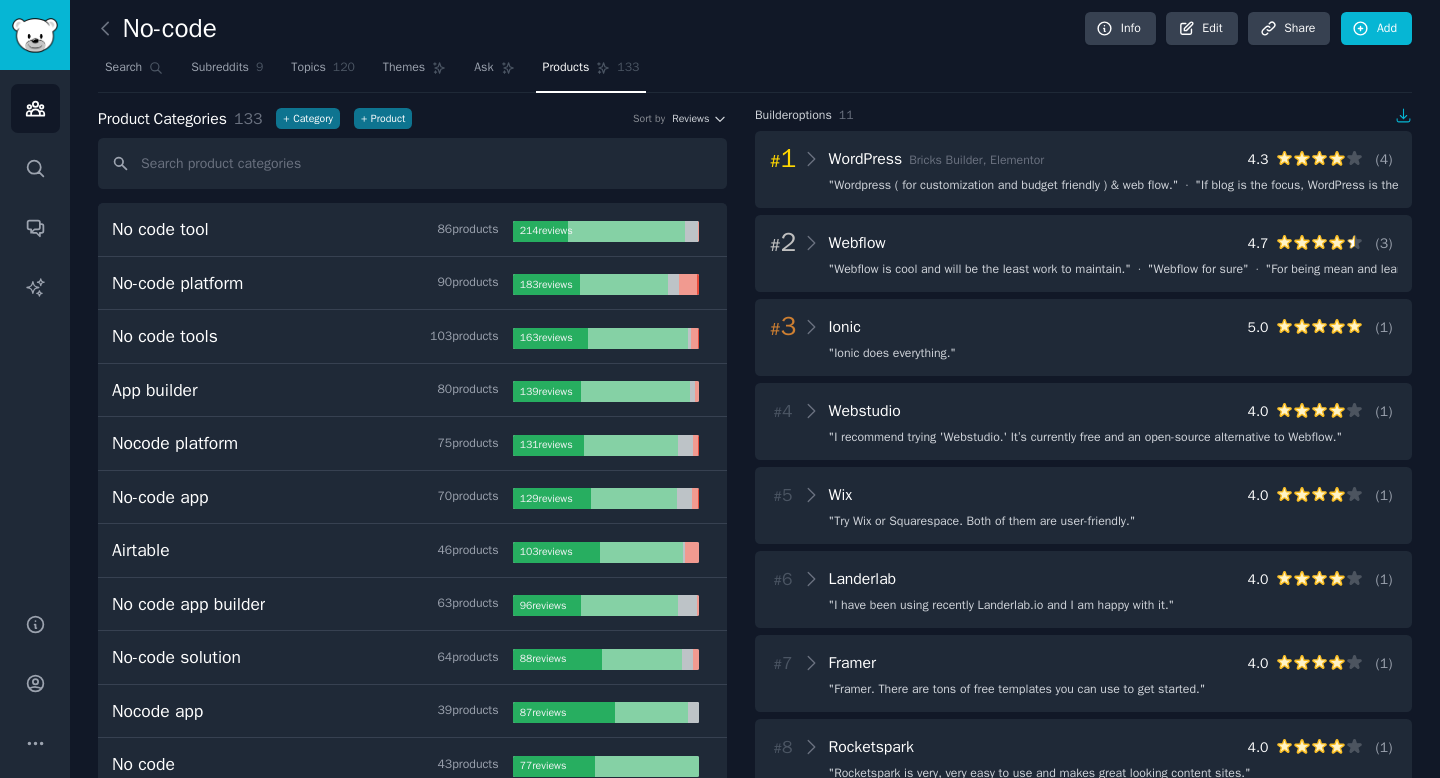 scroll, scrollTop: 0, scrollLeft: 0, axis: both 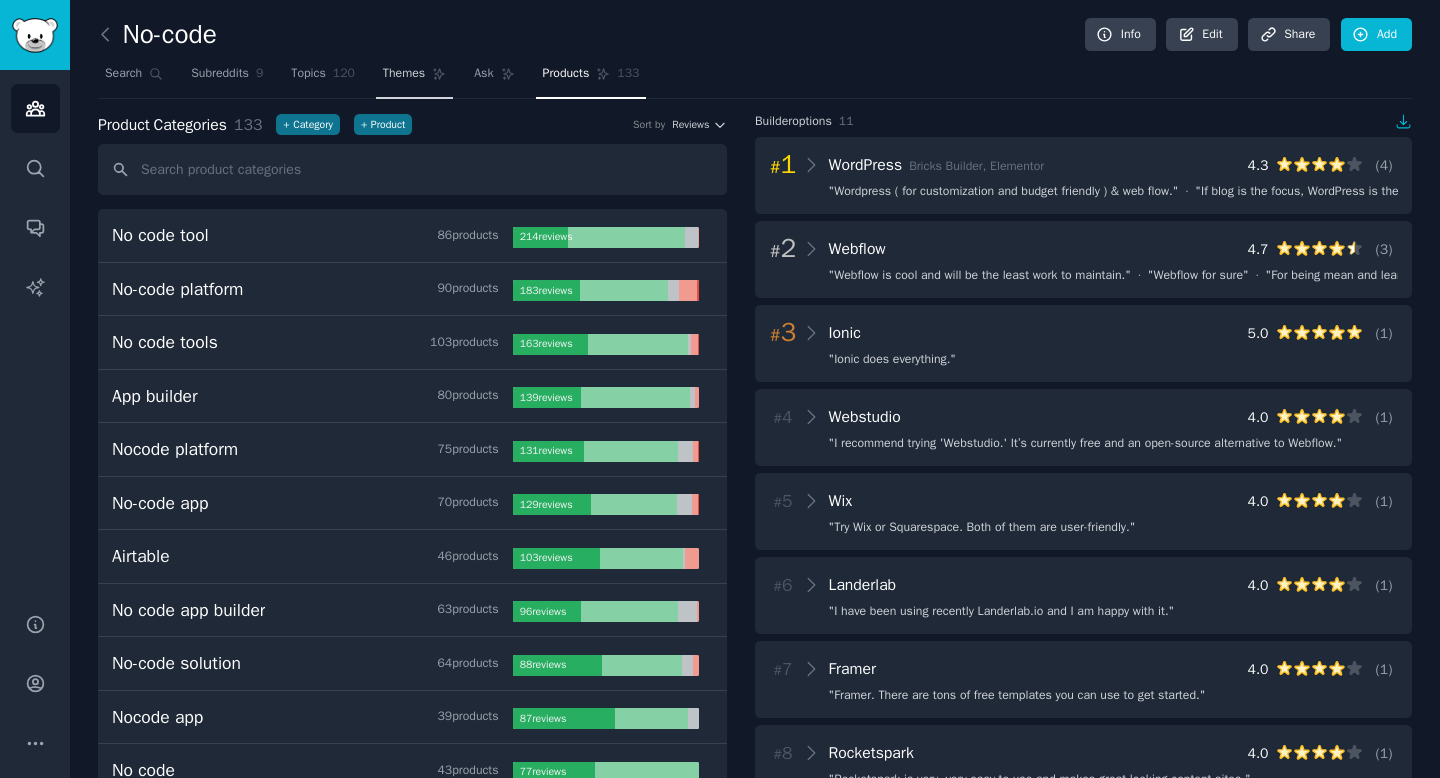 click on "Themes" at bounding box center [414, 78] 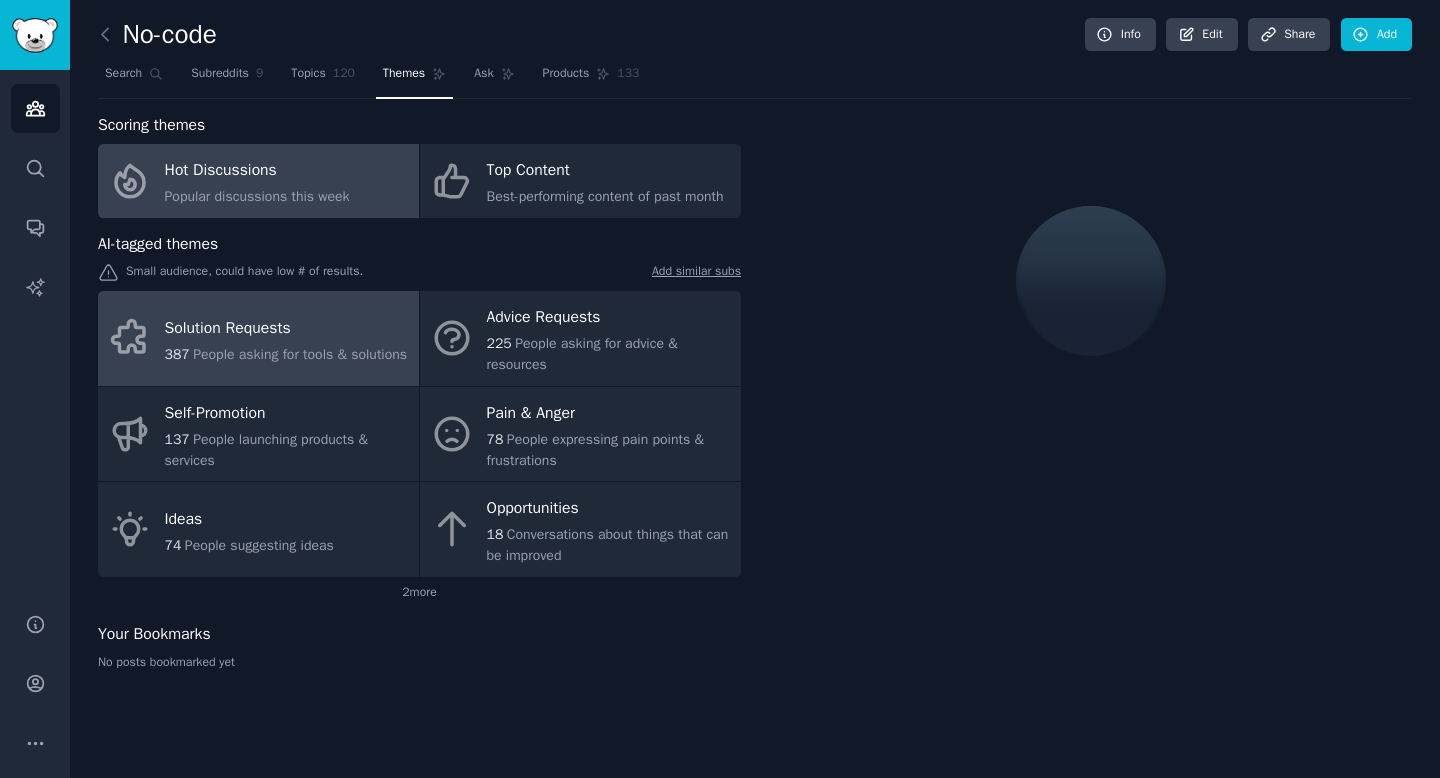 click on "Solution Requests" at bounding box center (286, 328) 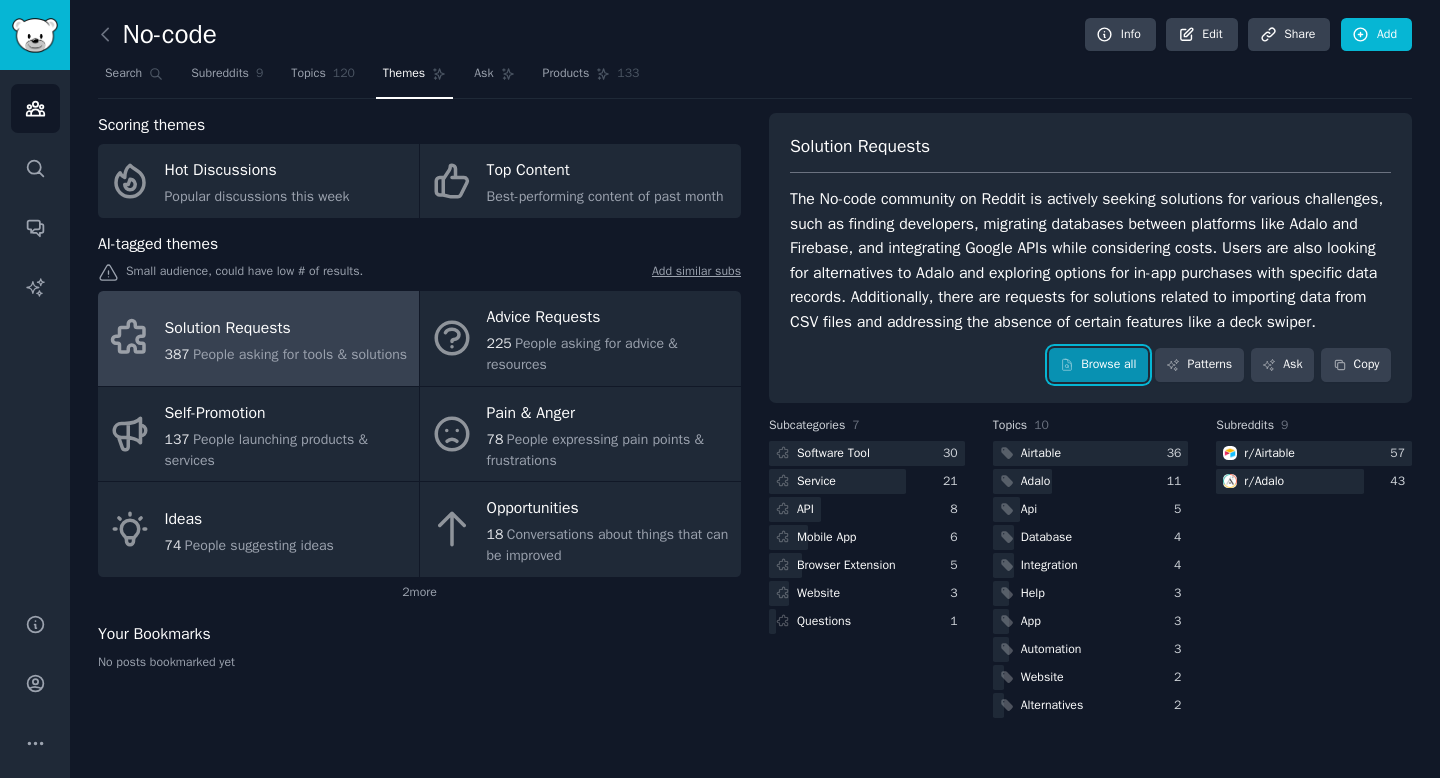 click on "Browse all" at bounding box center (1098, 365) 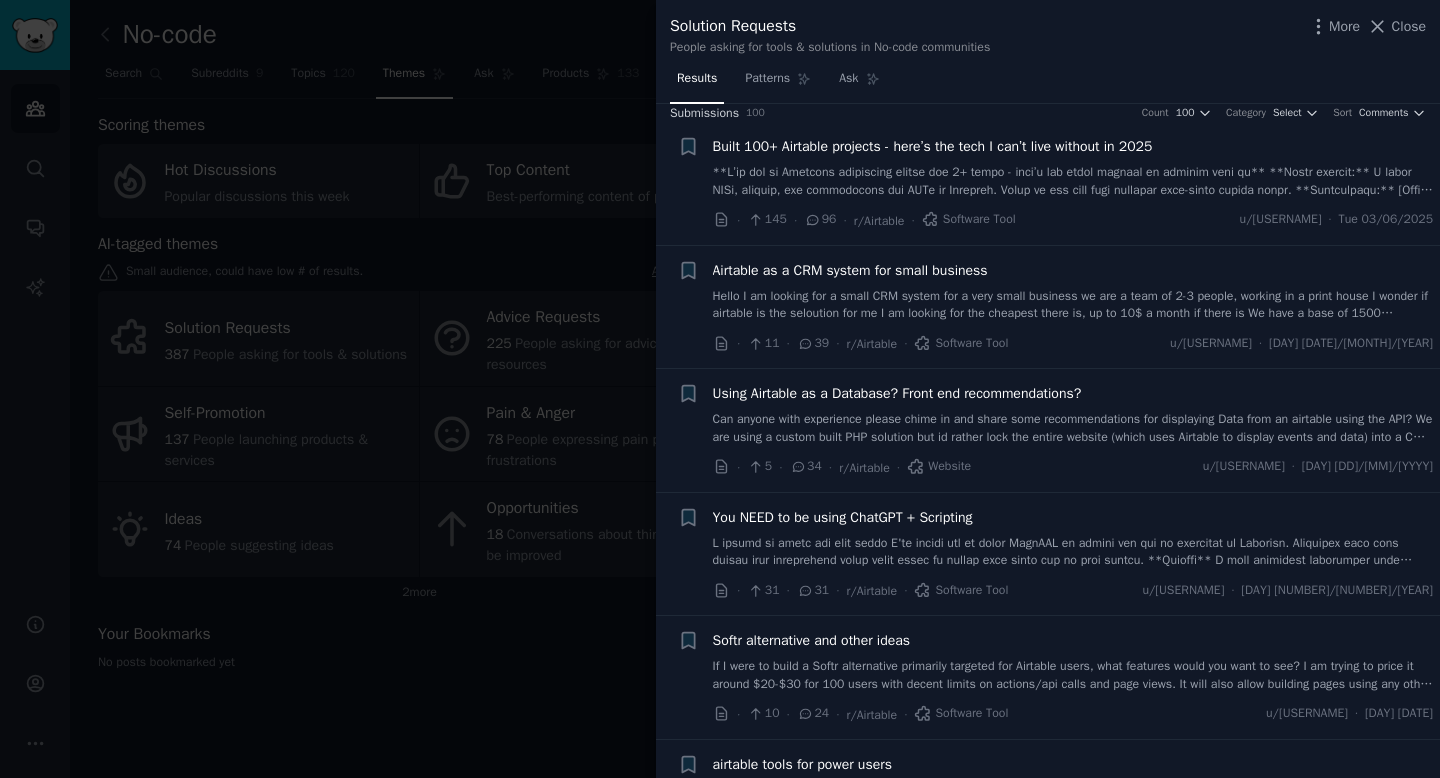 scroll, scrollTop: 26, scrollLeft: 0, axis: vertical 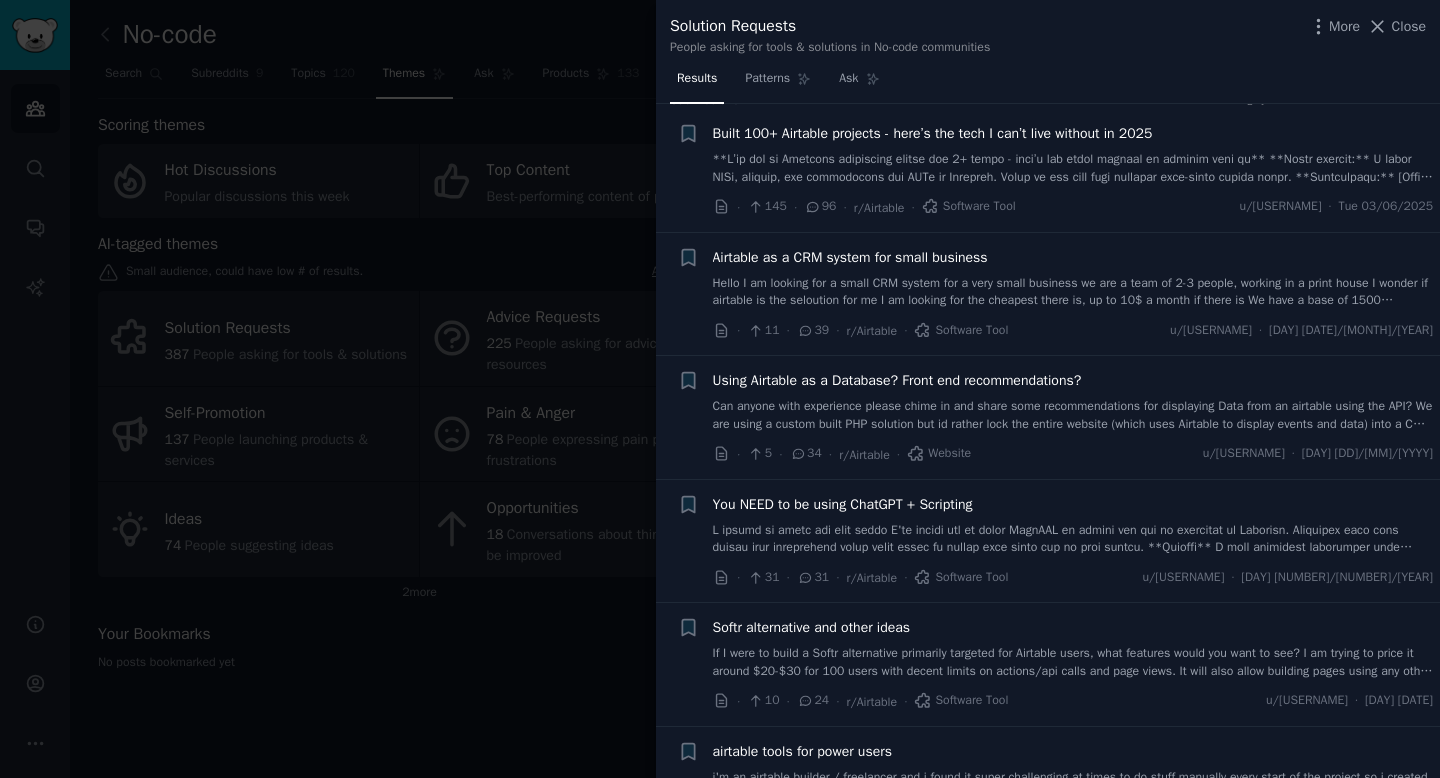 click on "Built 100+ Airtable projects - here’s the tech I can’t live without in 2025" at bounding box center (1073, 154) 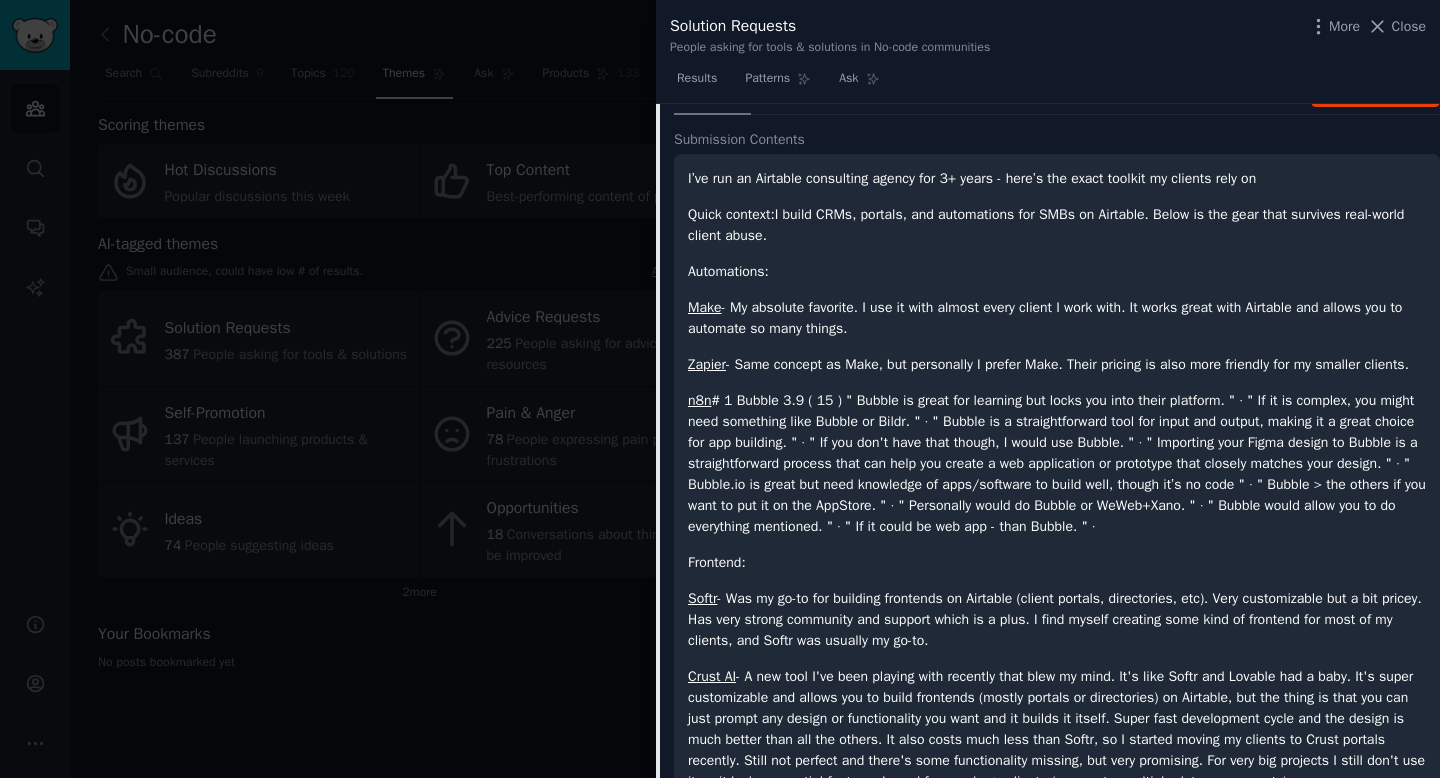 scroll, scrollTop: 191, scrollLeft: 0, axis: vertical 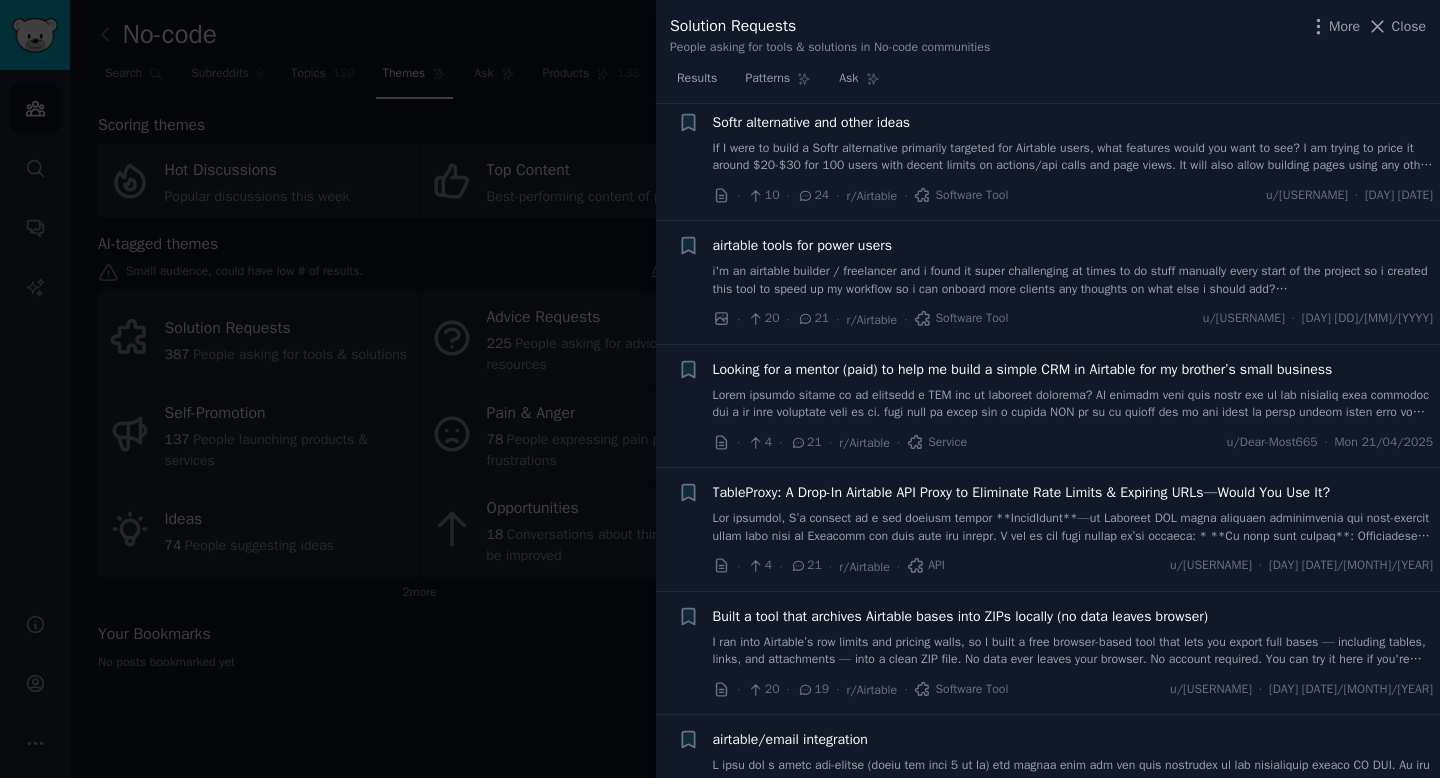 click at bounding box center [720, 389] 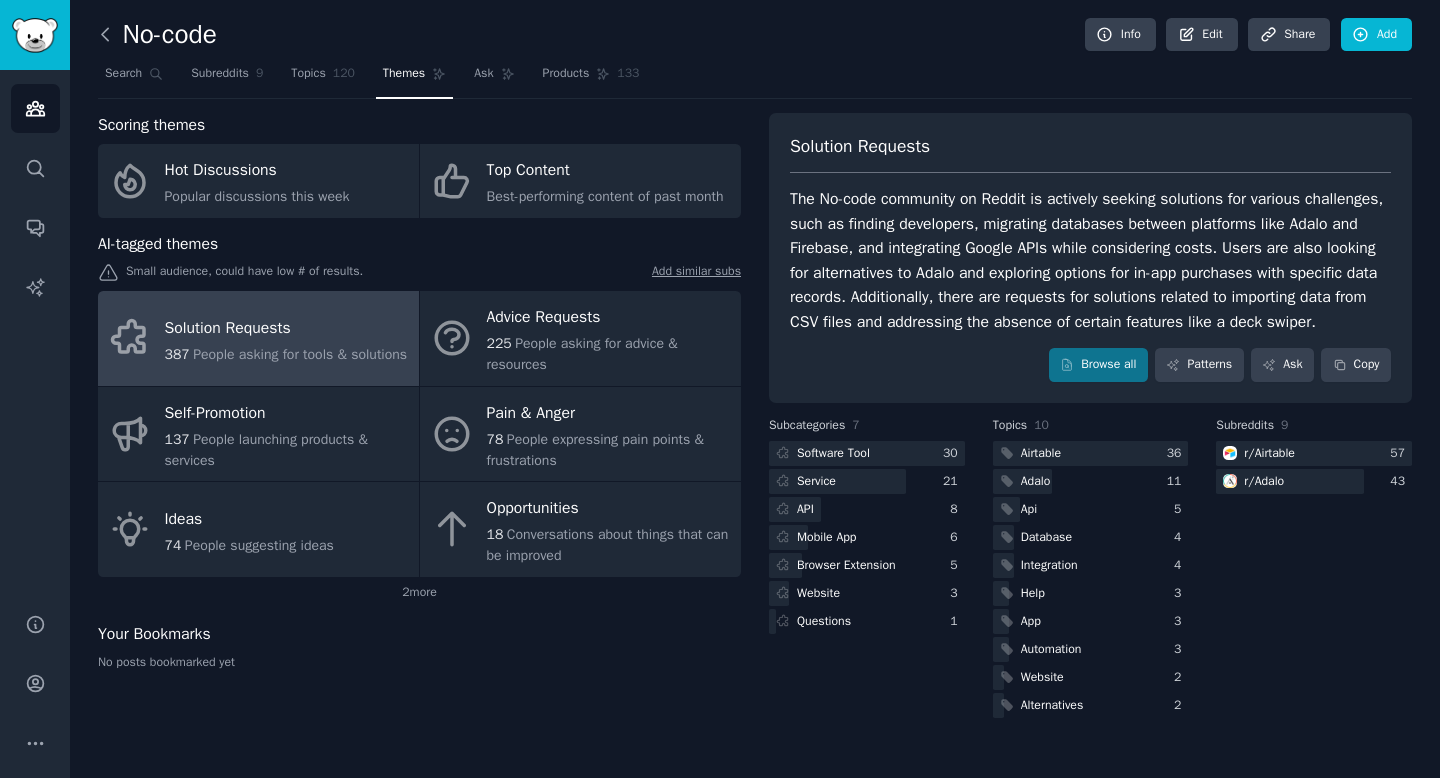 click 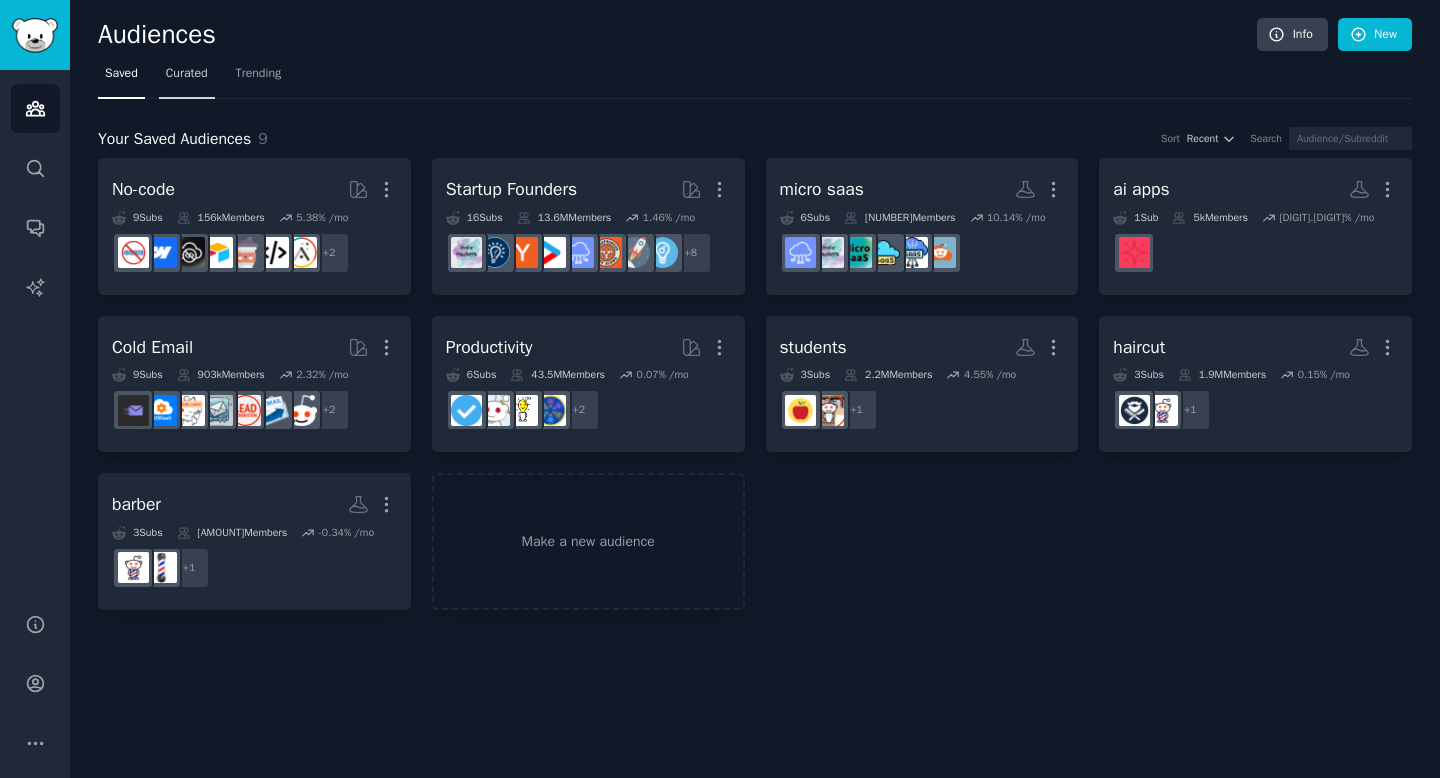 click on "Curated" at bounding box center [187, 78] 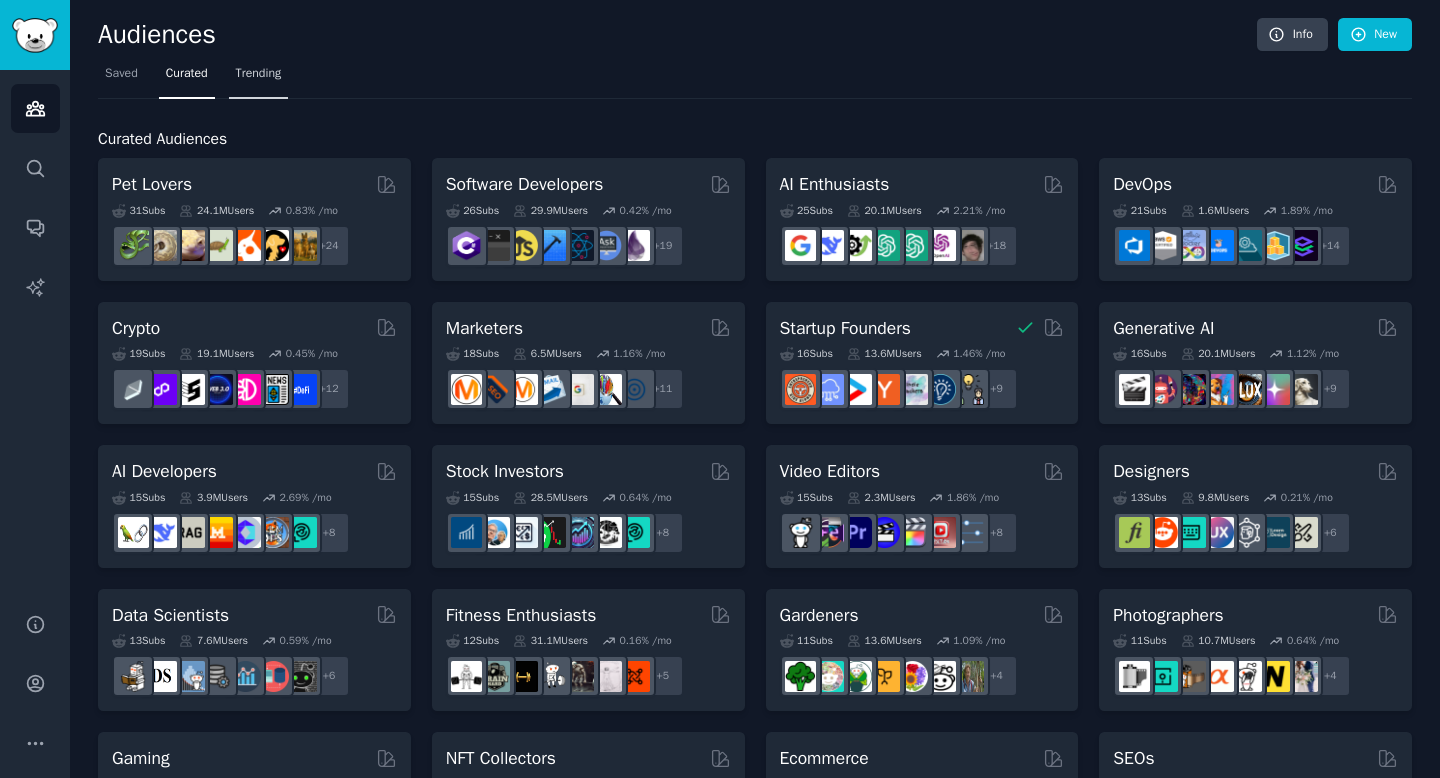 click on "Trending" at bounding box center [259, 74] 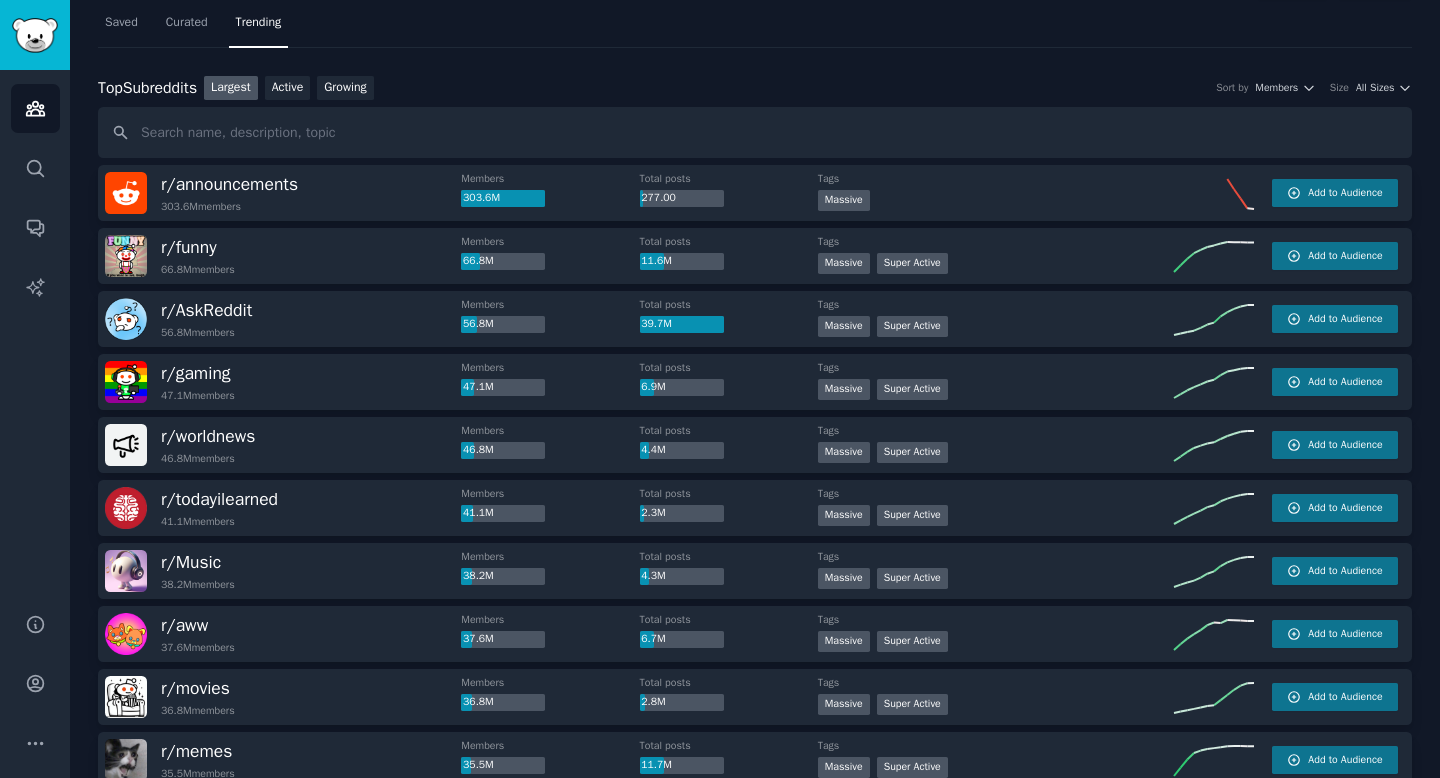 scroll, scrollTop: 48, scrollLeft: 0, axis: vertical 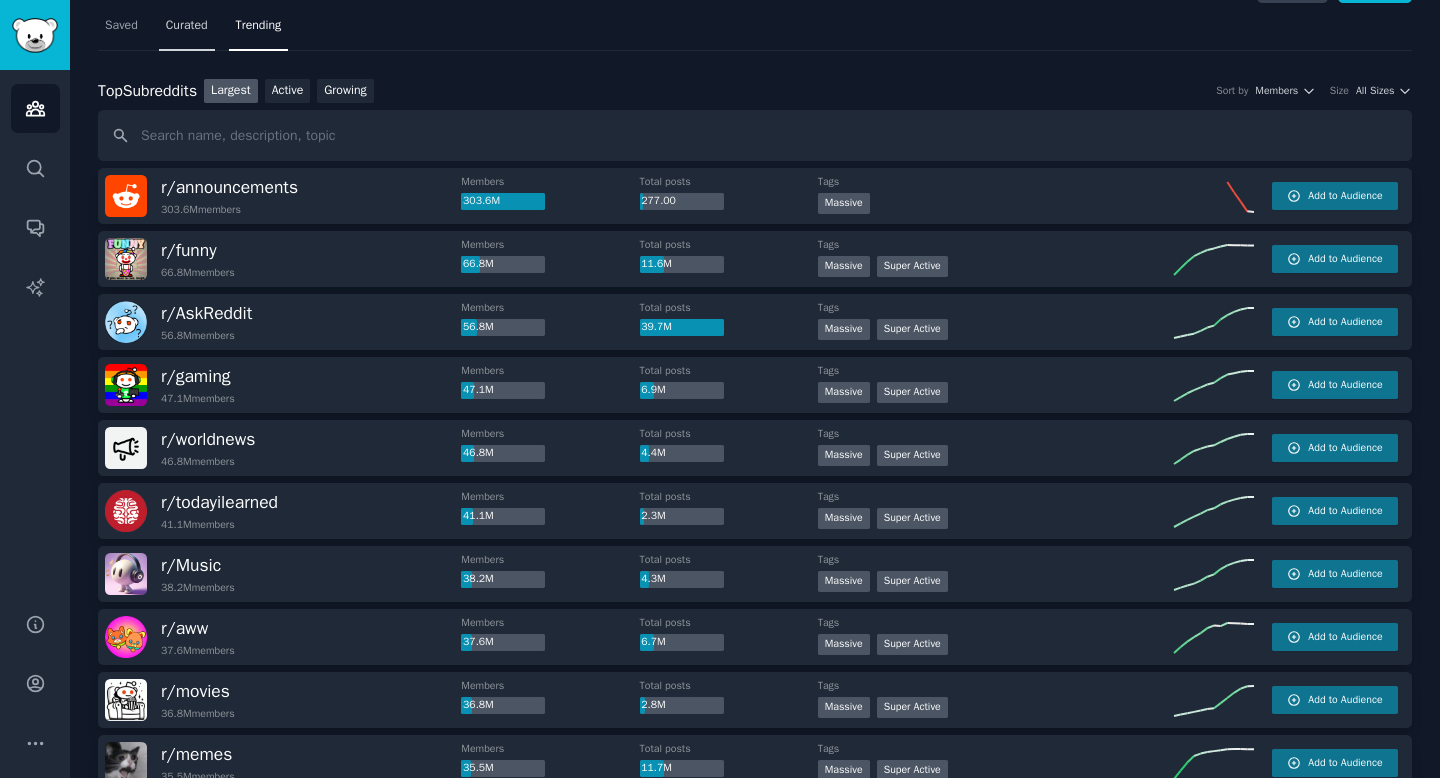 click on "Curated" at bounding box center (187, 26) 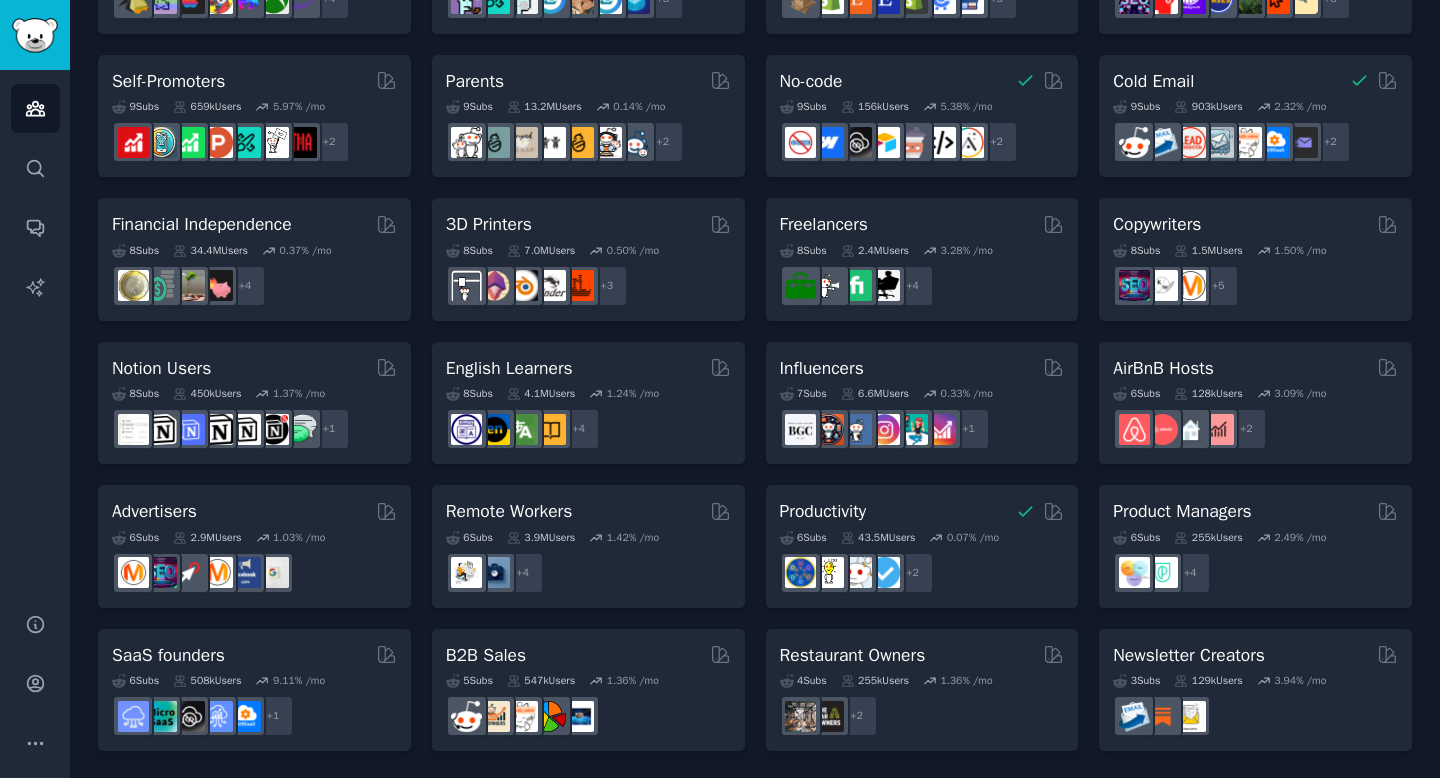 scroll, scrollTop: 822, scrollLeft: 0, axis: vertical 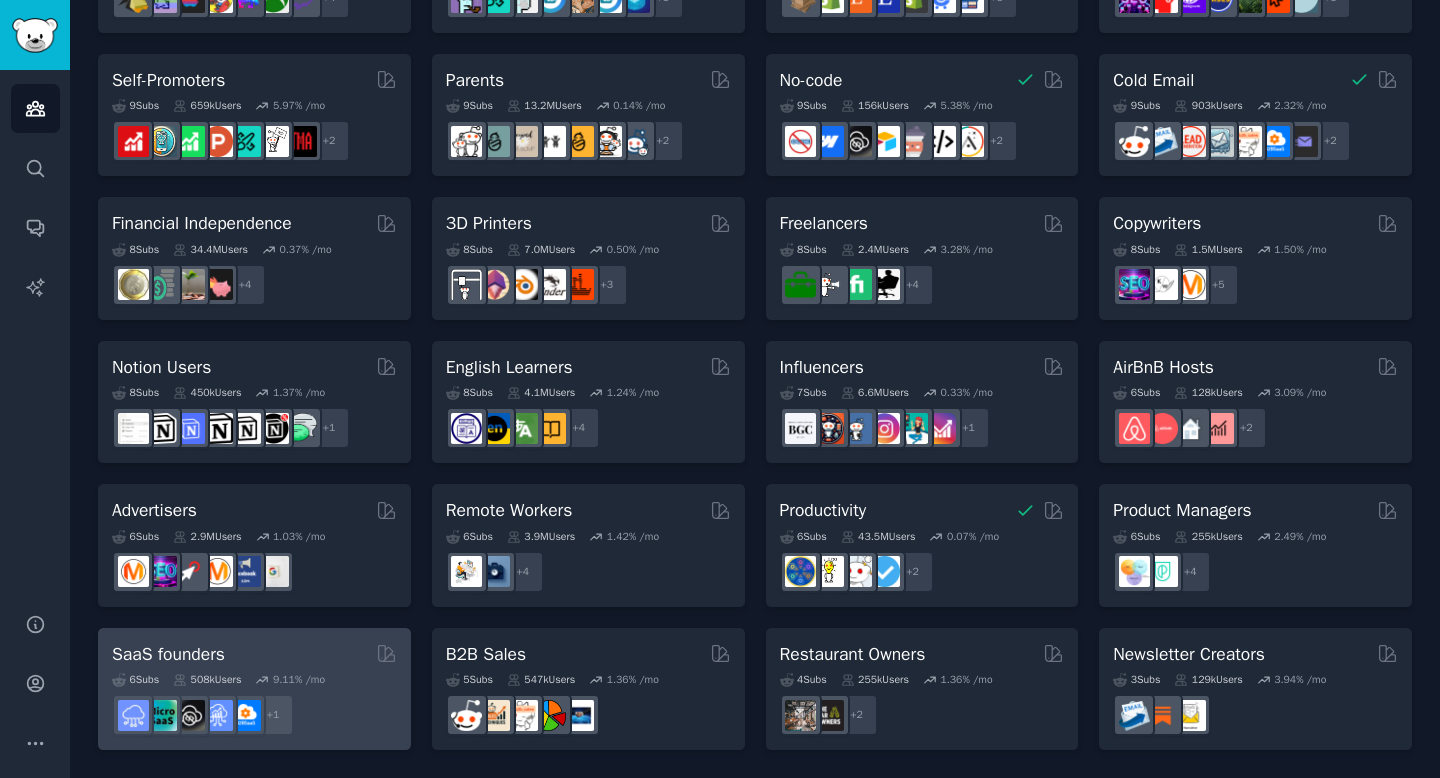 click on "SaaS founders" at bounding box center (254, 654) 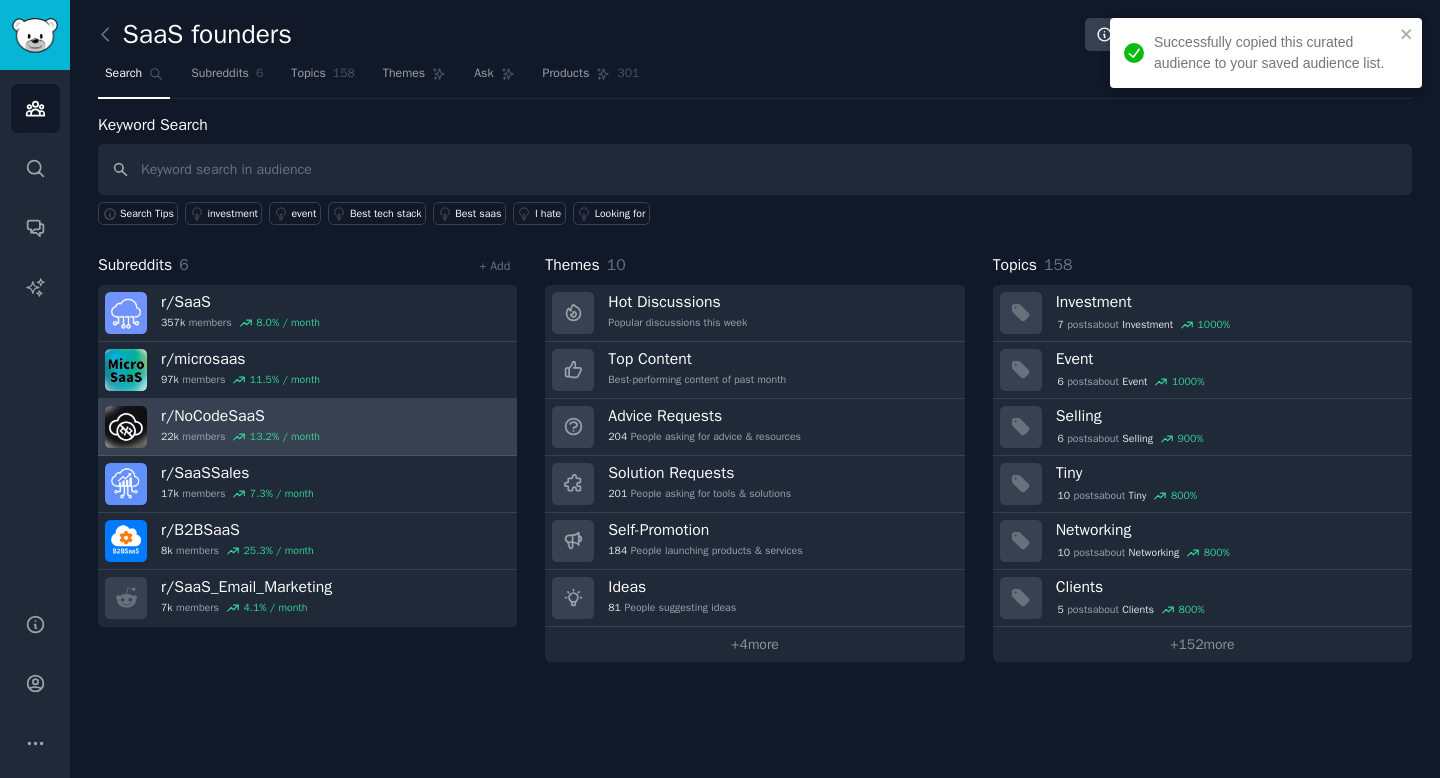 click on "22k  members 13.2 % / month" at bounding box center (240, 437) 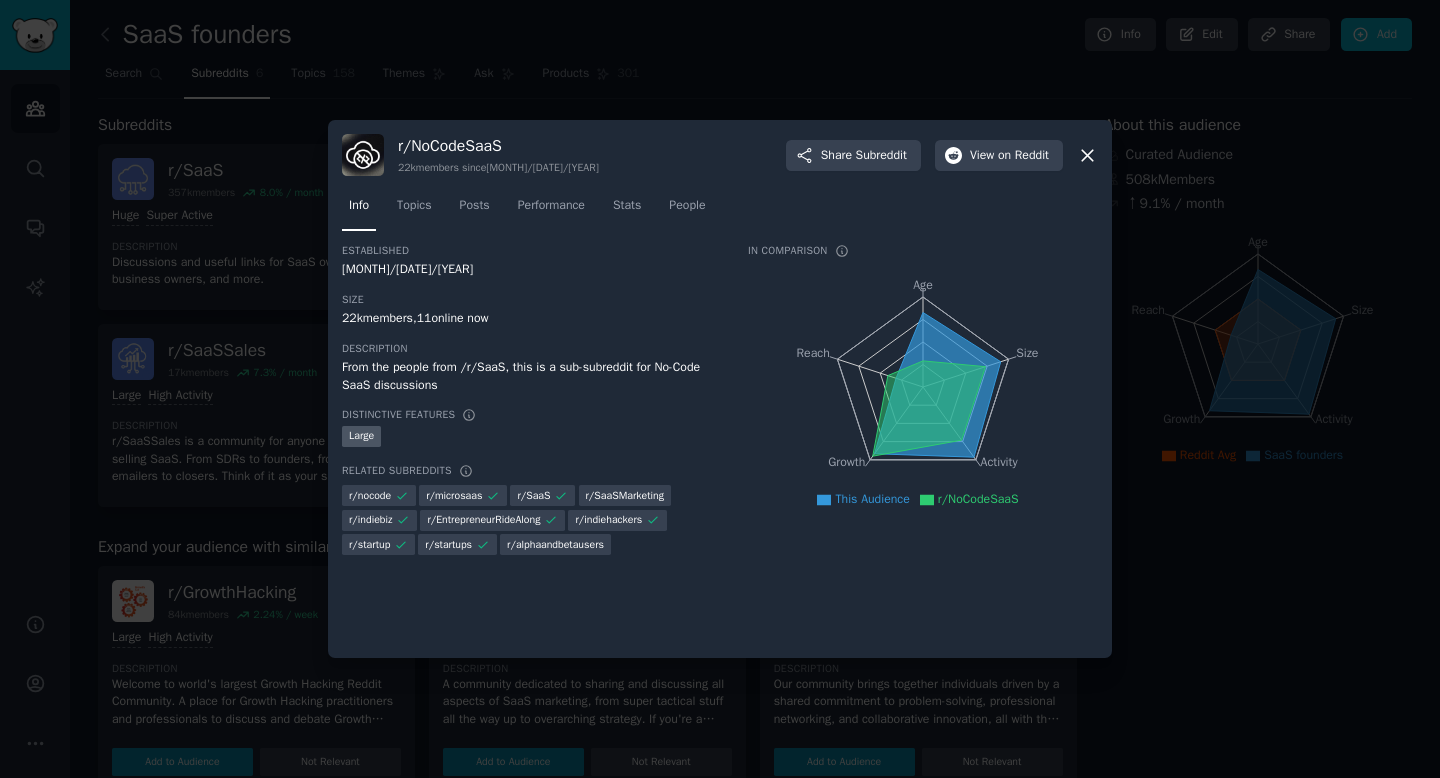 click 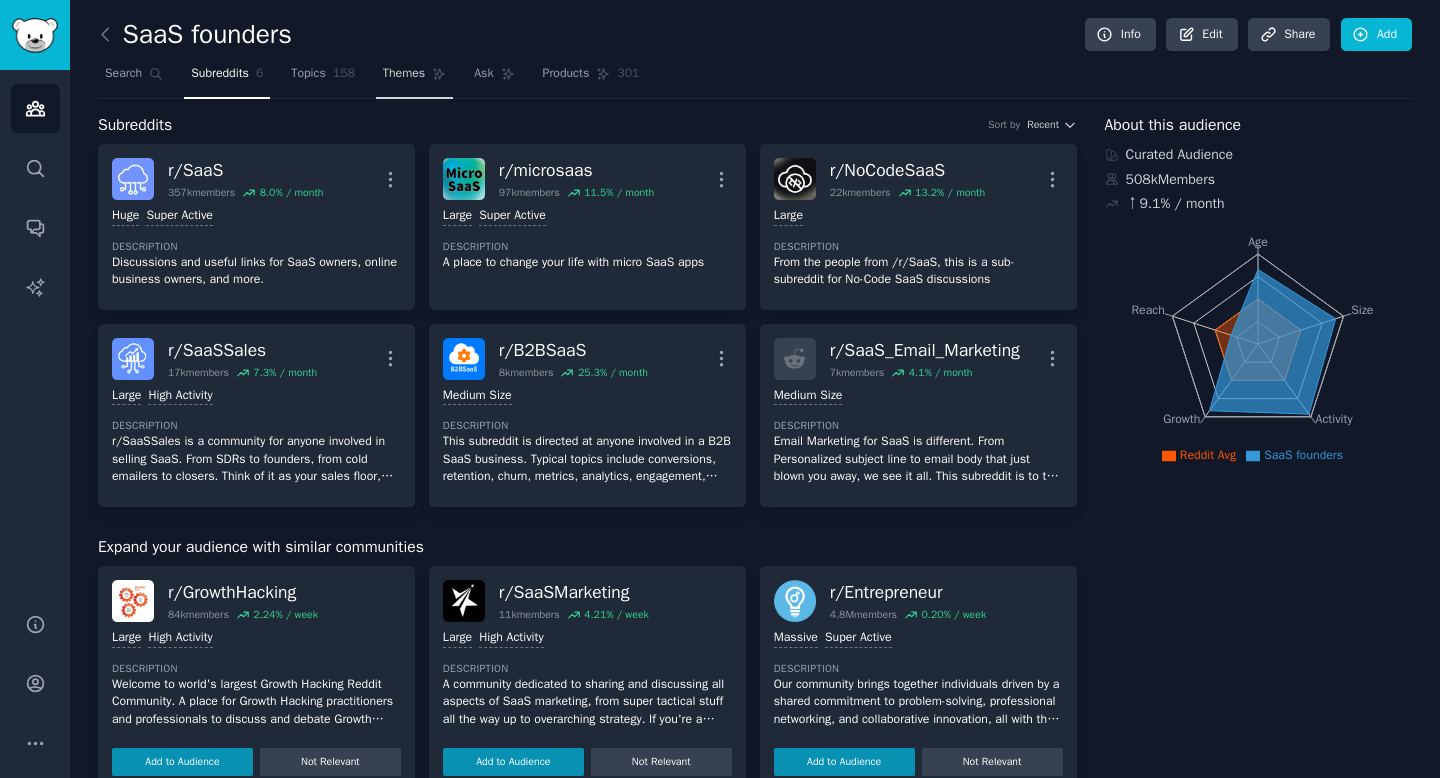 click on "Themes" at bounding box center [414, 78] 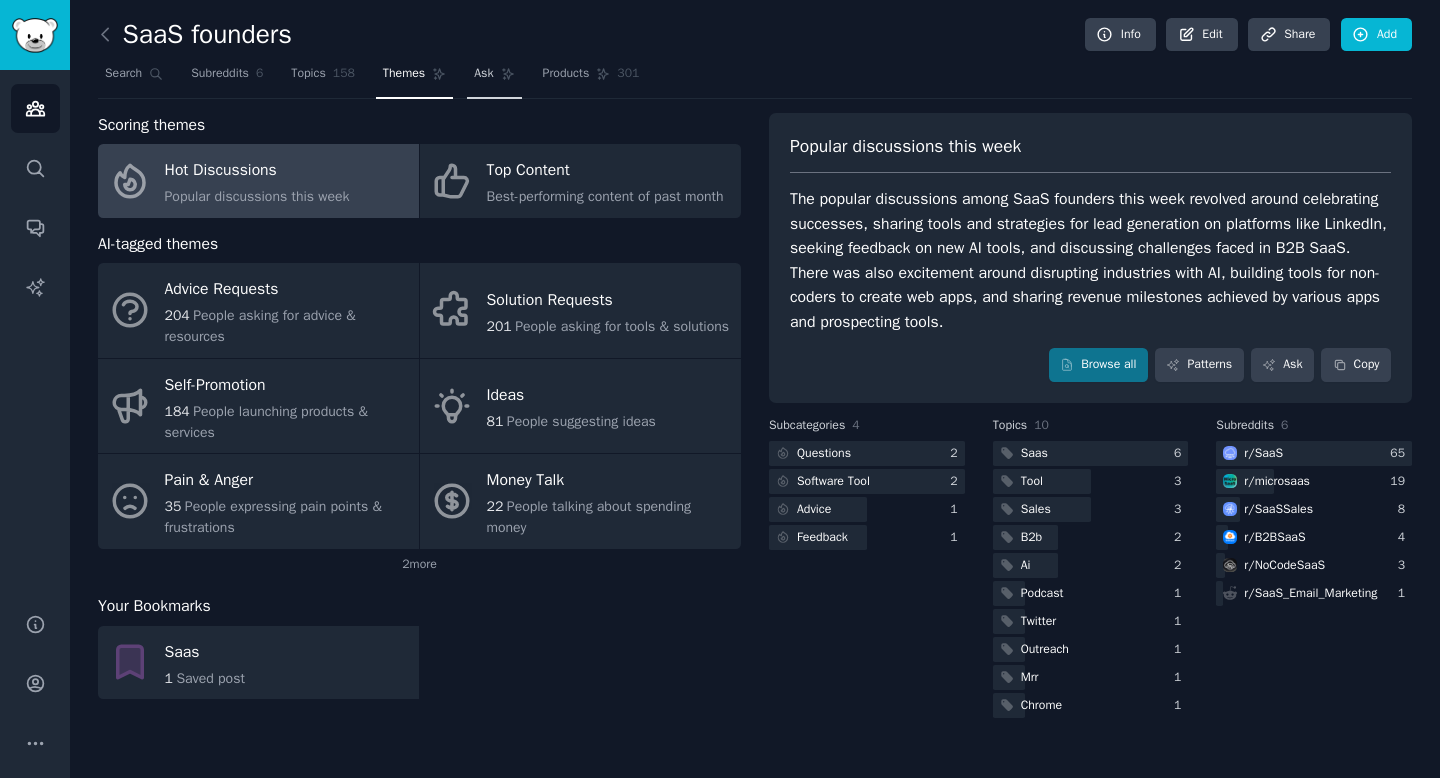 click on "Ask" at bounding box center [494, 78] 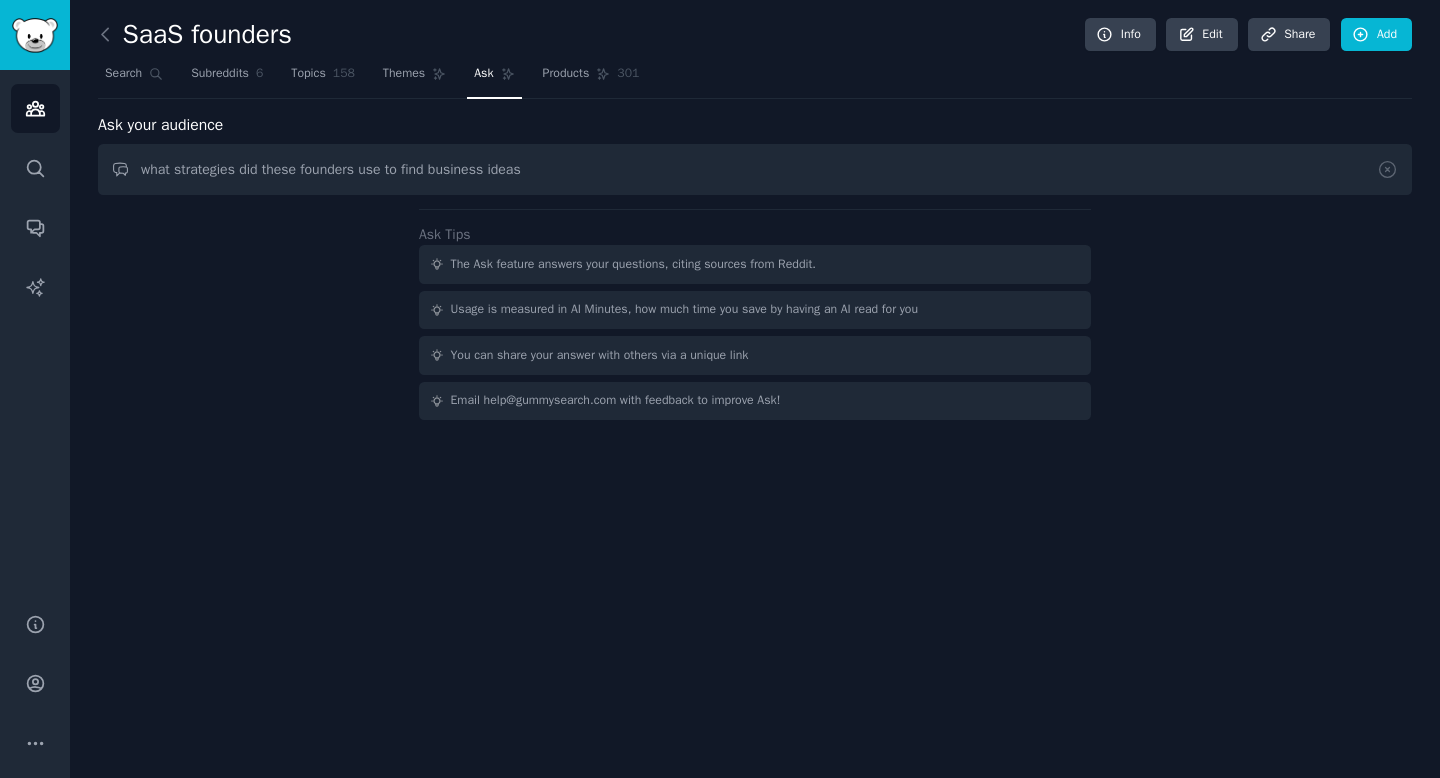type on "what strategies did these founders use to find business ideas" 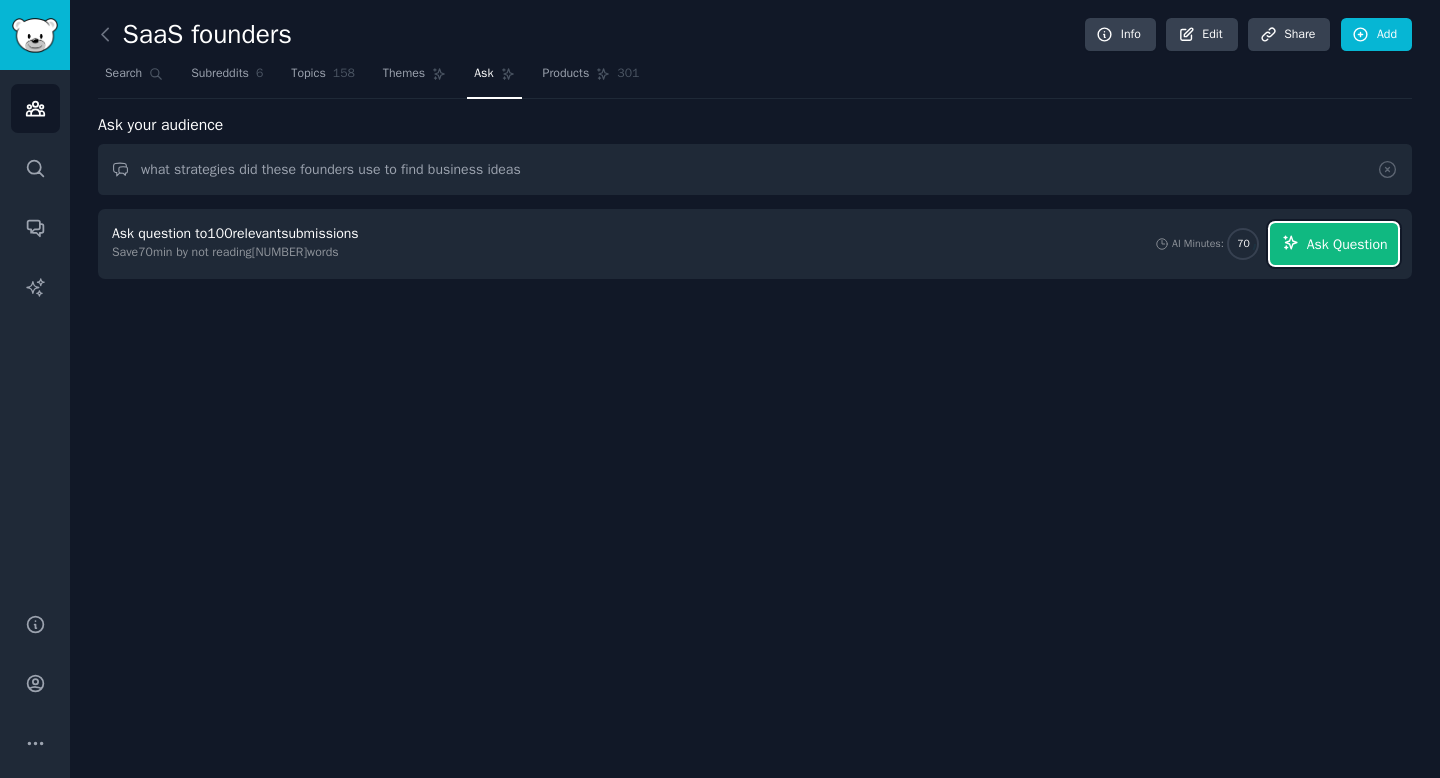 click on "Ask Question" at bounding box center (1347, 244) 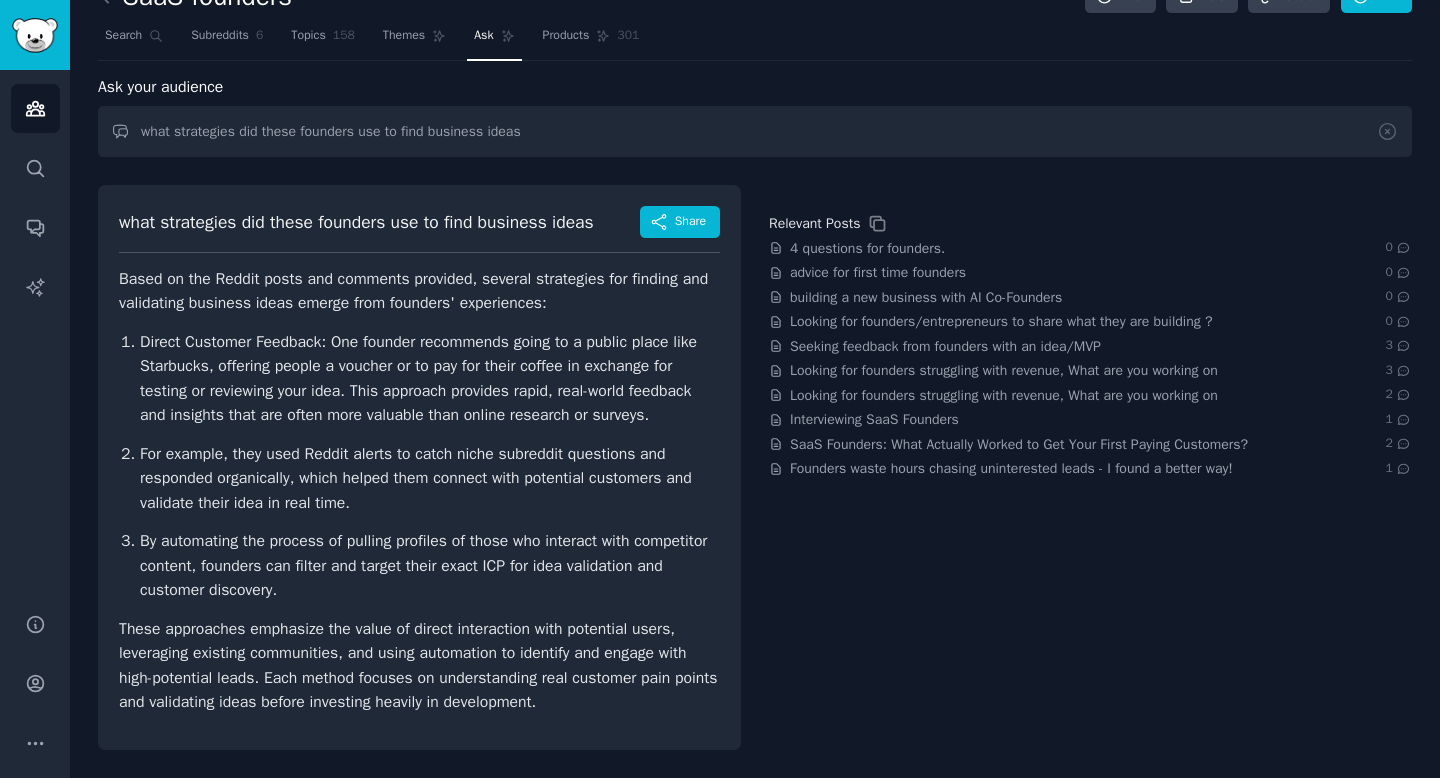 scroll, scrollTop: 0, scrollLeft: 0, axis: both 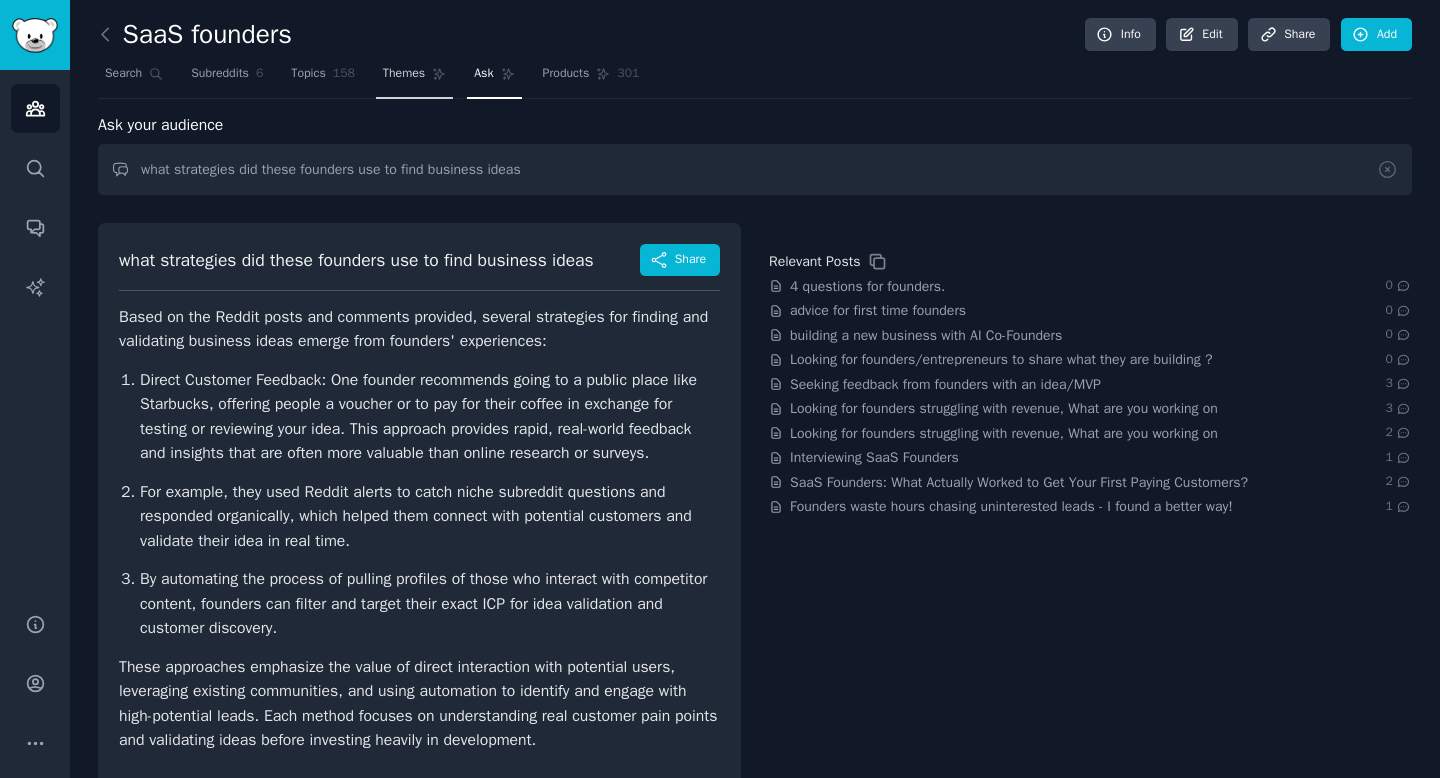 click on "Themes" at bounding box center (404, 74) 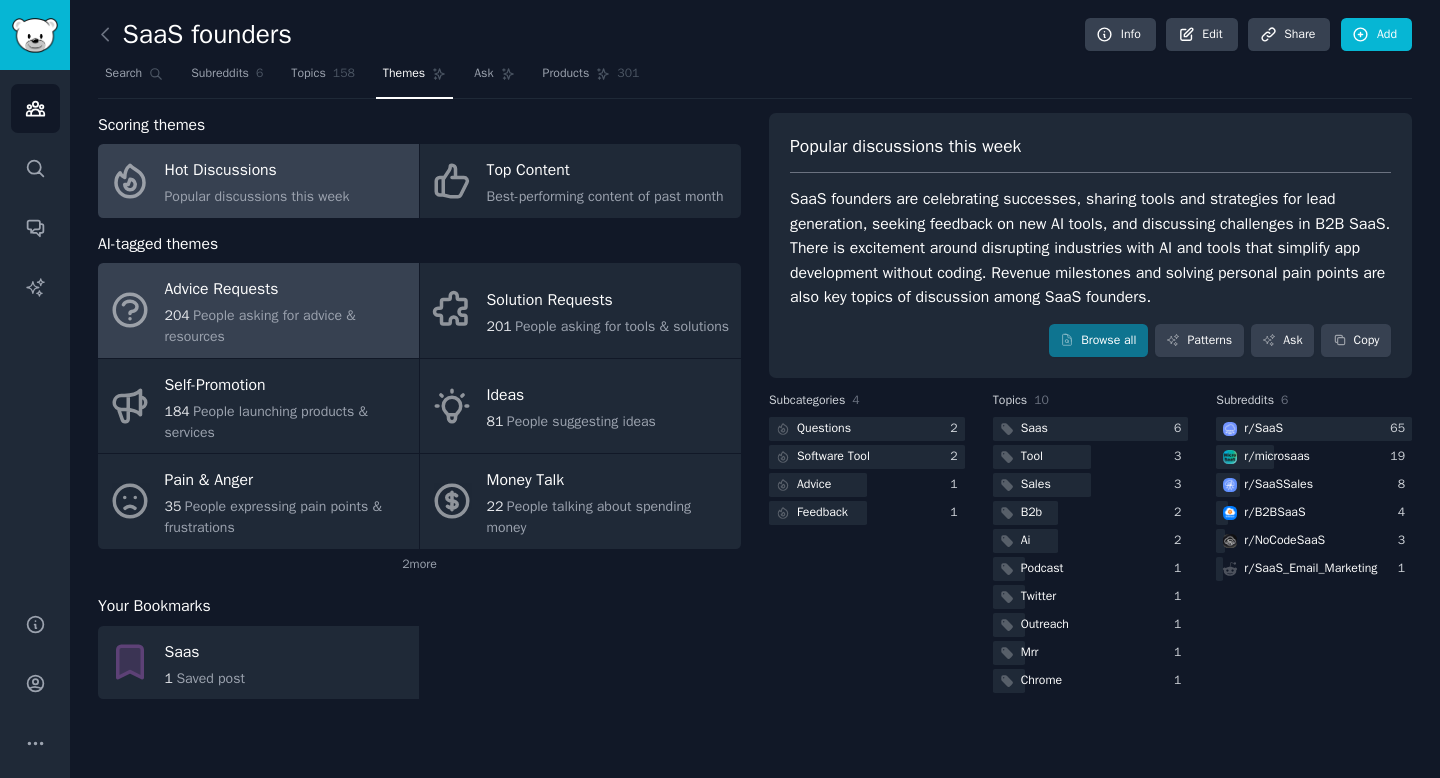 click on "Advice Requests" at bounding box center (287, 290) 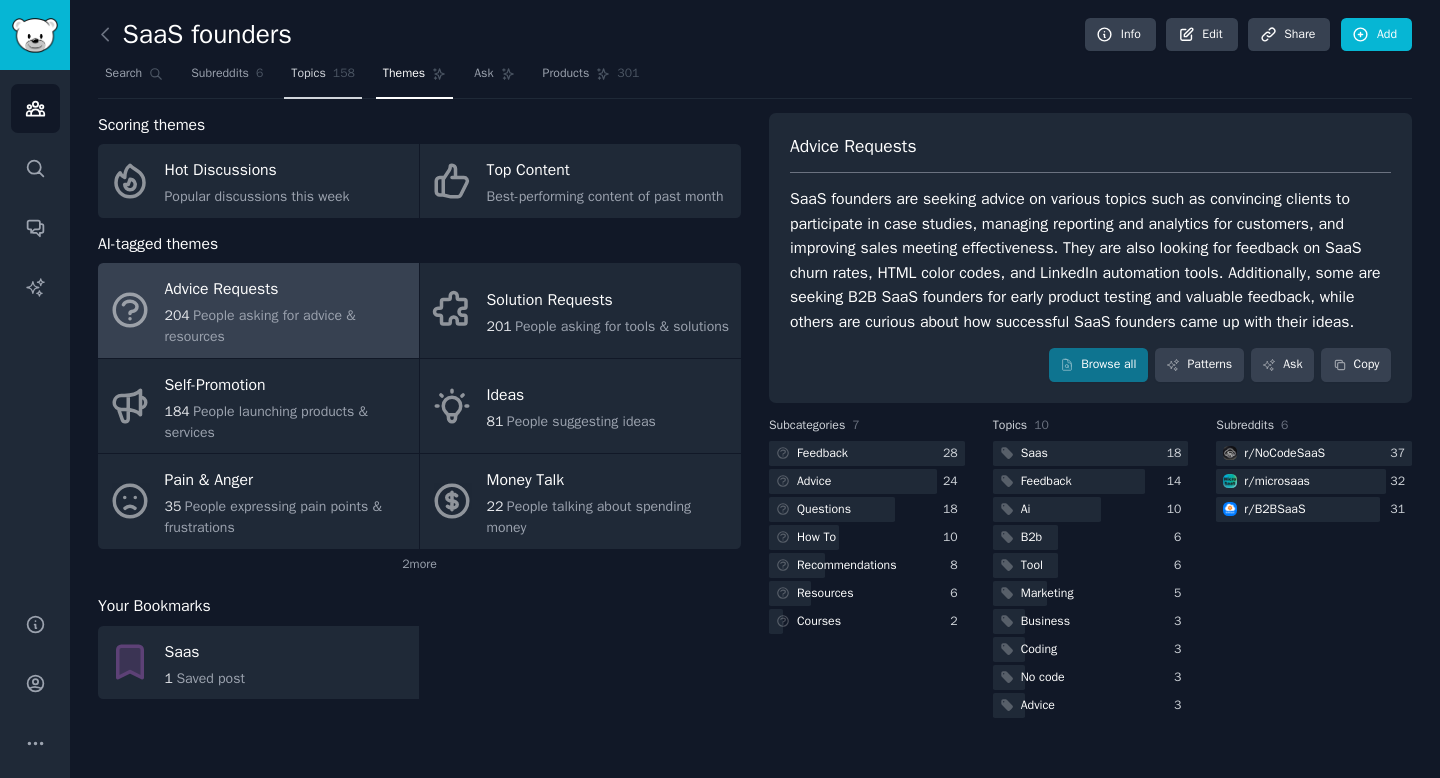 click on "Topics 158" at bounding box center [323, 78] 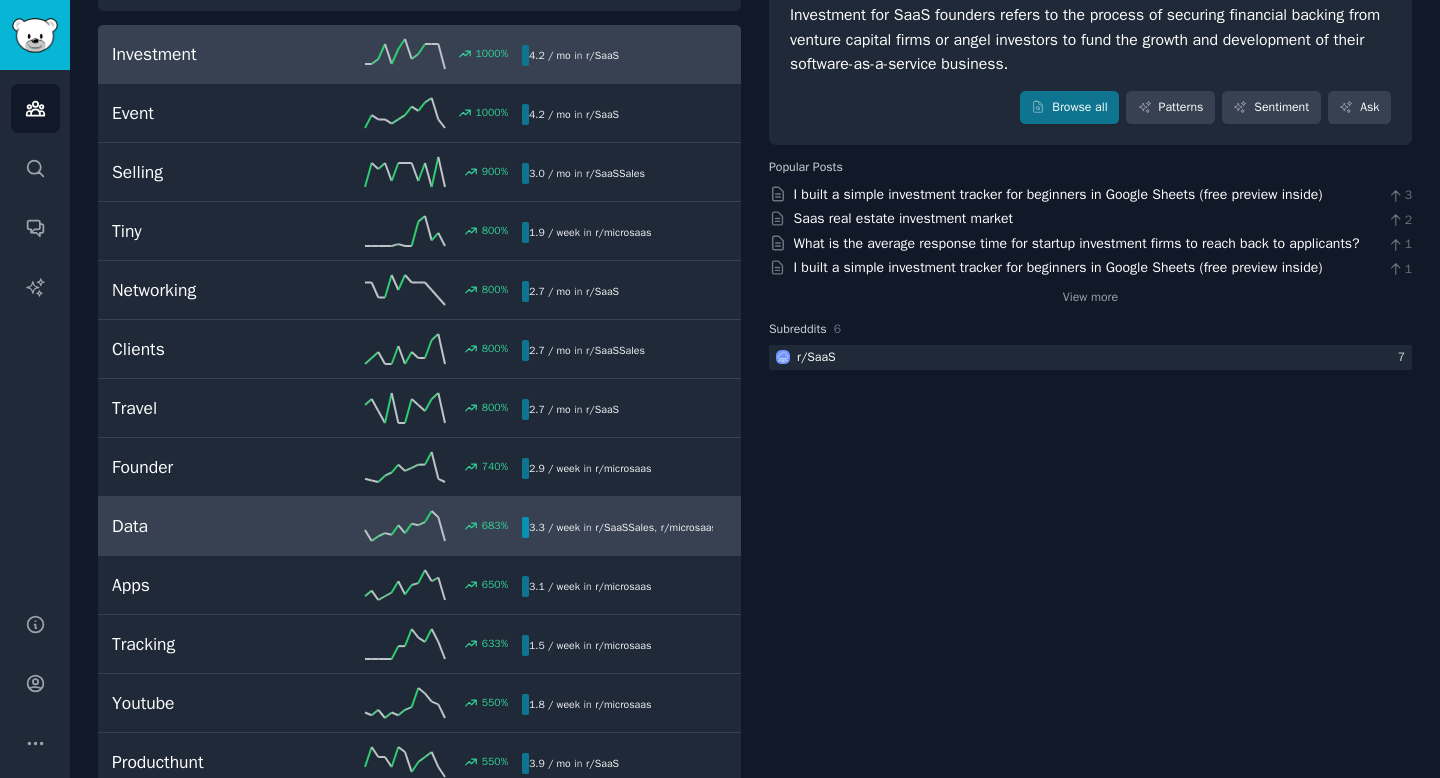 scroll, scrollTop: 0, scrollLeft: 0, axis: both 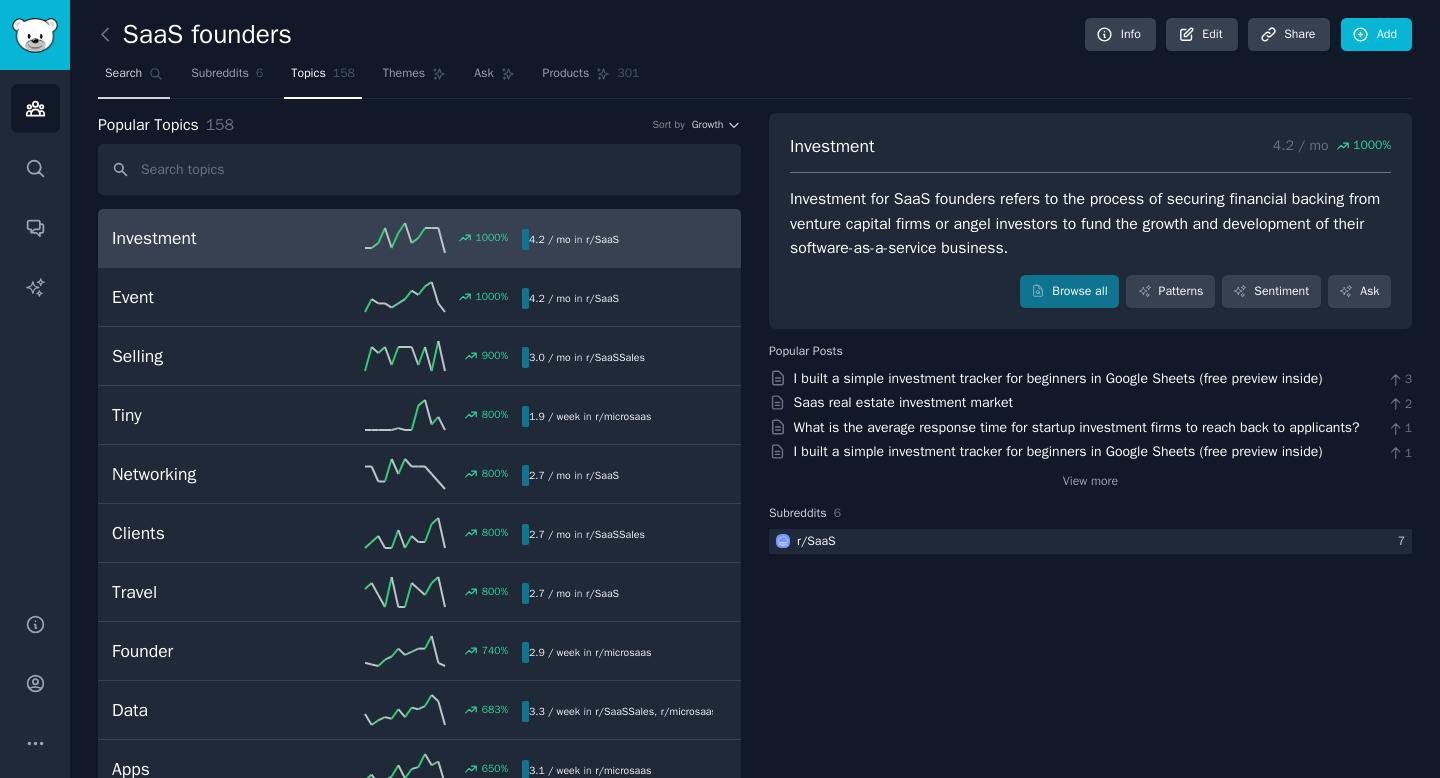 click on "Search" at bounding box center [123, 74] 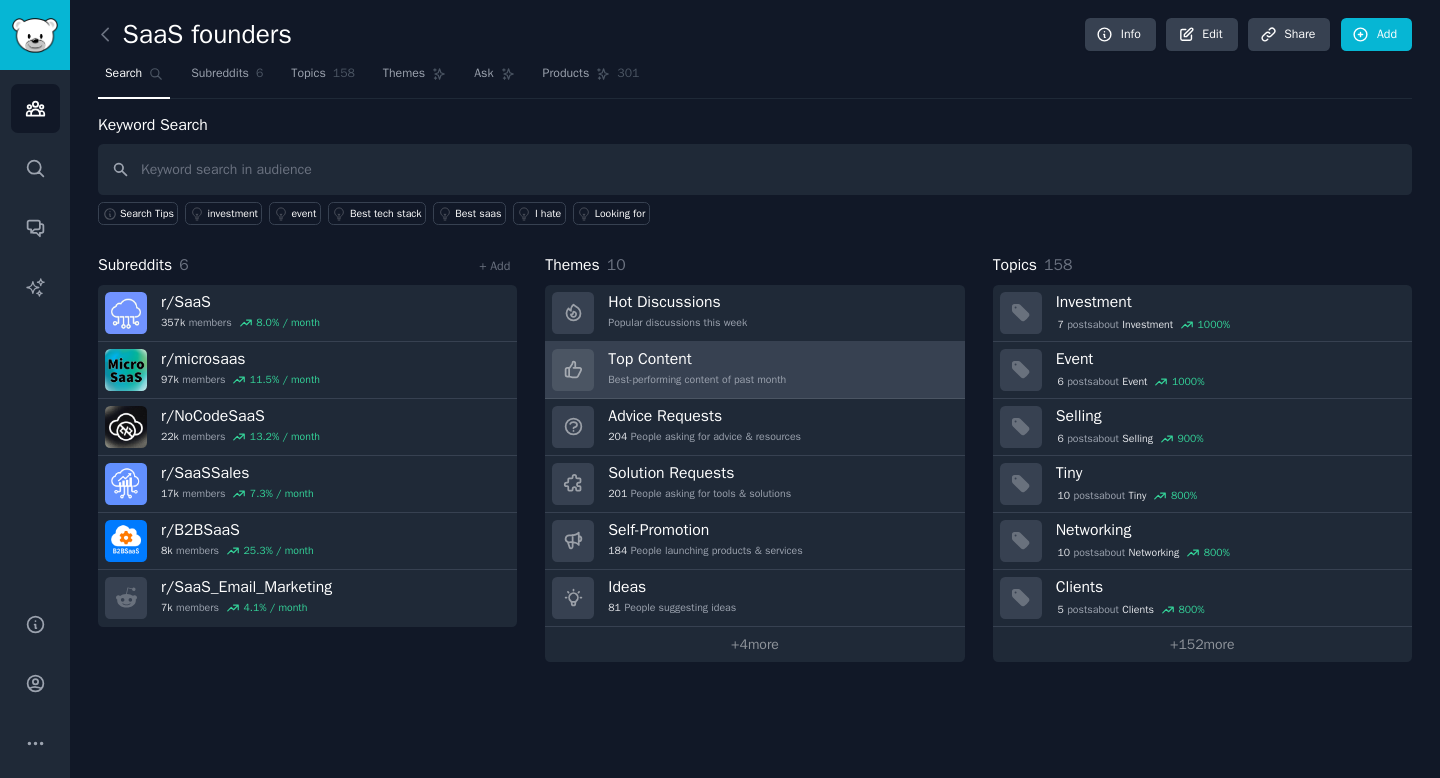 click on "Top Content" at bounding box center (697, 359) 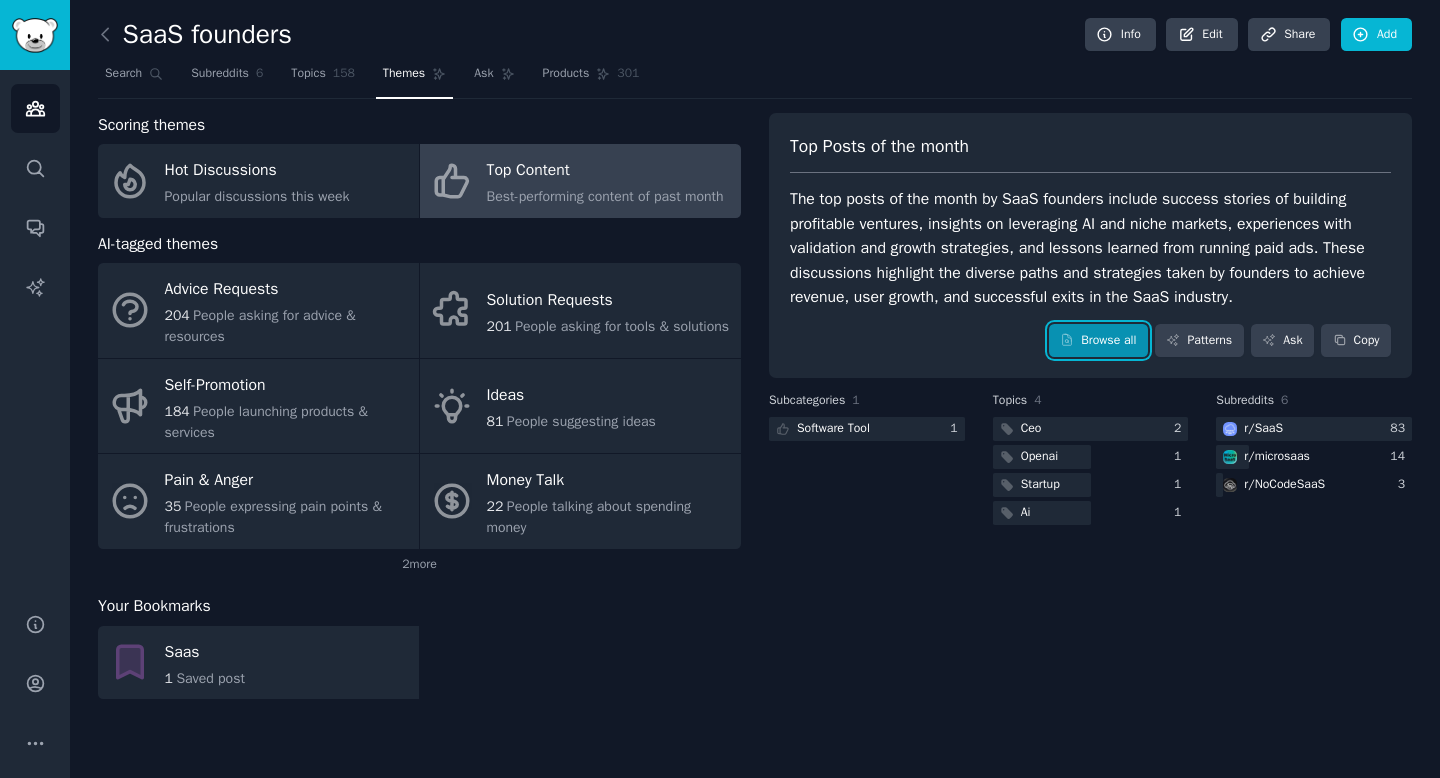 click on "Browse all" at bounding box center [1098, 341] 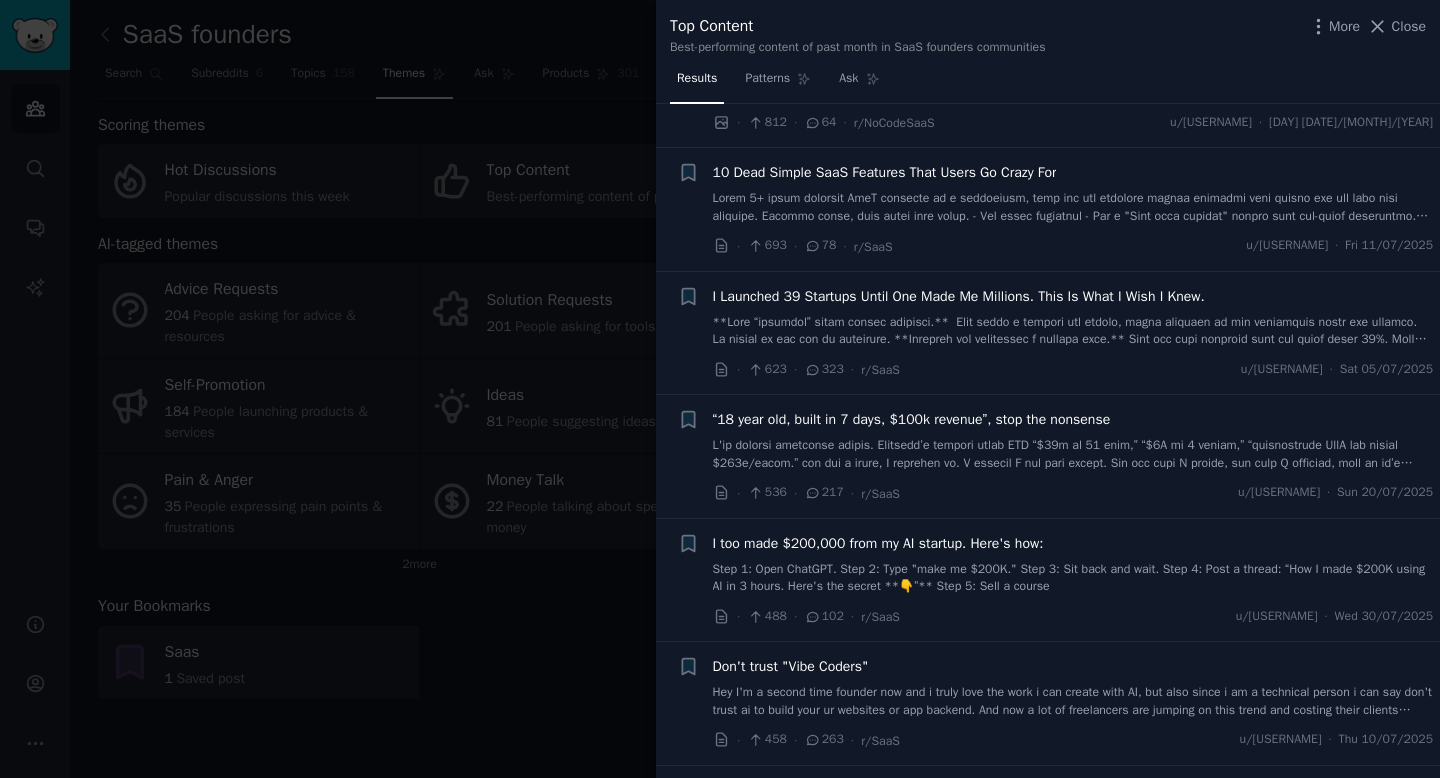 scroll, scrollTop: 203, scrollLeft: 0, axis: vertical 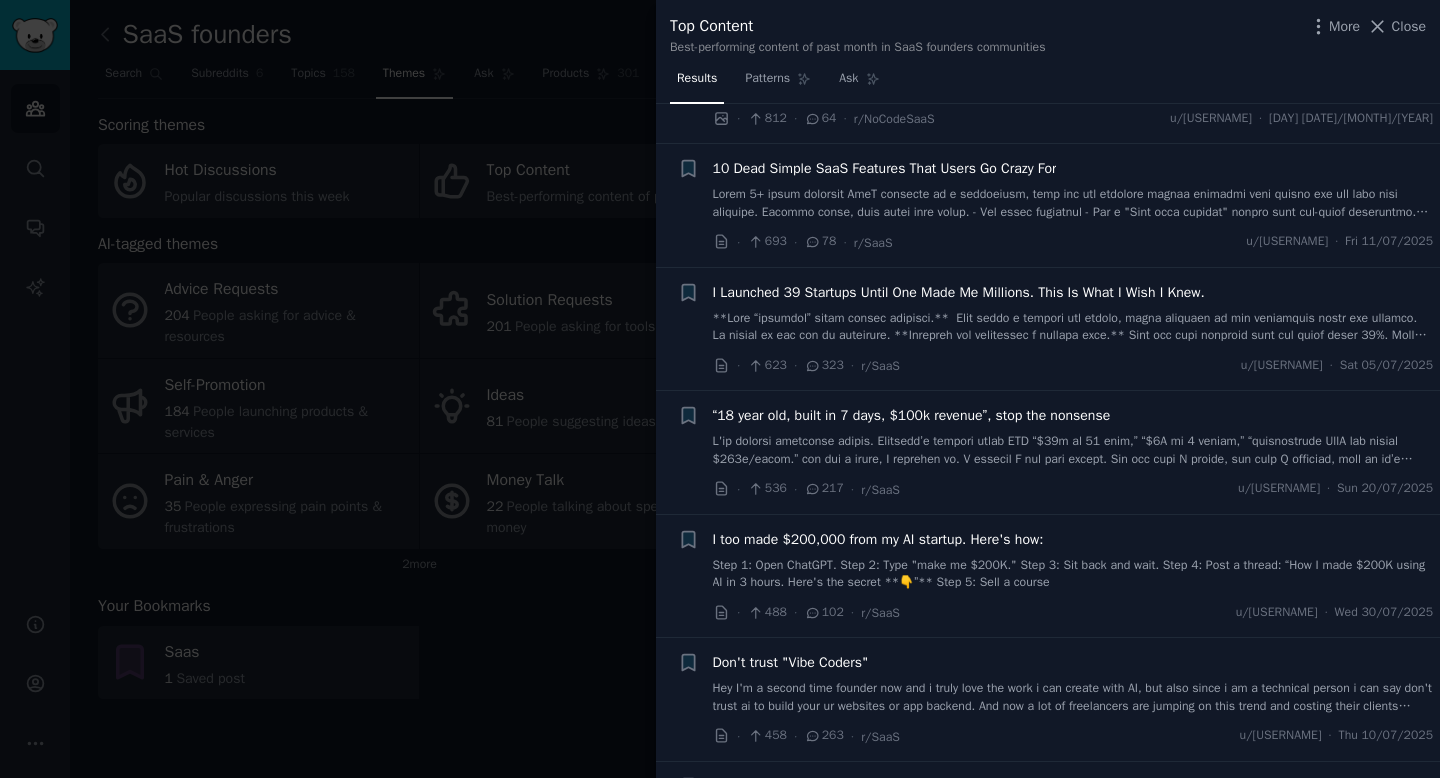 click at bounding box center (1073, 327) 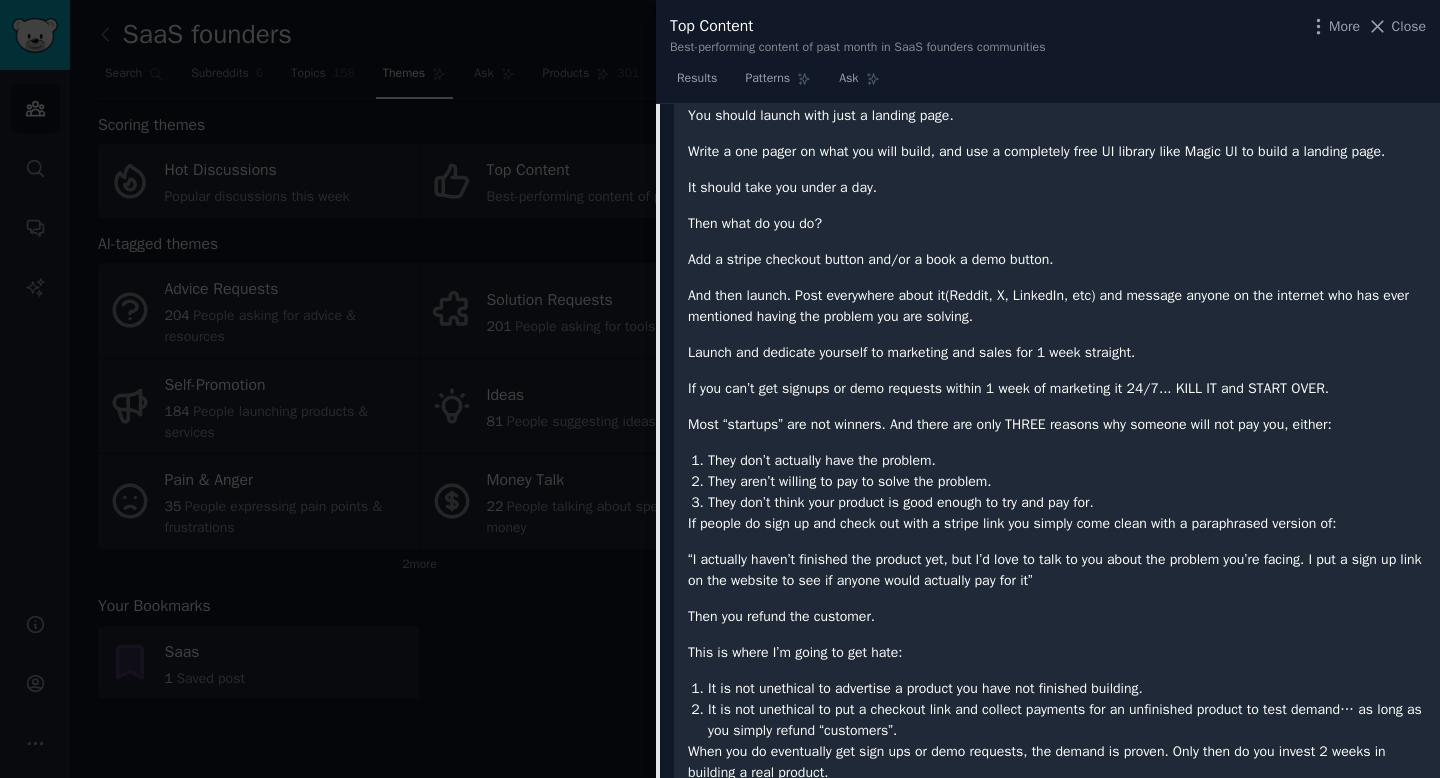 scroll, scrollTop: 890, scrollLeft: 0, axis: vertical 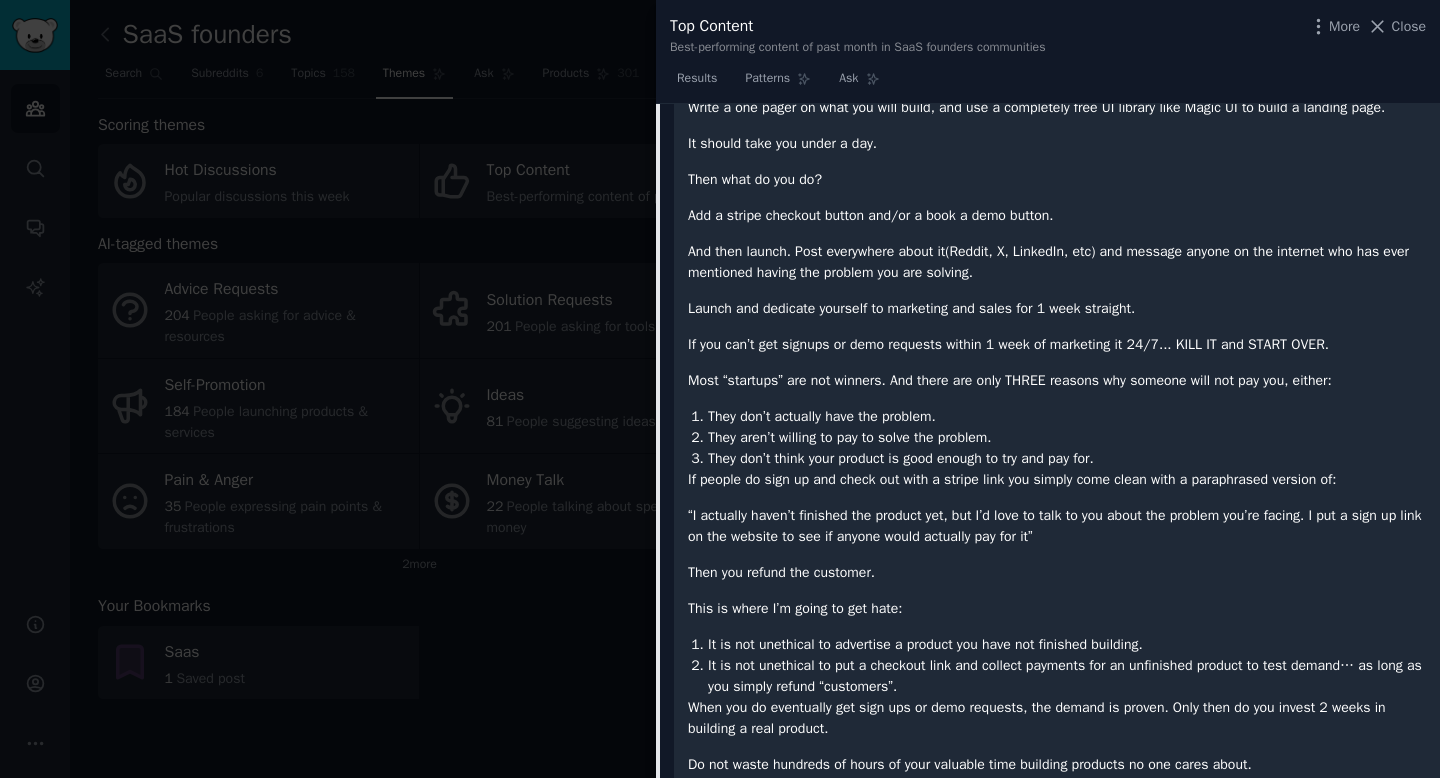 click at bounding box center (720, 389) 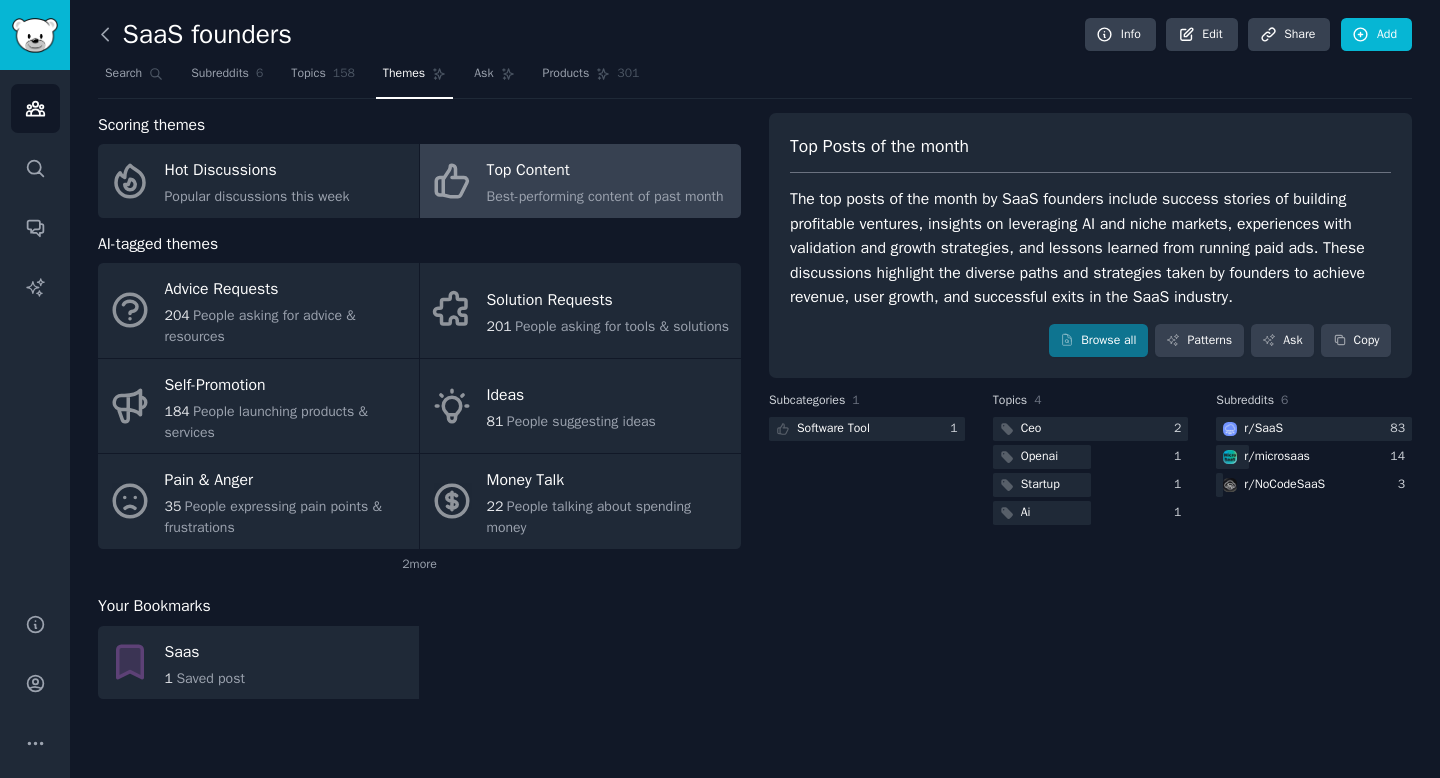 click 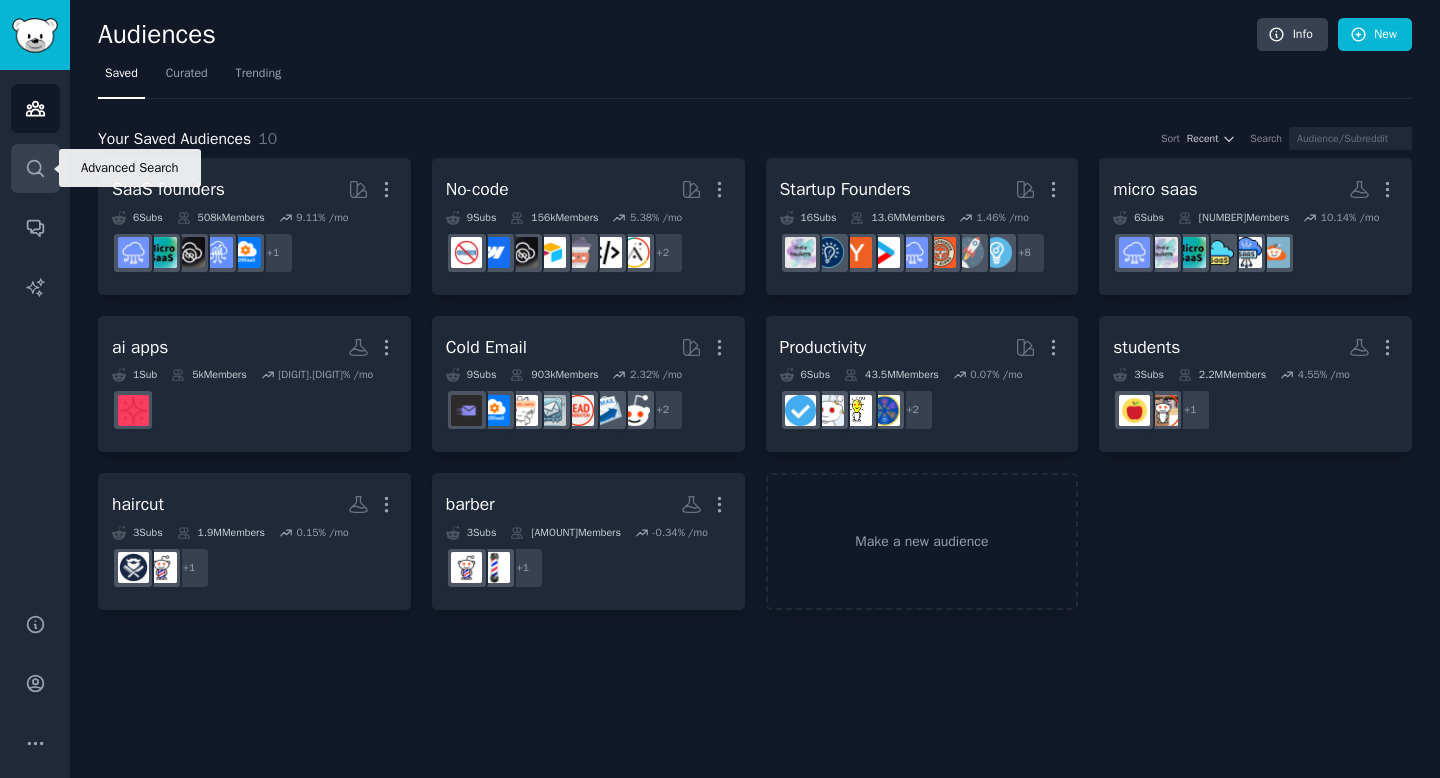 click 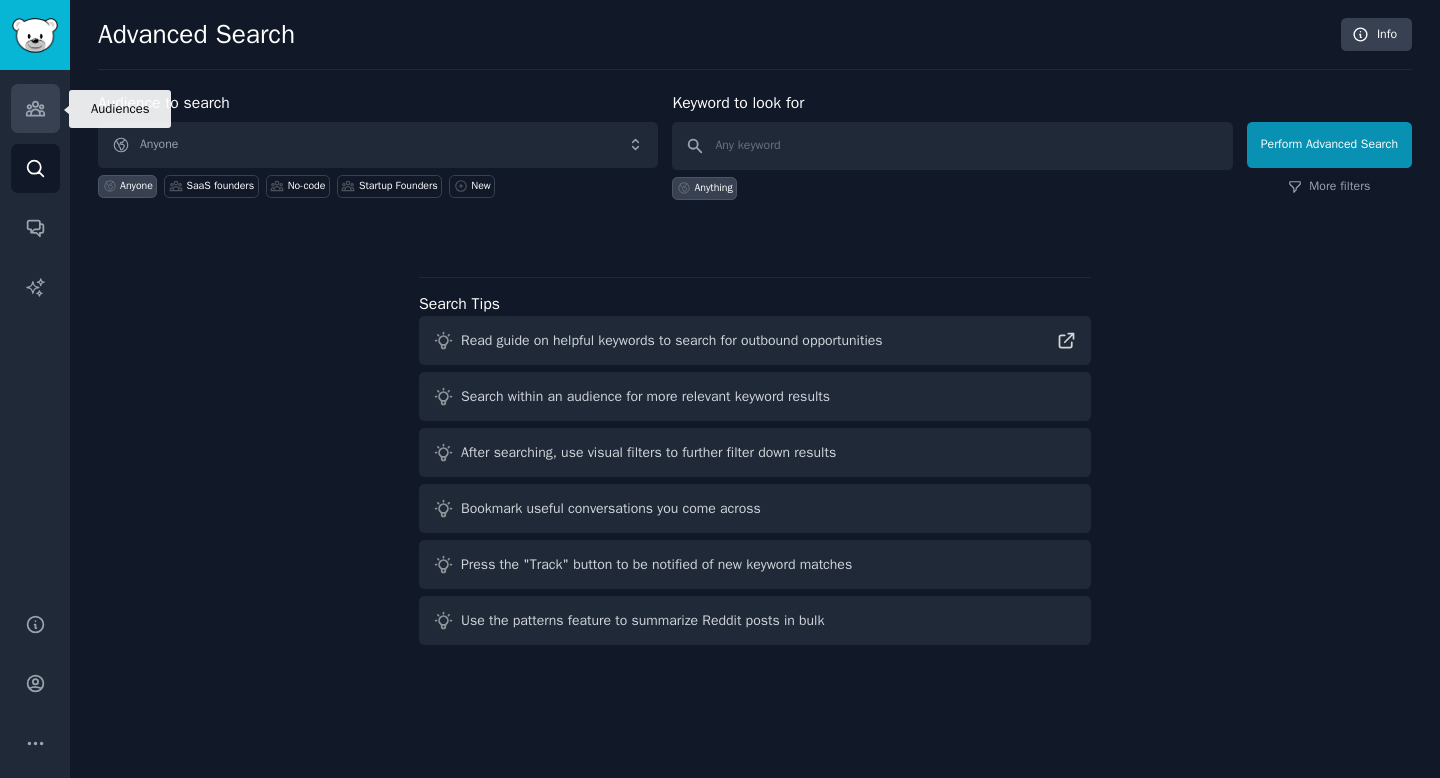 click on "Audiences" at bounding box center (35, 108) 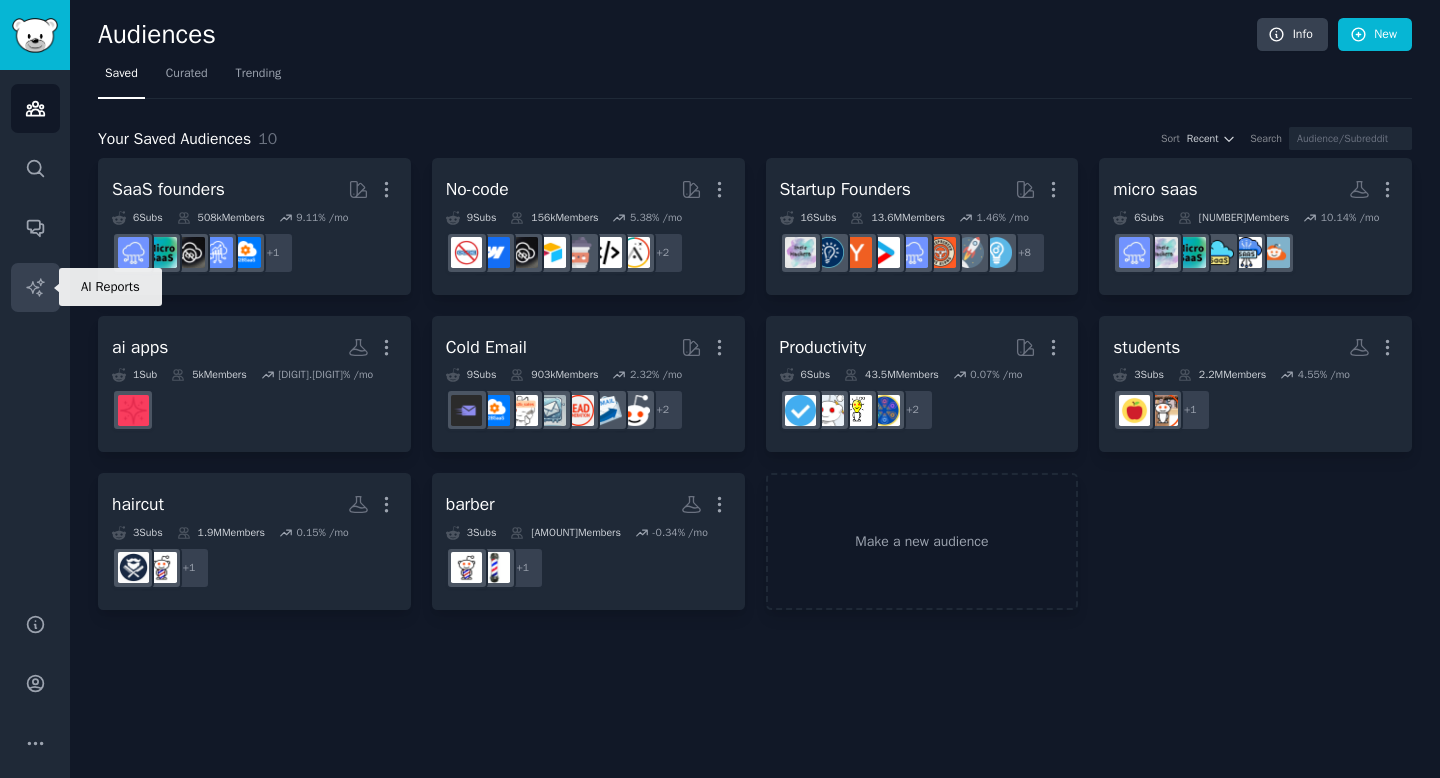 click 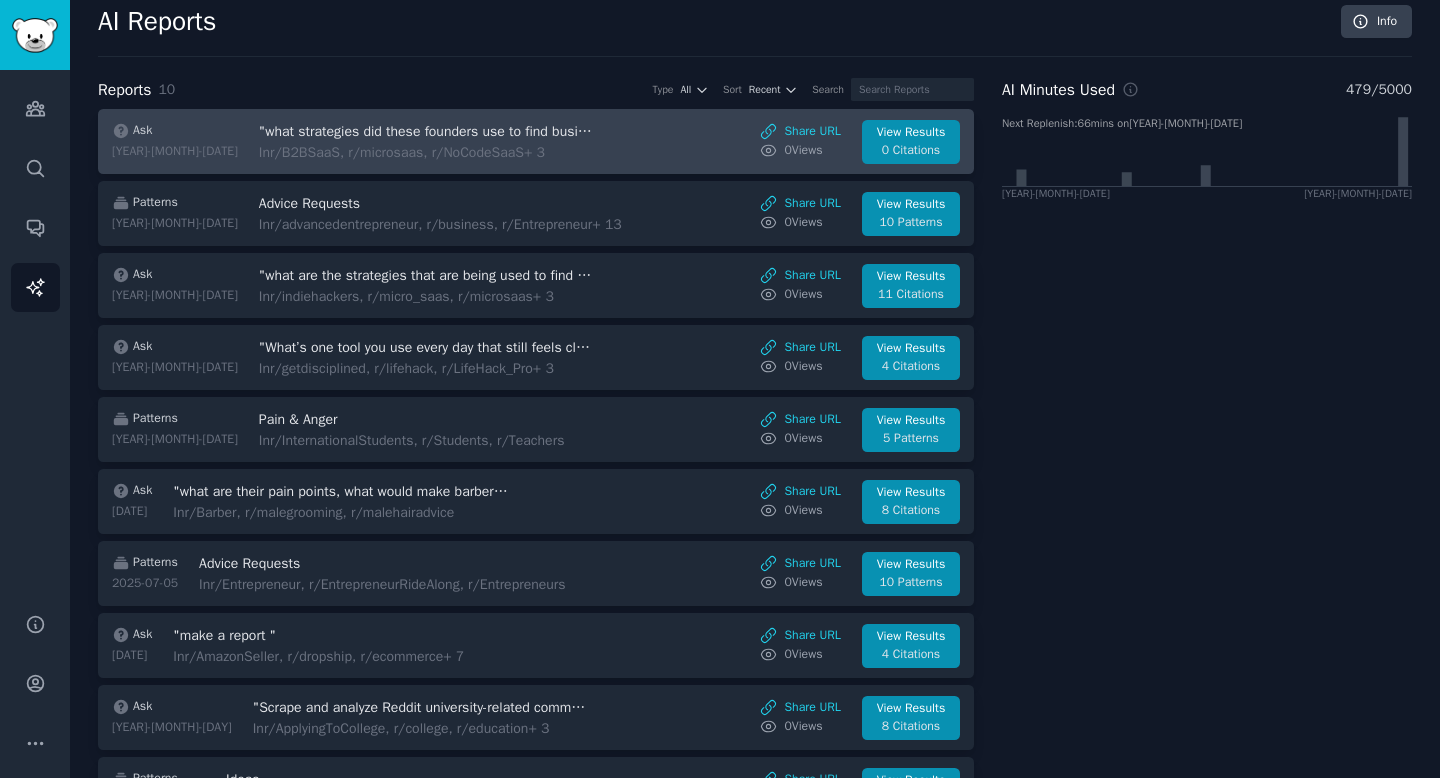 scroll, scrollTop: 18, scrollLeft: 0, axis: vertical 